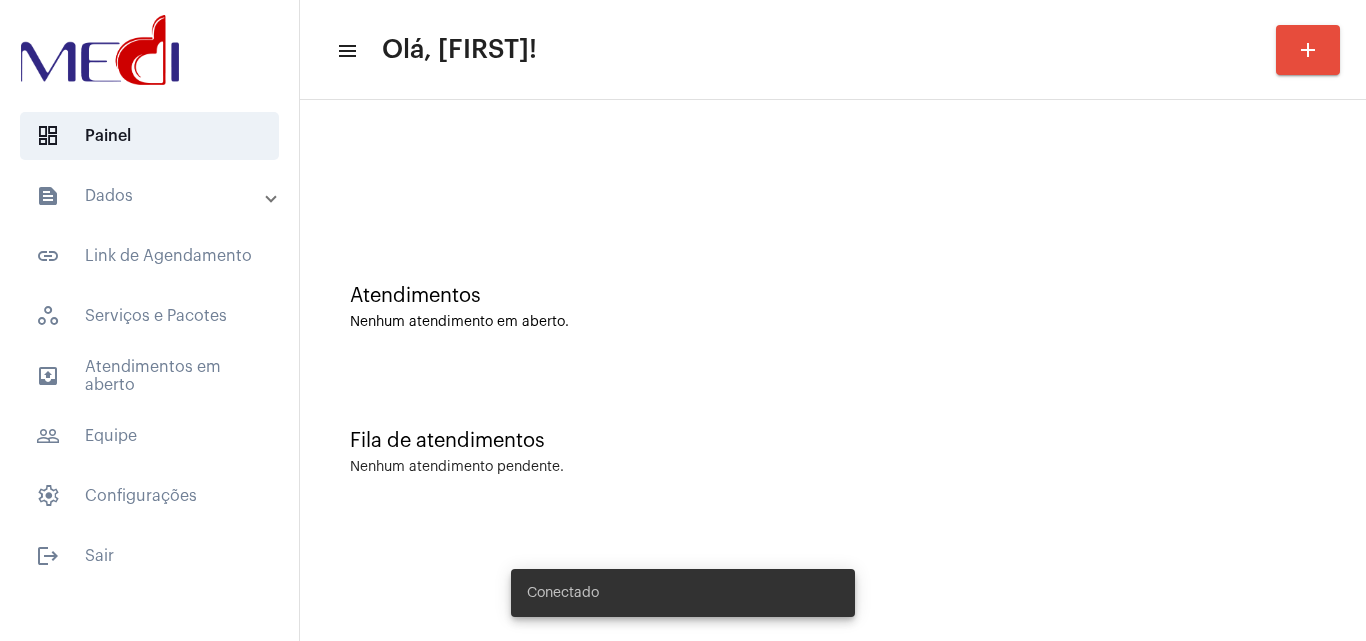 scroll, scrollTop: 0, scrollLeft: 0, axis: both 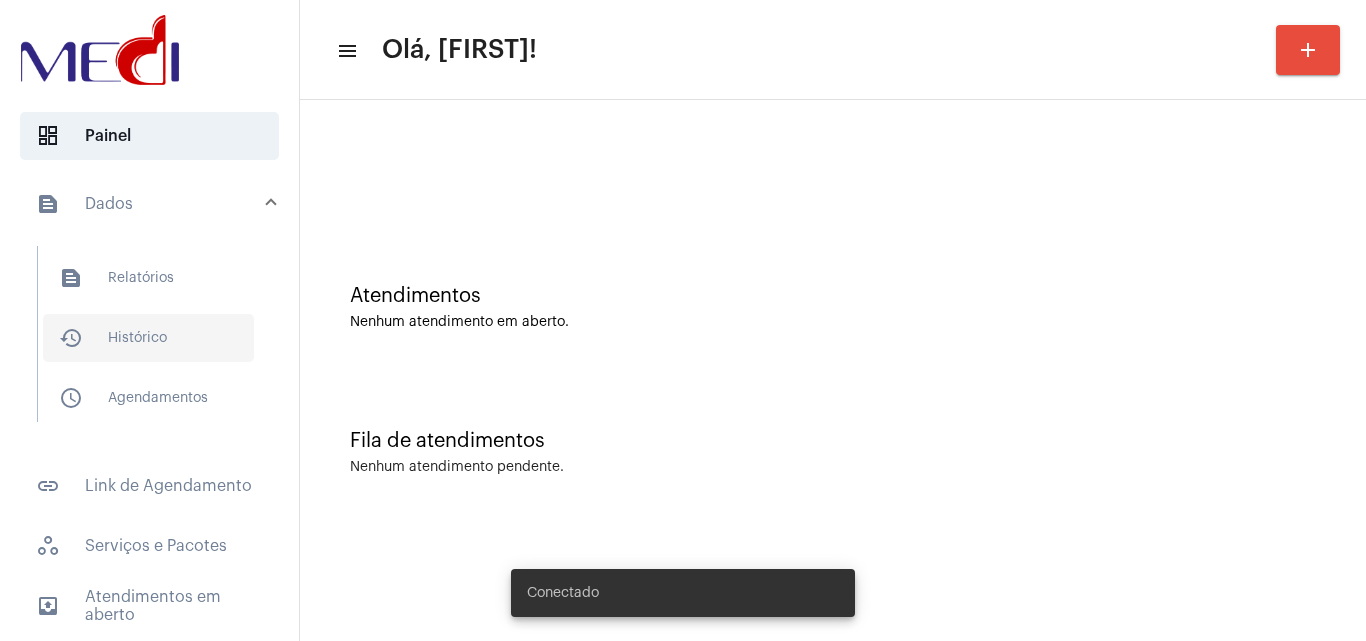 click on "history_outlined  Histórico" at bounding box center (148, 338) 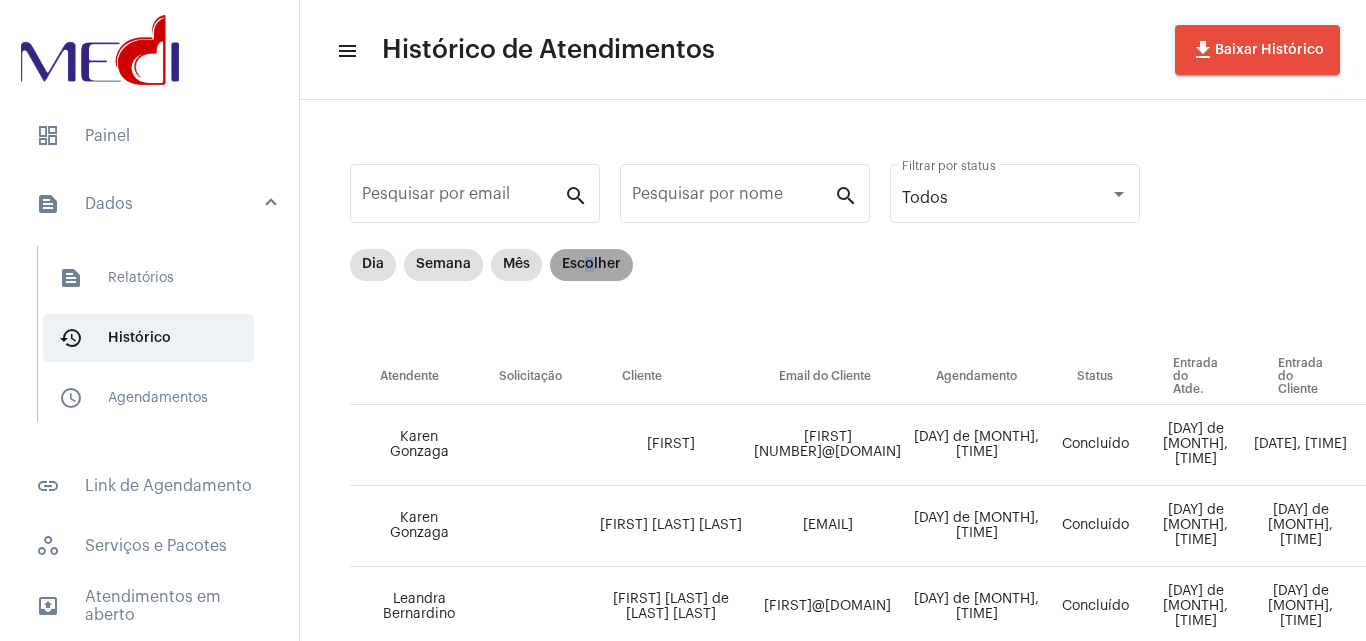click on "Escolher" at bounding box center [591, 265] 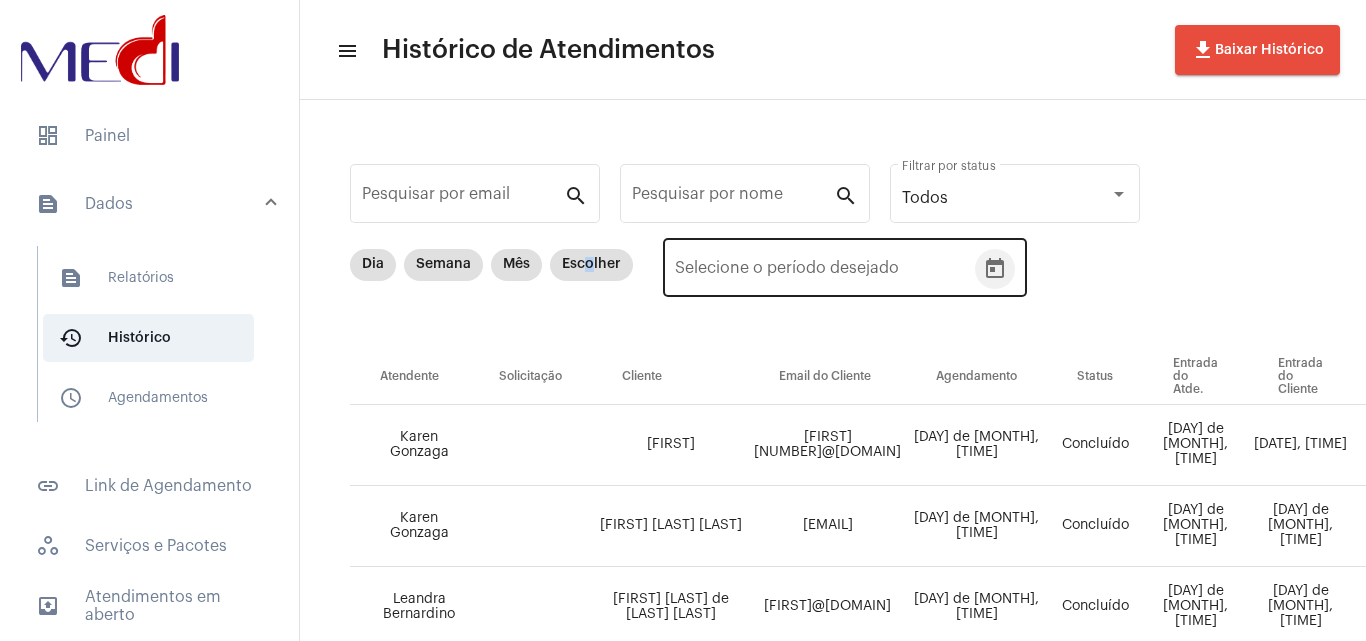 click 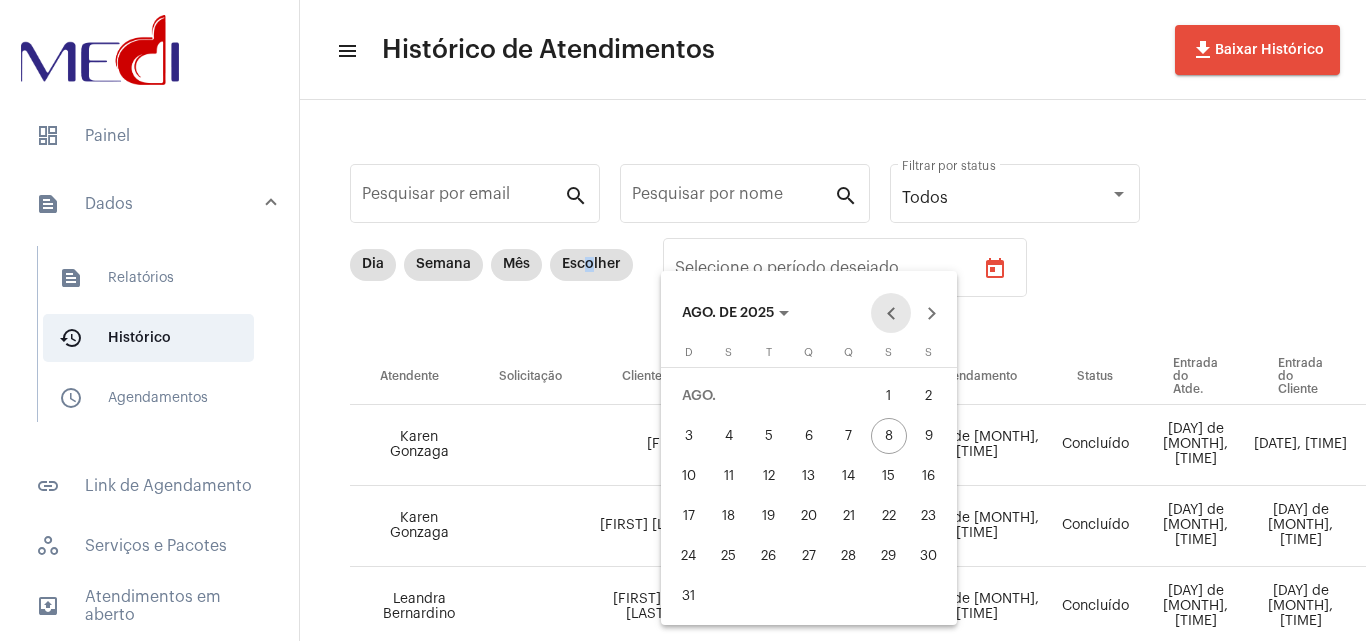 click at bounding box center (891, 313) 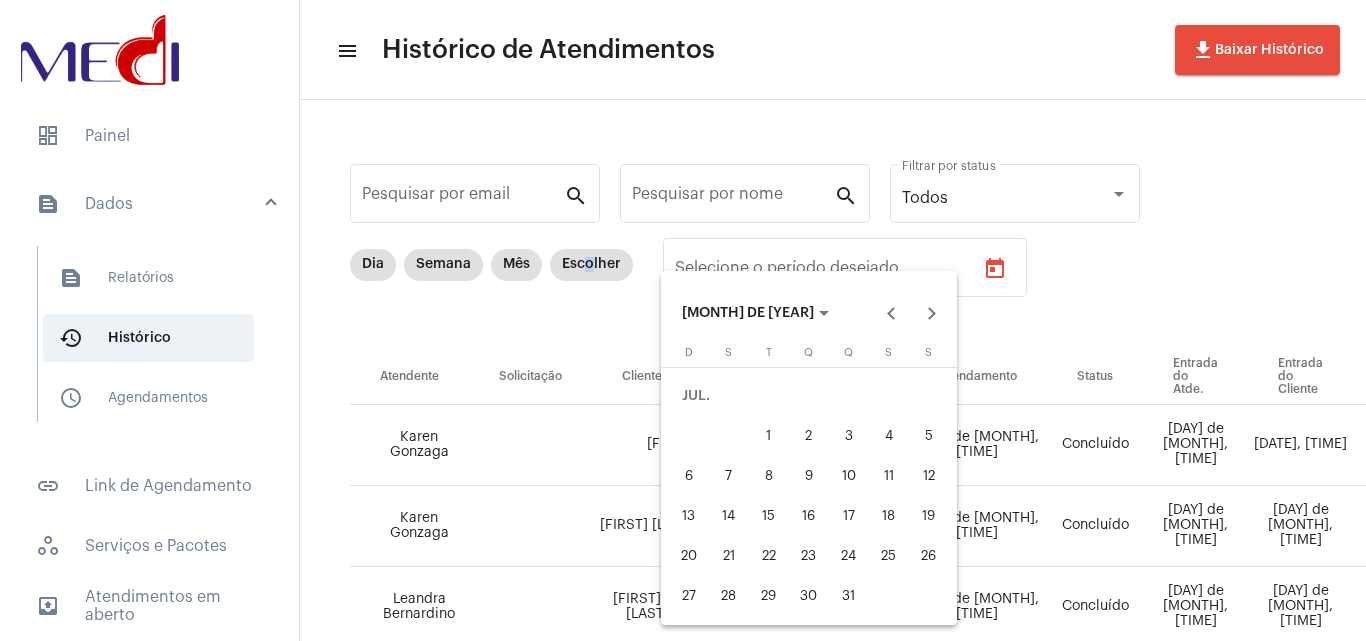drag, startPoint x: 767, startPoint y: 434, endPoint x: 802, endPoint y: 413, distance: 40.81666 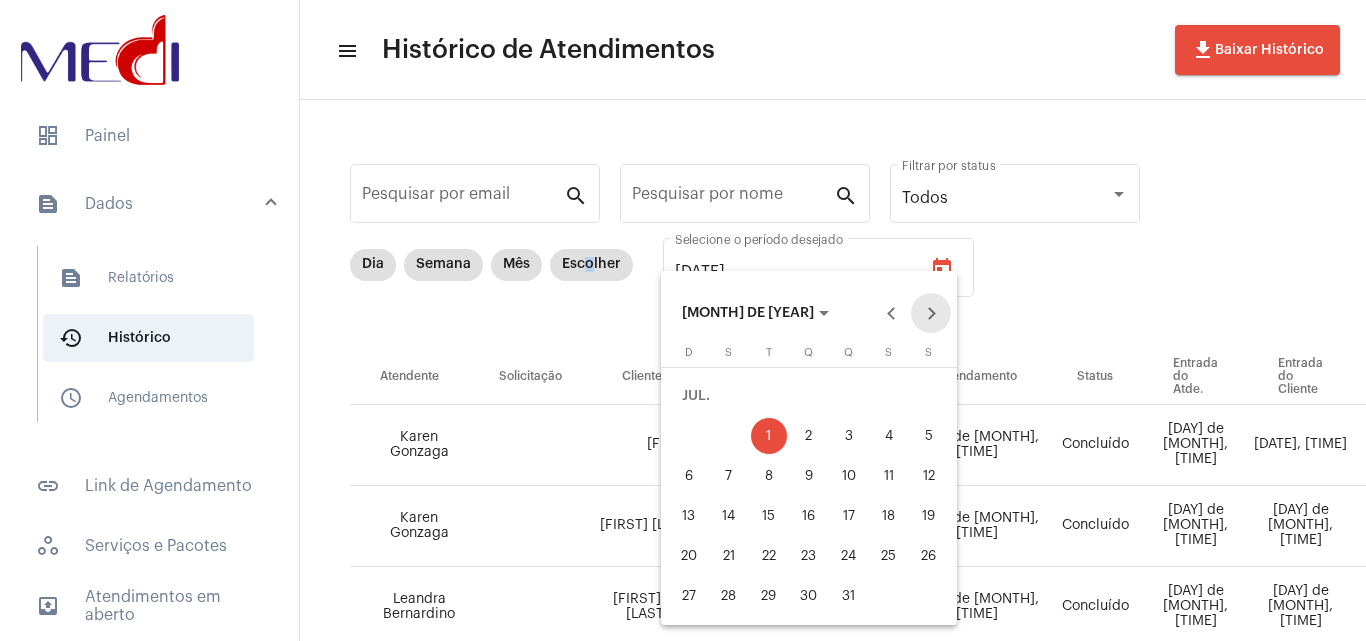 click at bounding box center (931, 313) 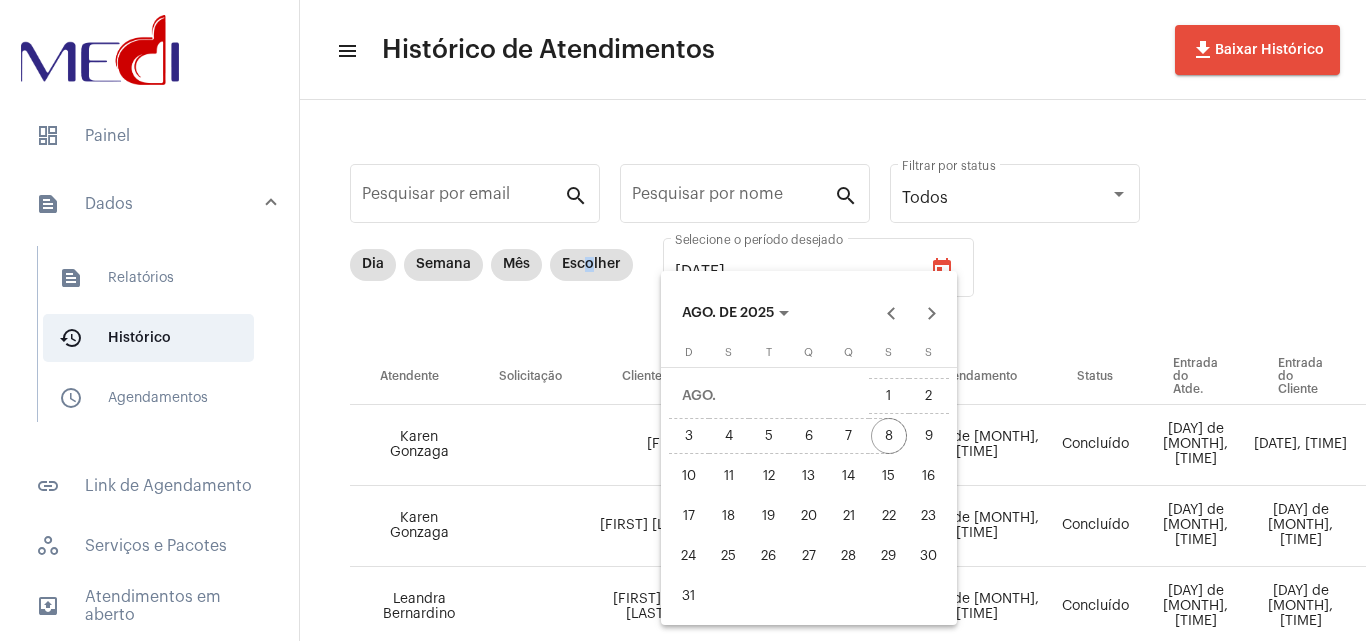 click on "8" at bounding box center [889, 436] 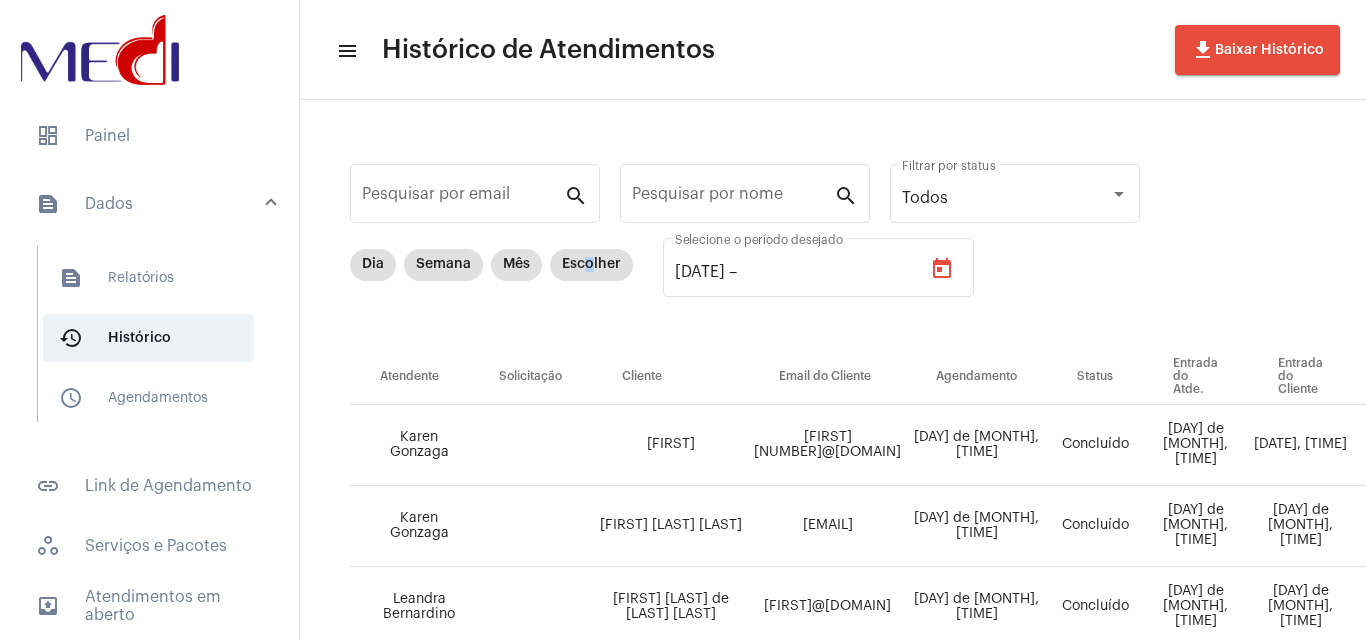 type on "08/08/2025" 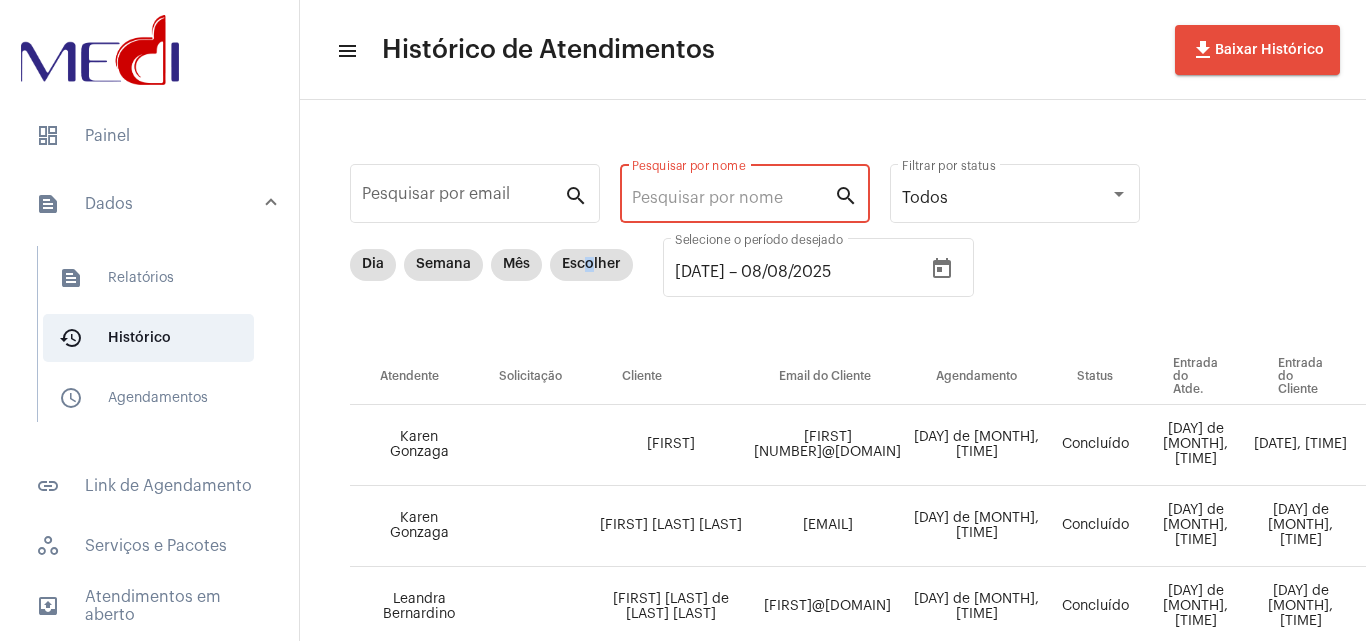 click on "Pesquisar por nome" at bounding box center [733, 198] 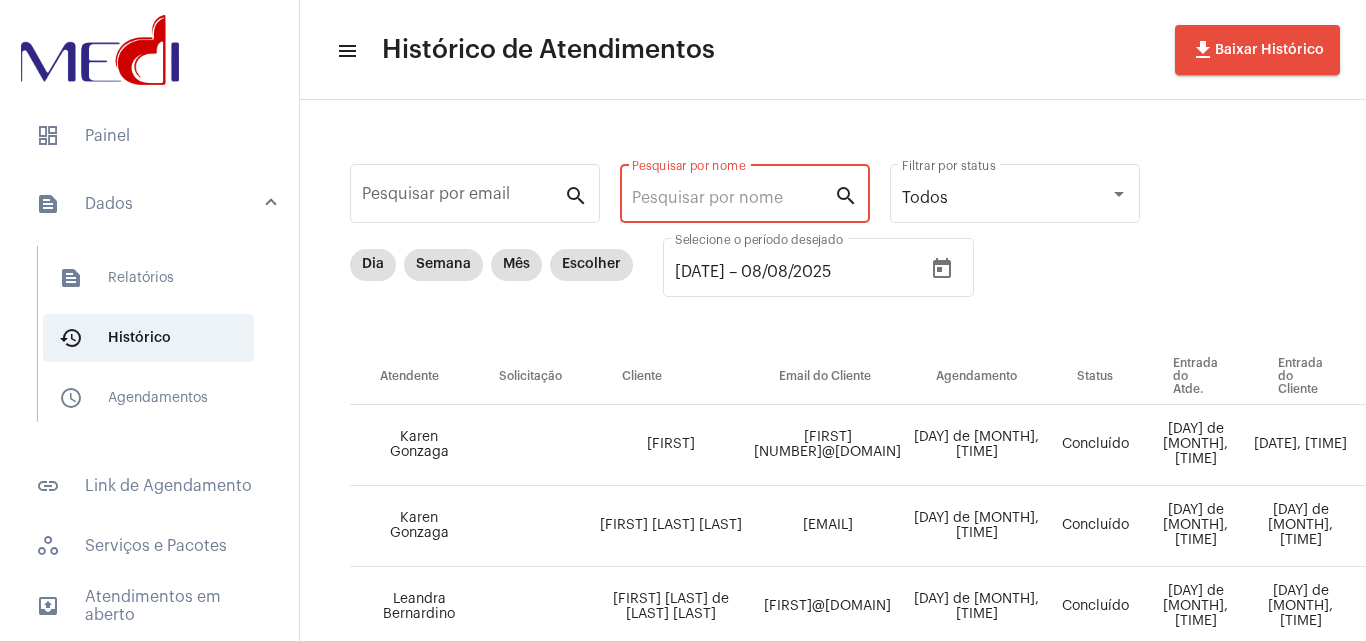 paste on "[FIRST] [LAST] DE [LAST]" 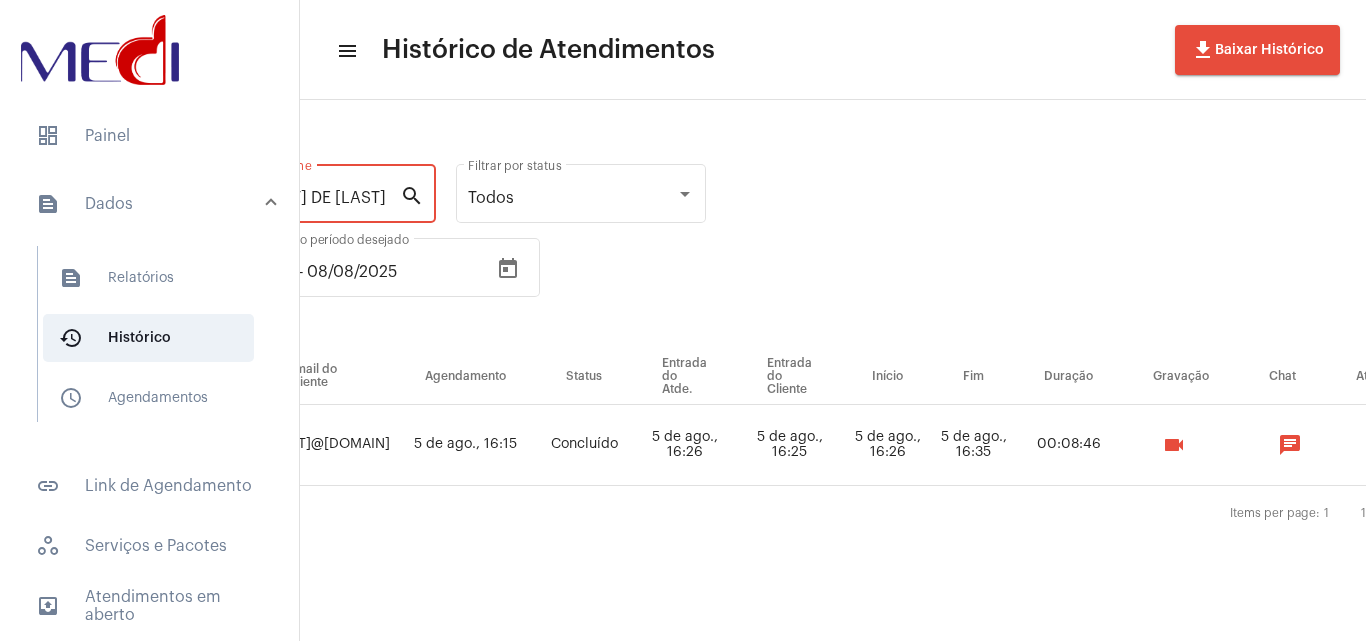 scroll, scrollTop: 0, scrollLeft: 506, axis: horizontal 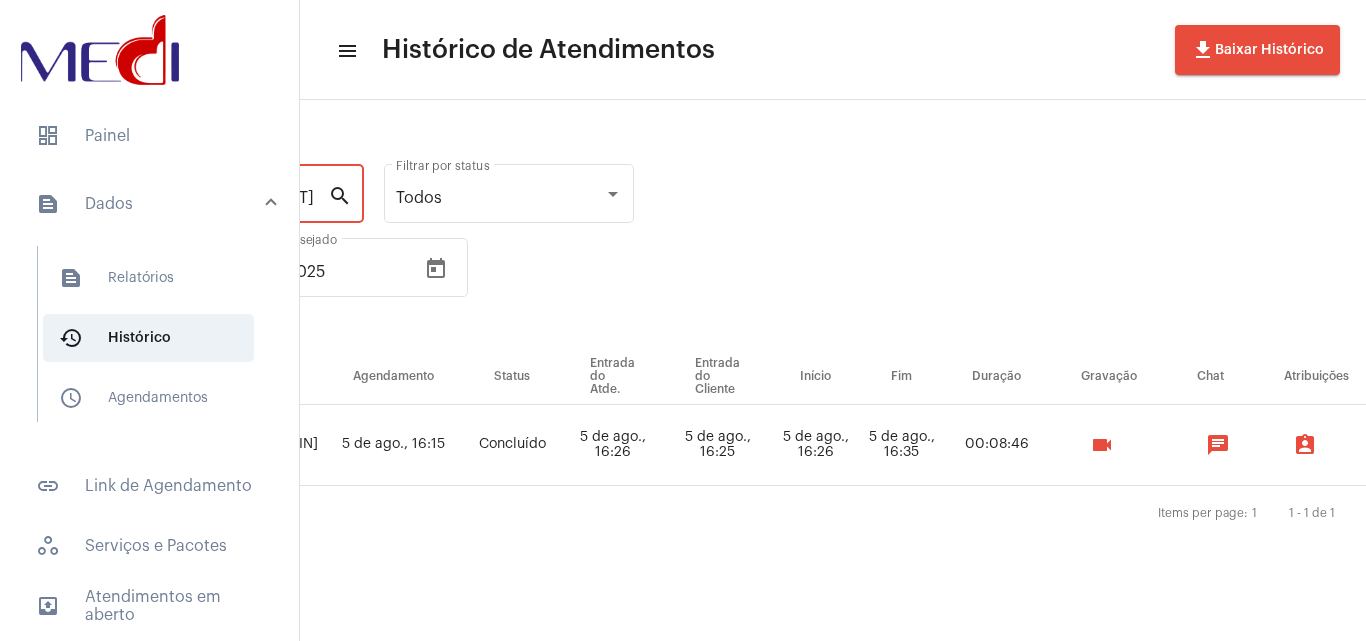click on "videocam" at bounding box center (1102, 445) 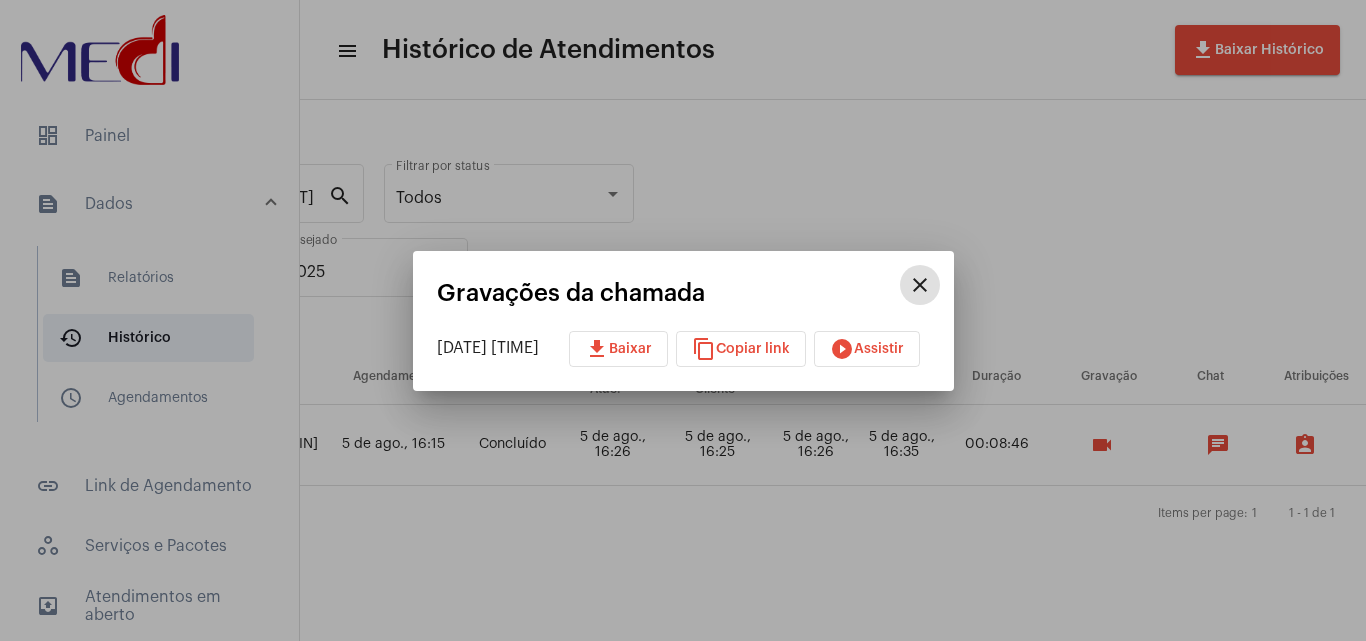 click on "download  Baixar" at bounding box center [618, 349] 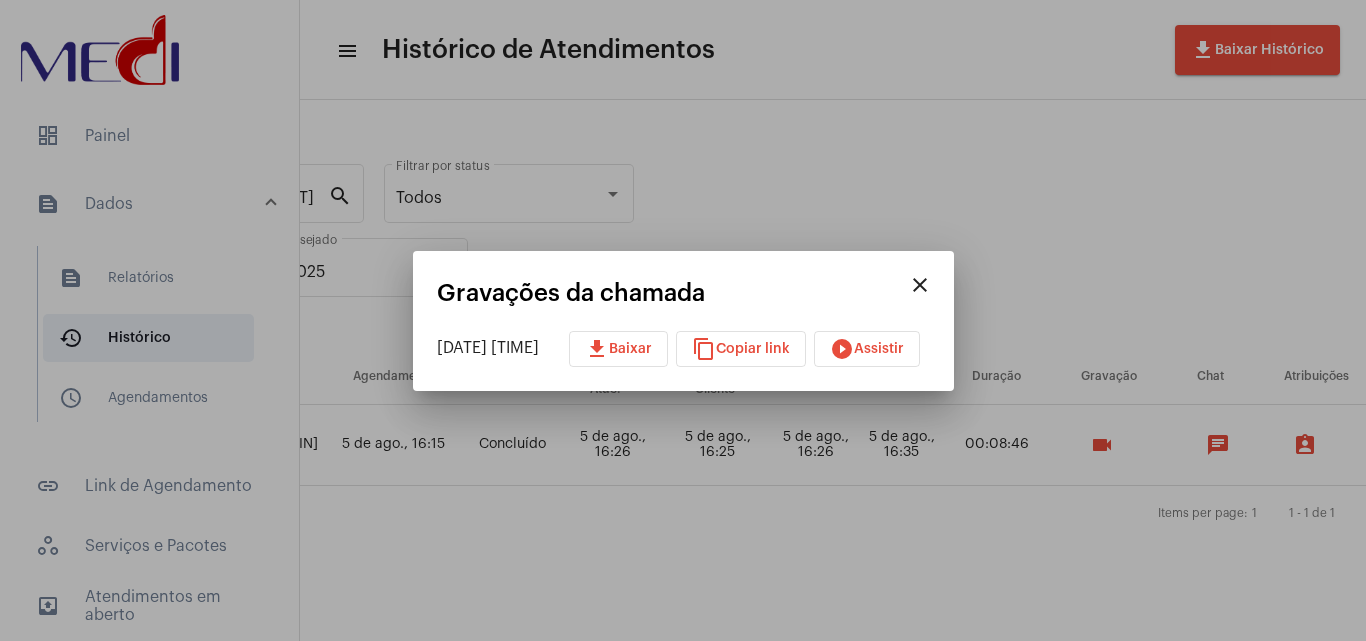 click on "close  Gravações da chamada  [DATE] [TIME] download  Baixar  content_copy  Copiar link  play_circle_filled  Assistir" at bounding box center [683, 321] 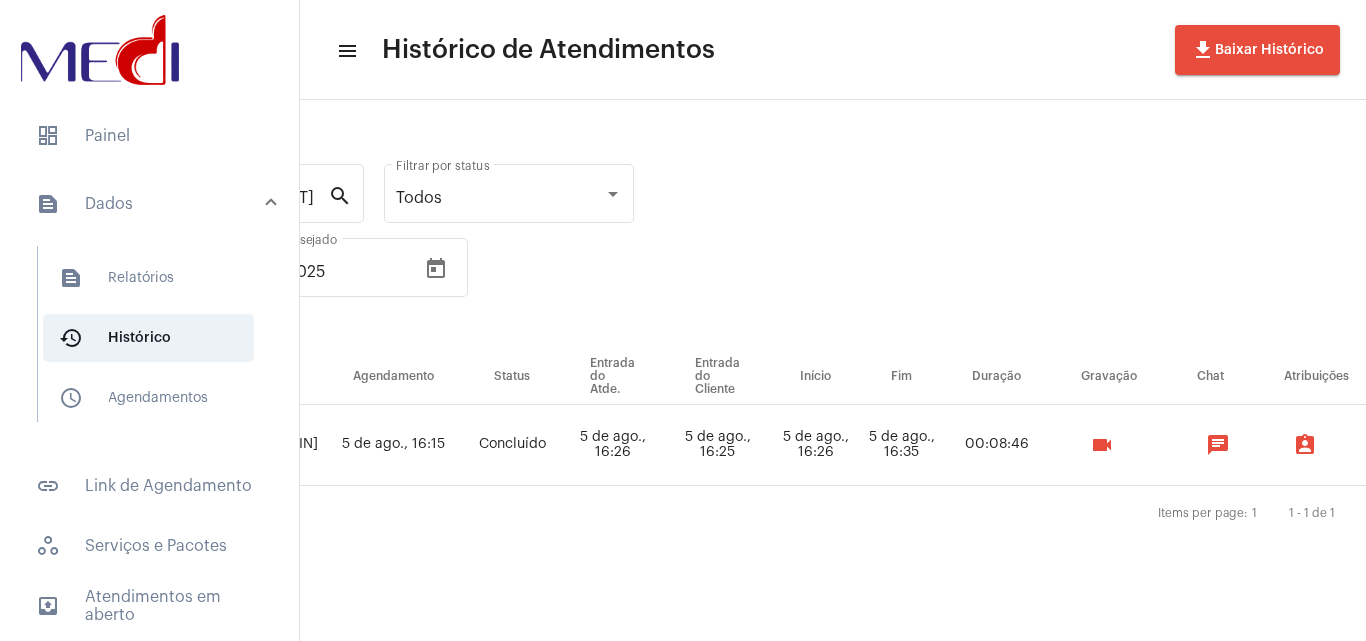 scroll, scrollTop: 0, scrollLeft: 18, axis: horizontal 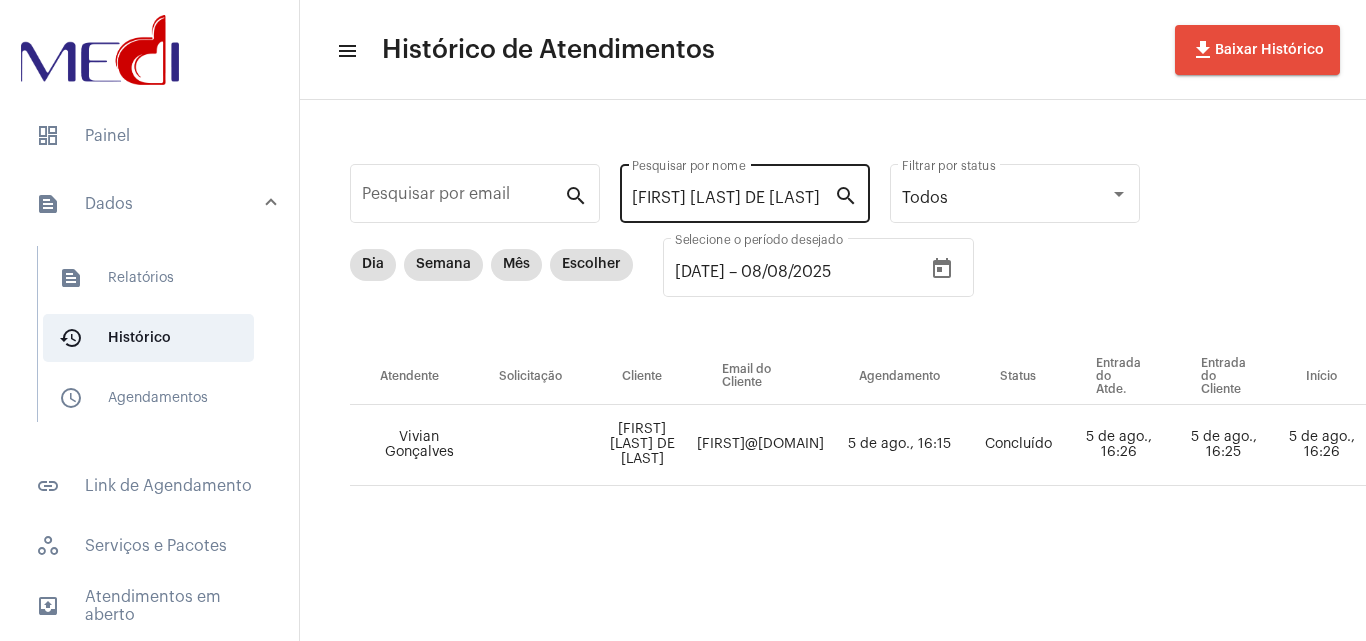 click on "[FIRST] [LAST] DE [LAST] Pesquisar por nome" 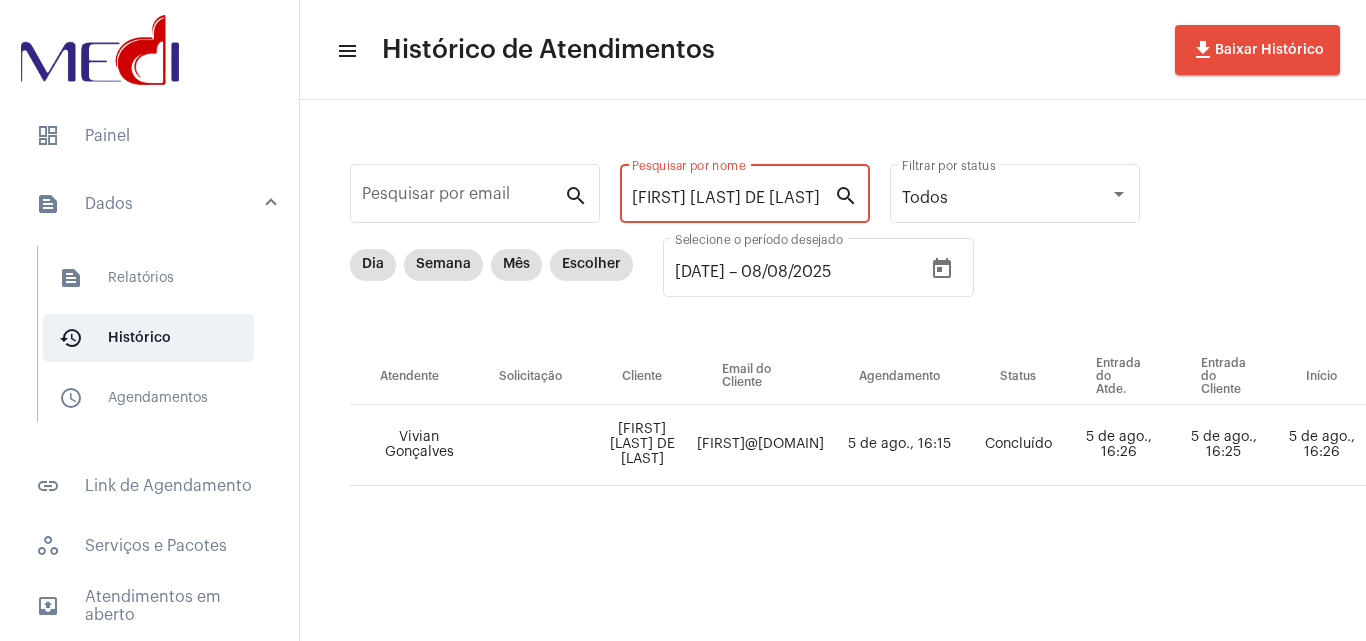 click on "[FIRST] [LAST] DE [LAST]" at bounding box center (733, 198) 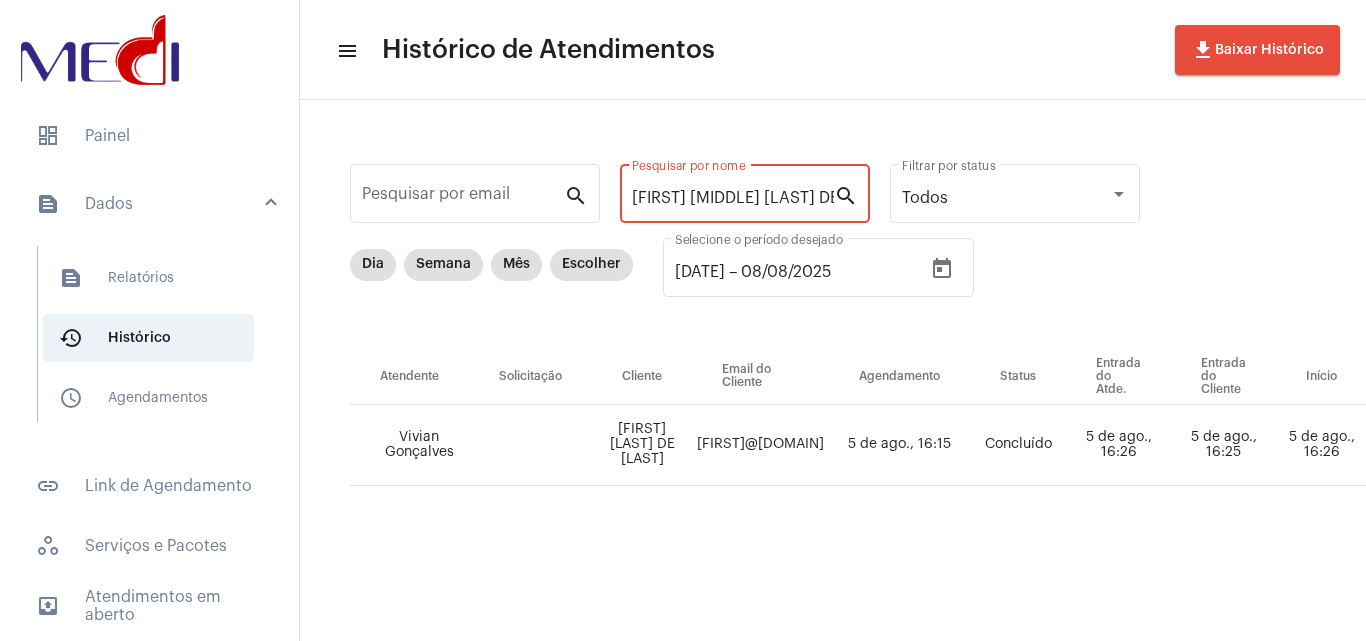 scroll, scrollTop: 0, scrollLeft: 79, axis: horizontal 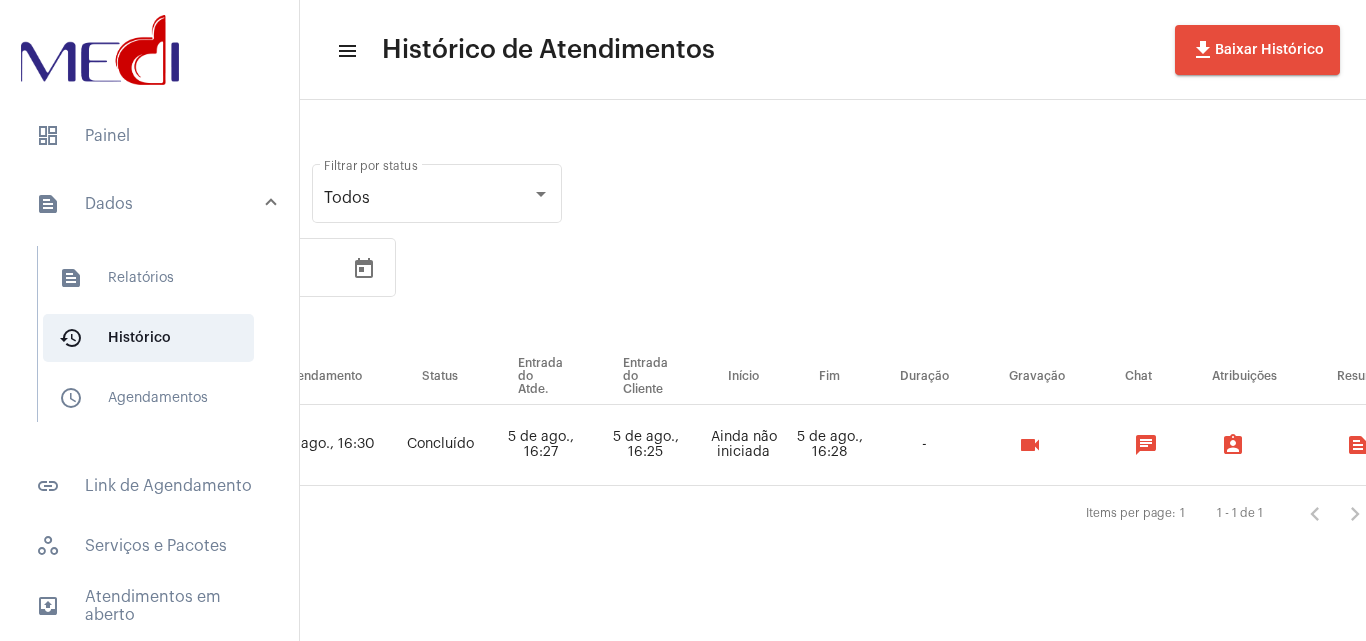 type on "[FIRST] [MIDDLE] [LAST] DE [LAST]" 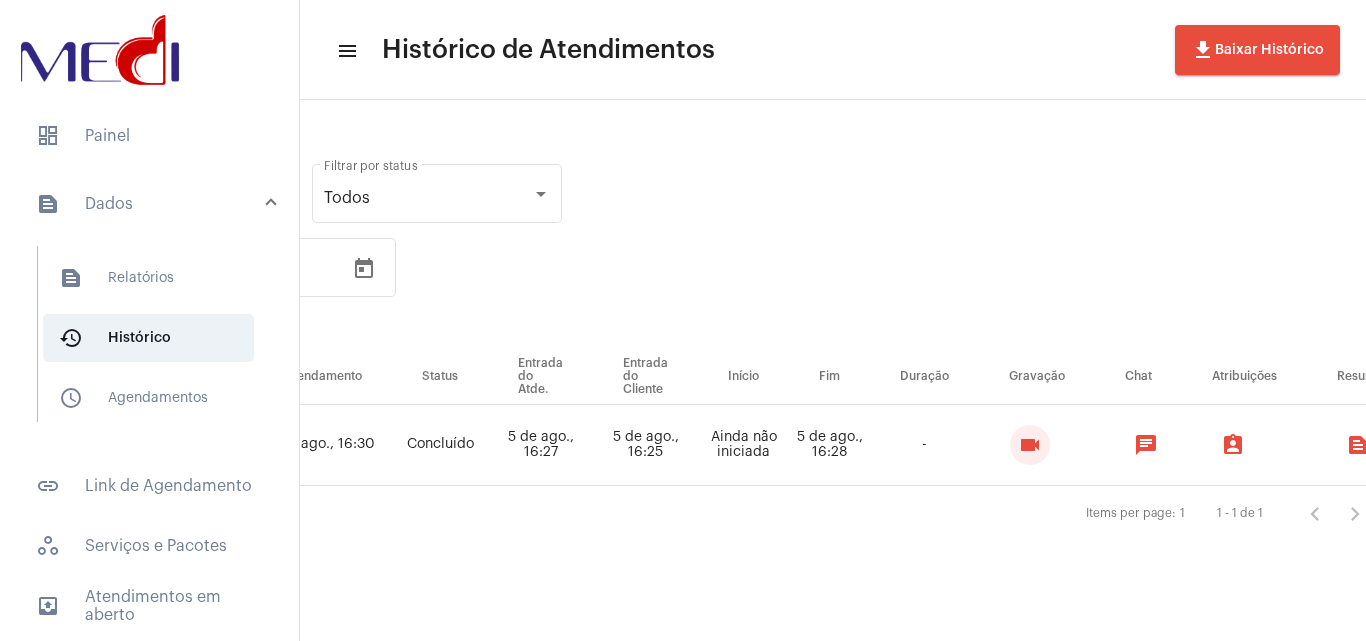 click on "videocam" at bounding box center [1030, 445] 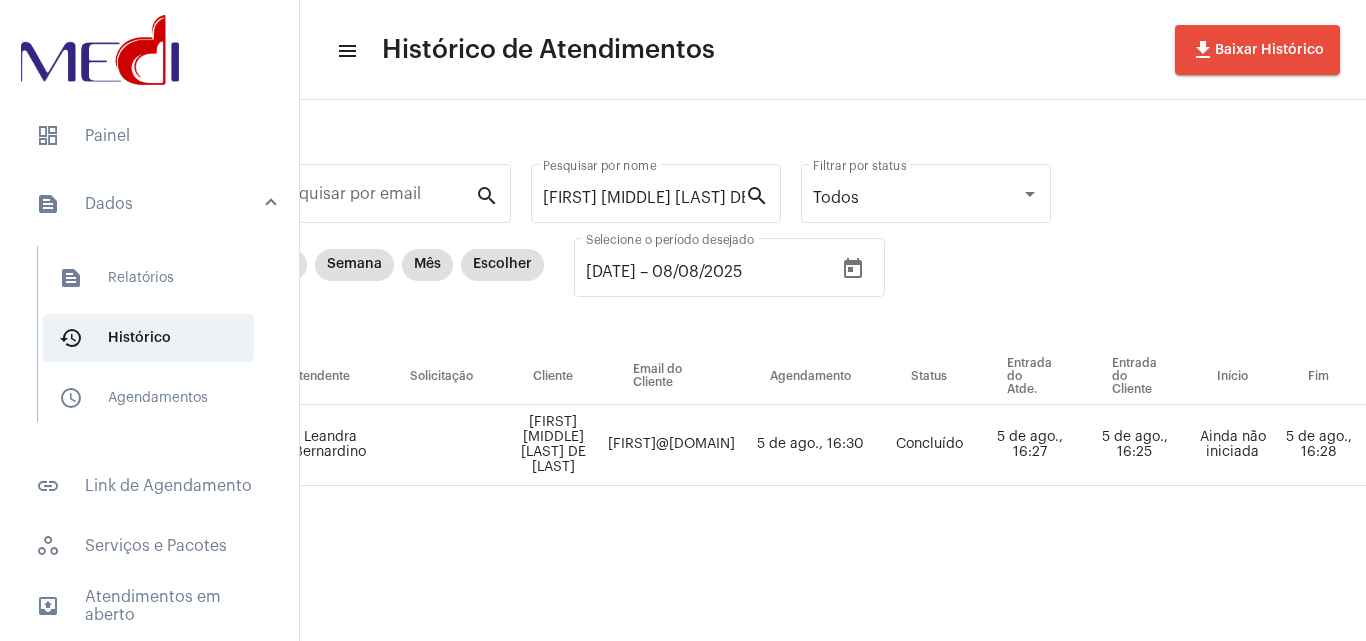 scroll, scrollTop: 0, scrollLeft: 0, axis: both 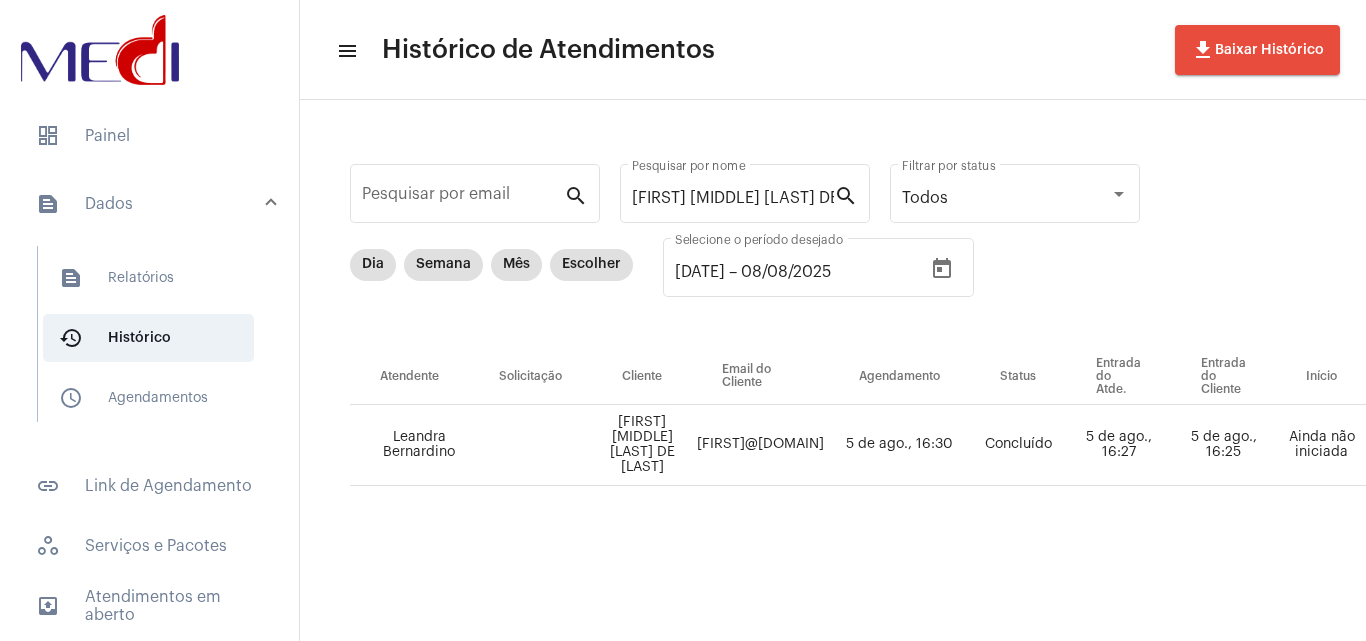 drag, startPoint x: 705, startPoint y: 445, endPoint x: 866, endPoint y: 441, distance: 161.04968 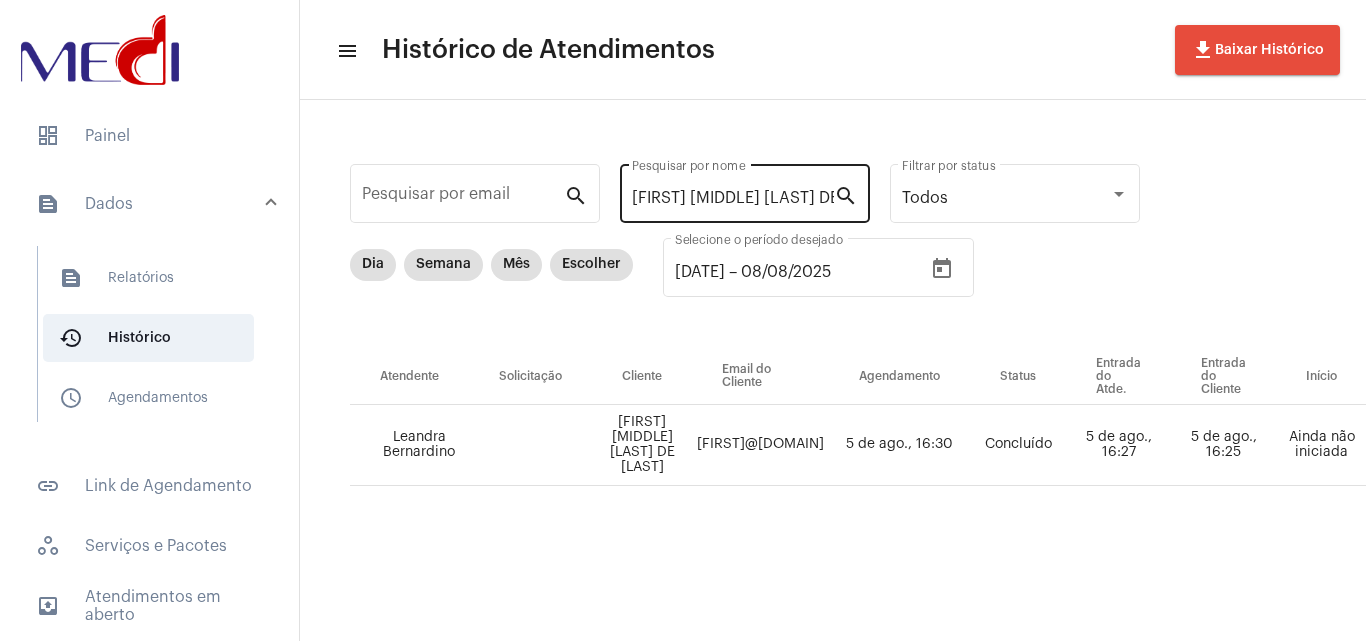 click on "[FIRST] [MIDDLE] [LAST] DE [LAST]" at bounding box center (733, 198) 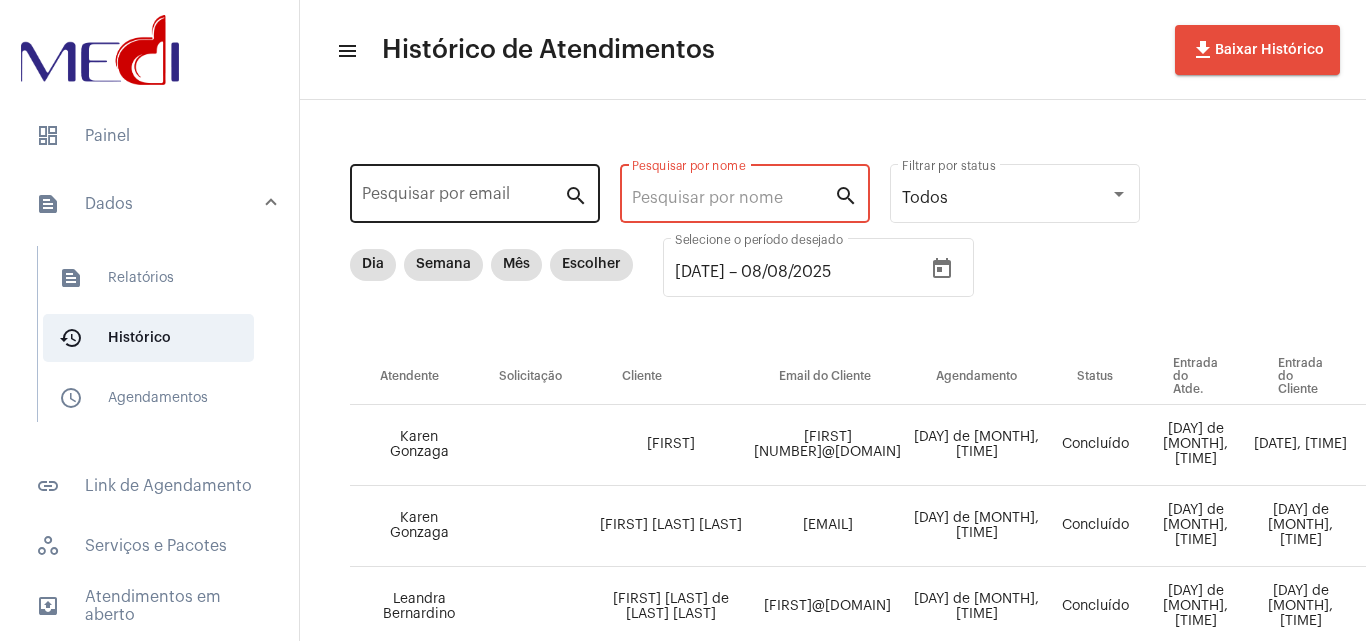 type 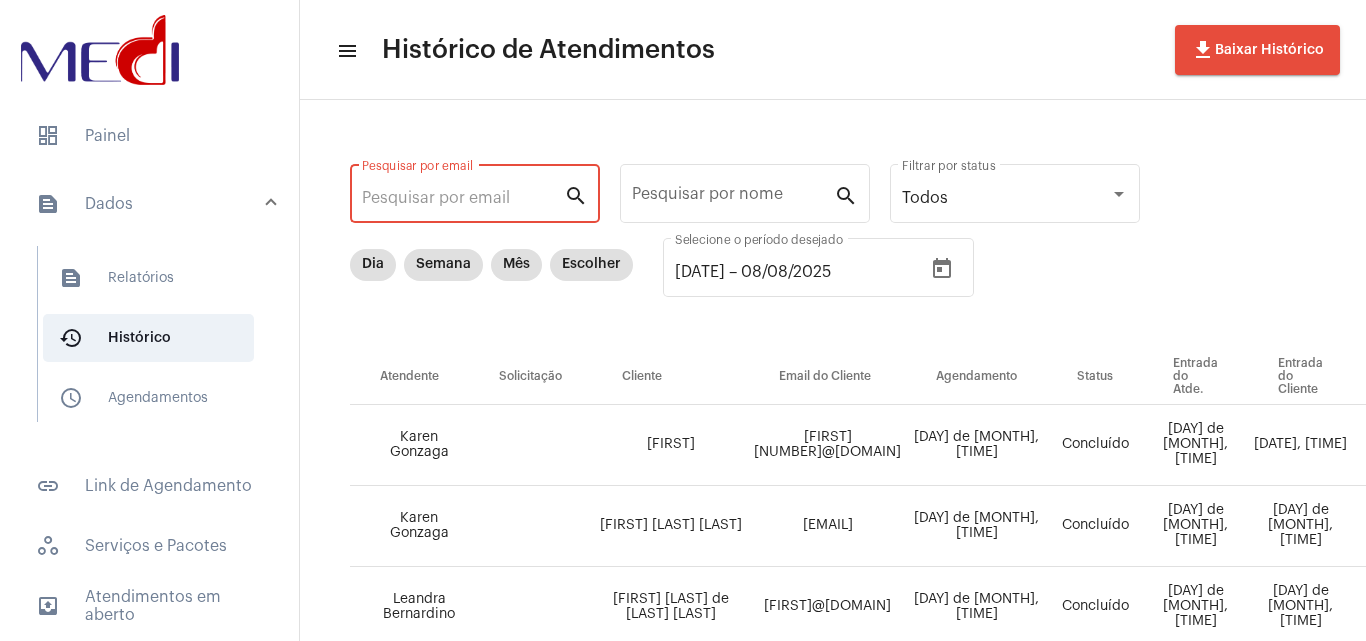 paste on "[FIRST]@[DOMAIN]" 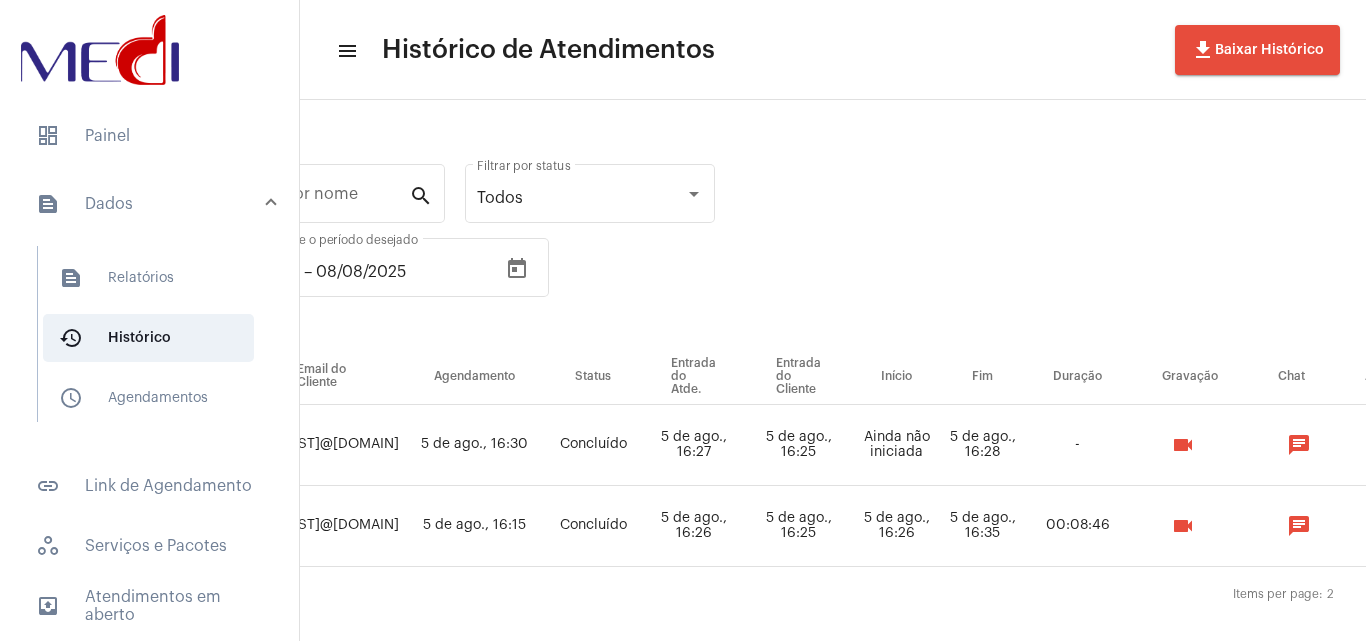 scroll, scrollTop: 0, scrollLeft: 679, axis: horizontal 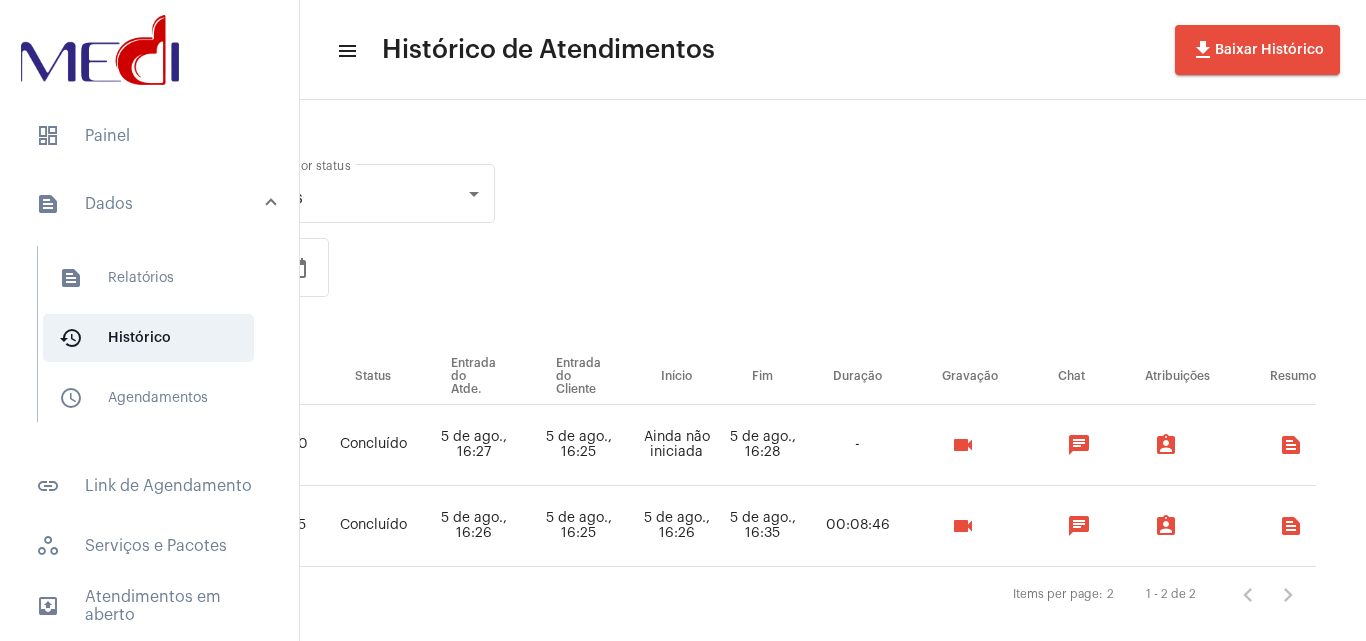 click on "videocam" at bounding box center (963, 526) 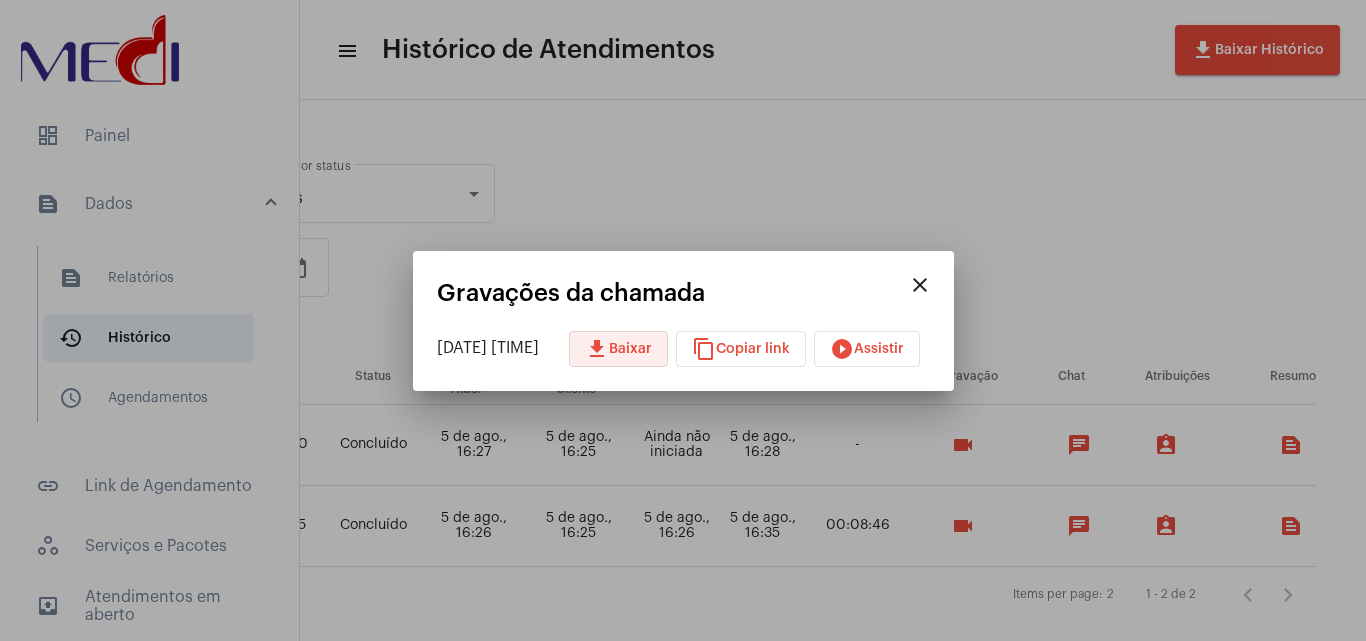 click on "download  Baixar" at bounding box center [618, 349] 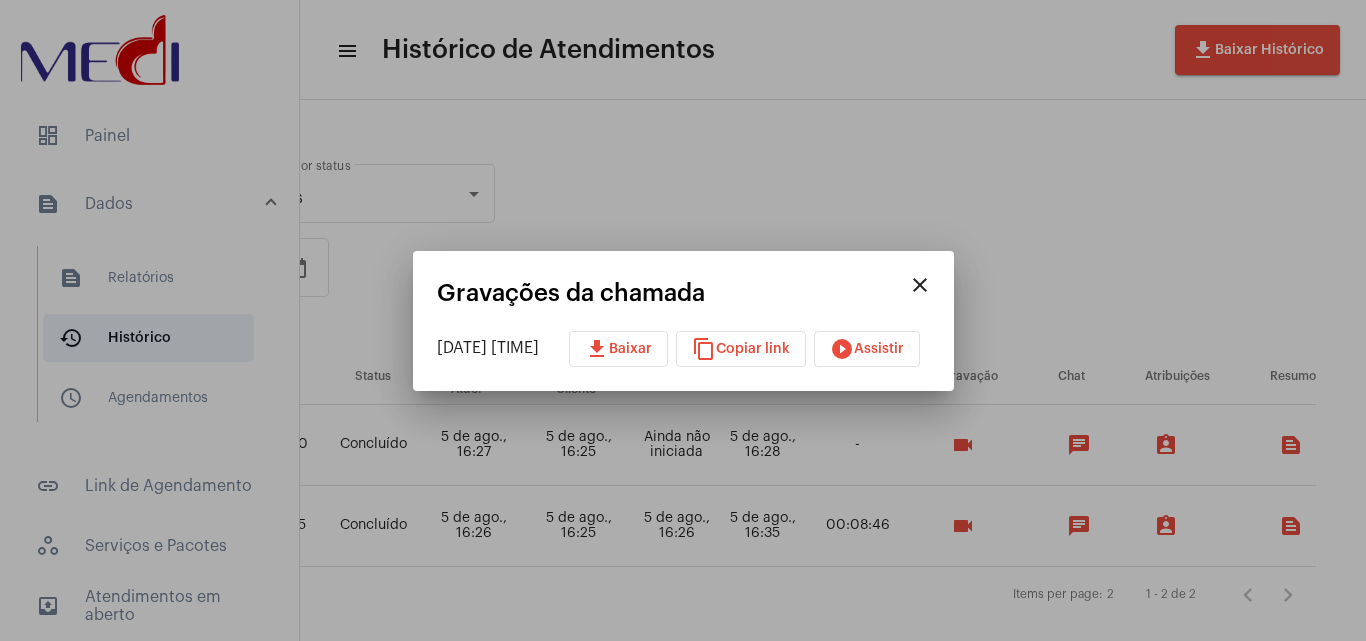 click on "close" at bounding box center [920, 285] 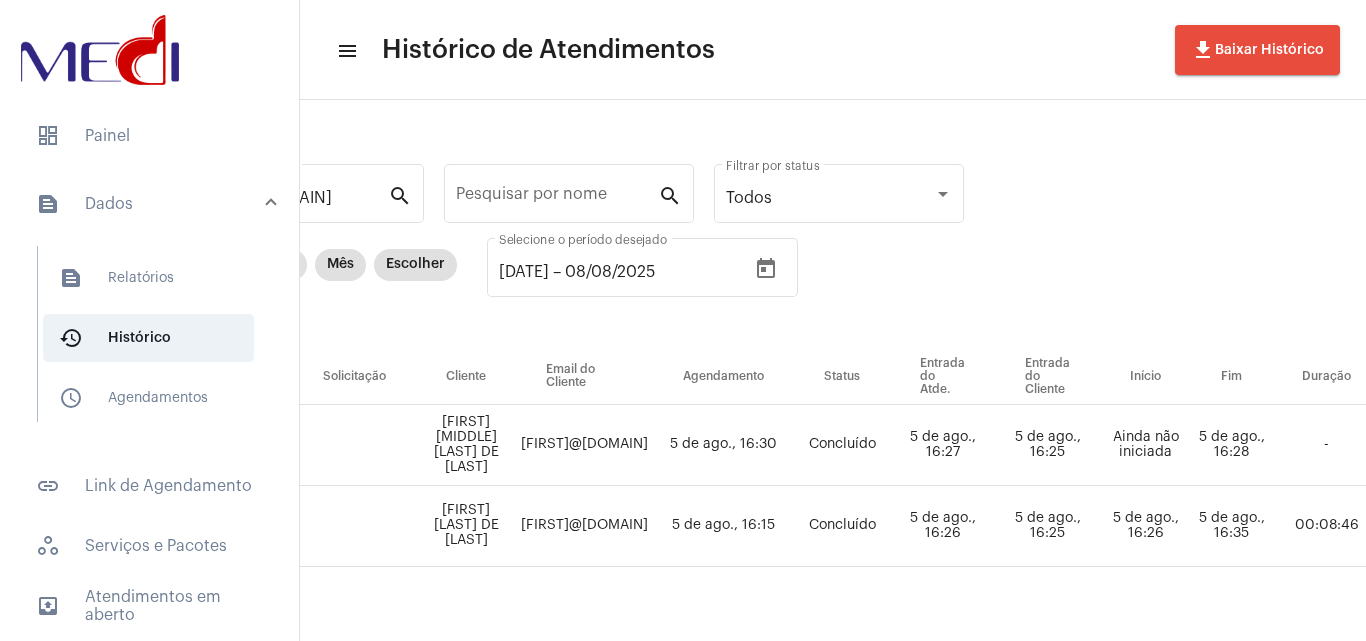 scroll, scrollTop: 0, scrollLeft: 0, axis: both 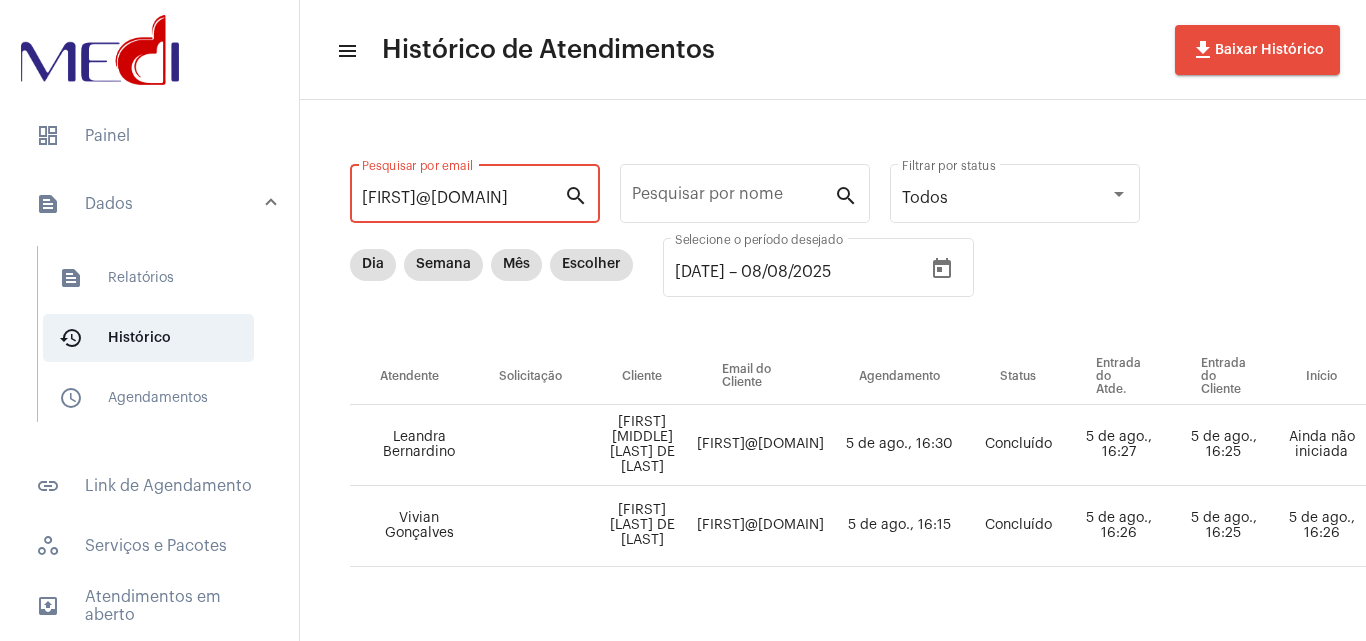 drag, startPoint x: 542, startPoint y: 198, endPoint x: 367, endPoint y: 186, distance: 175.41095 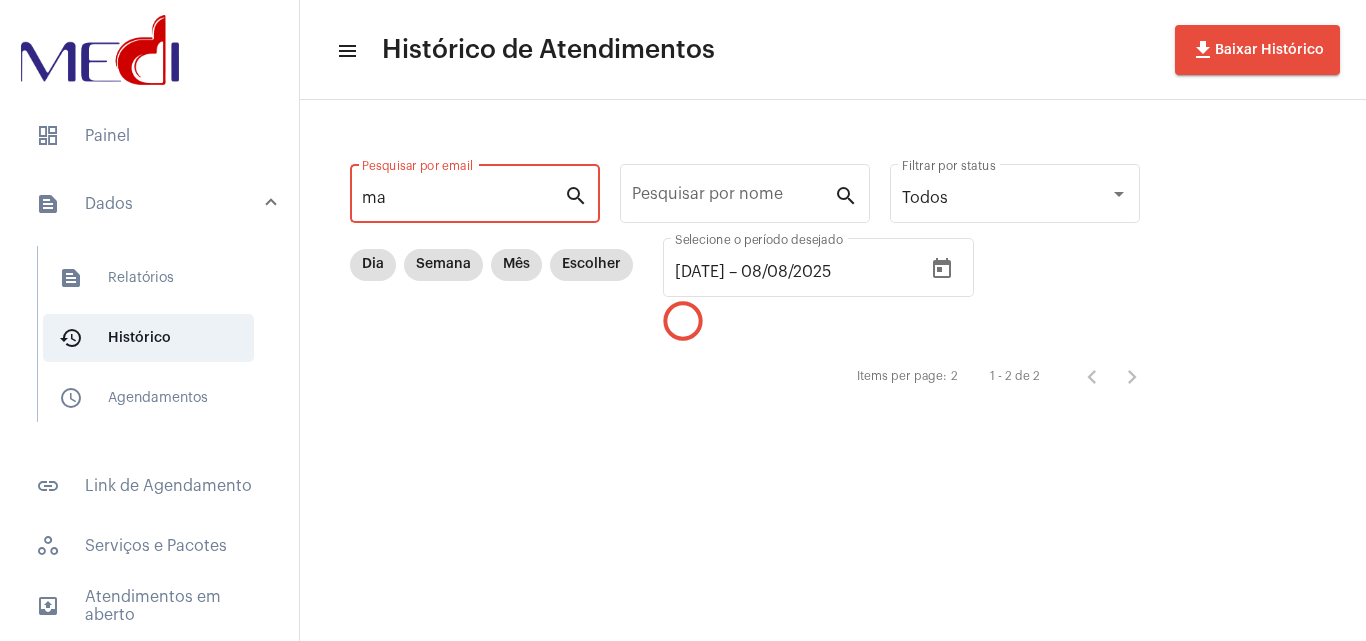 type on "m" 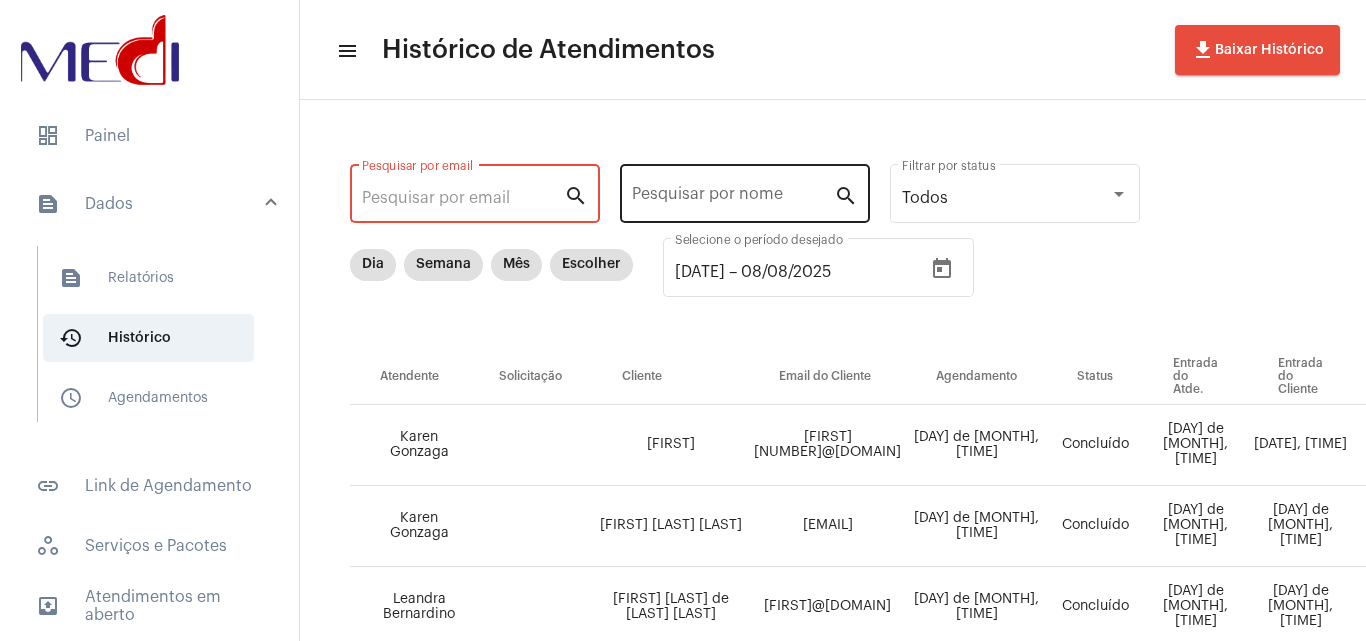 type 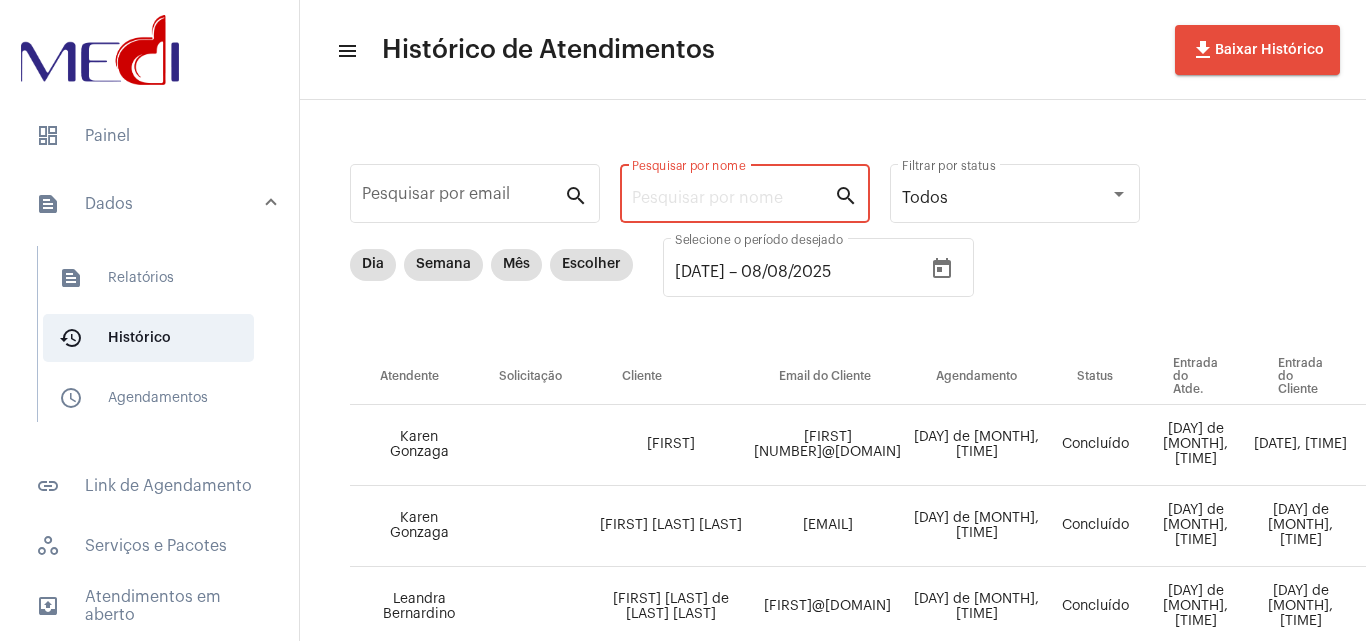 paste on "[FIRST] [LAST] [LAST]" 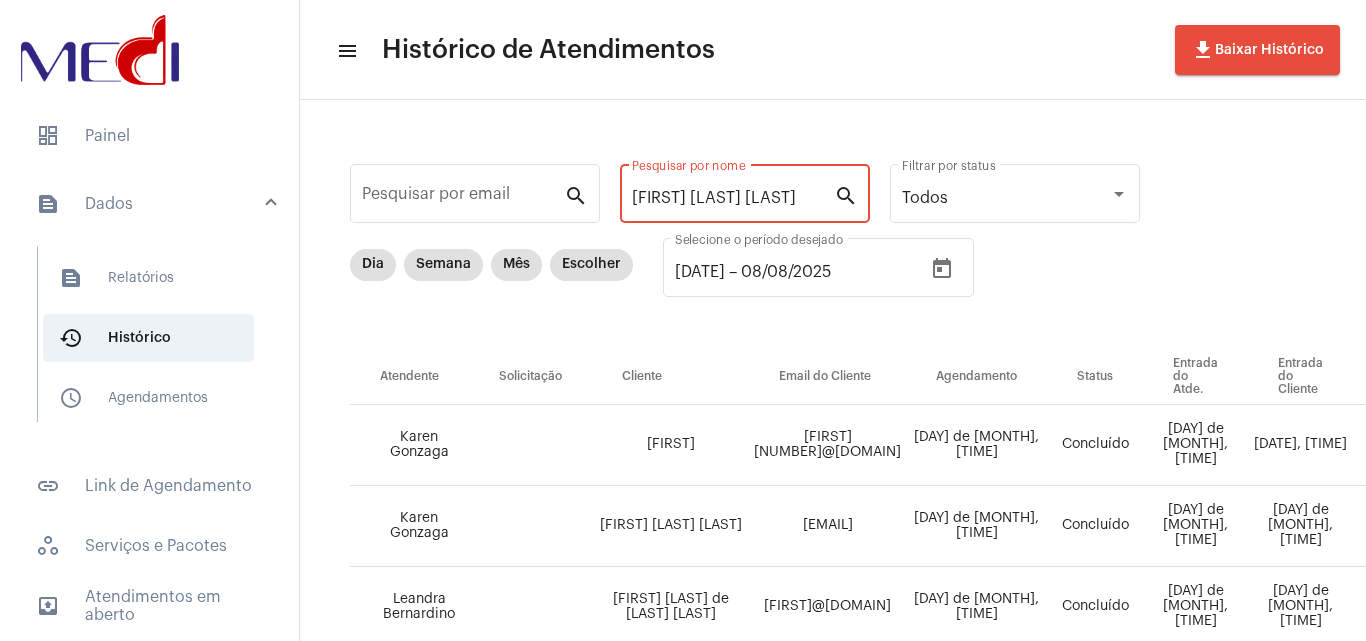 scroll, scrollTop: 0, scrollLeft: 22, axis: horizontal 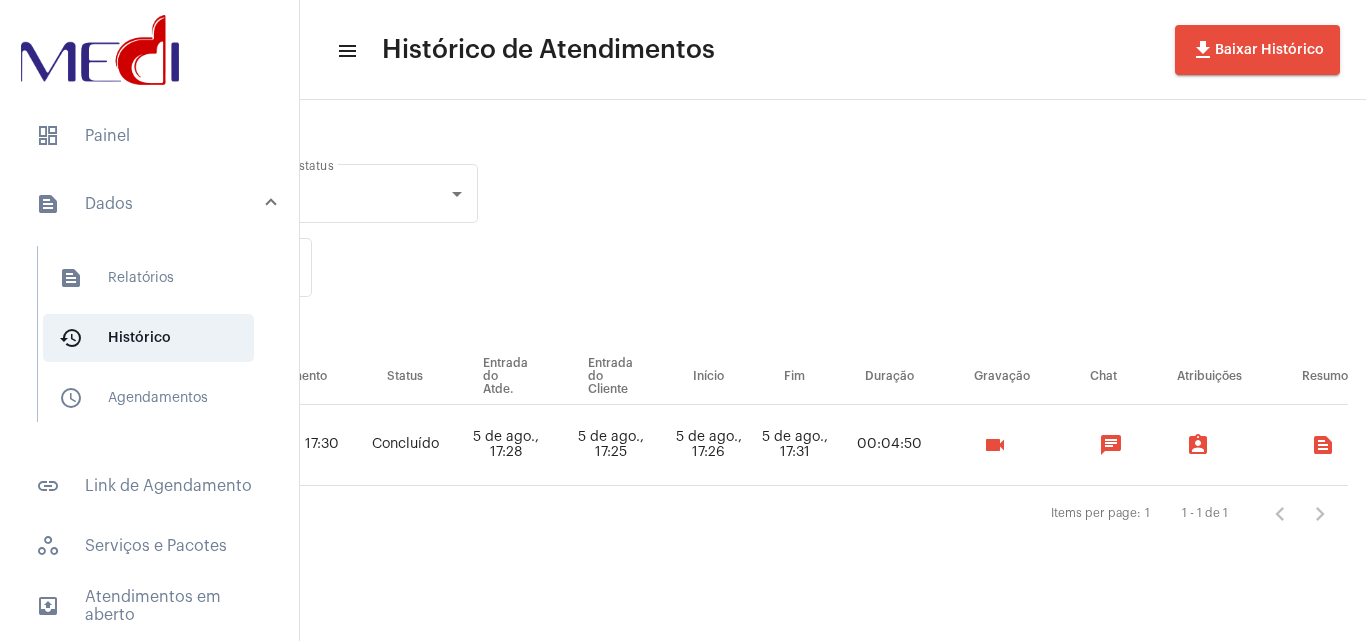 click on "videocam" at bounding box center (995, 445) 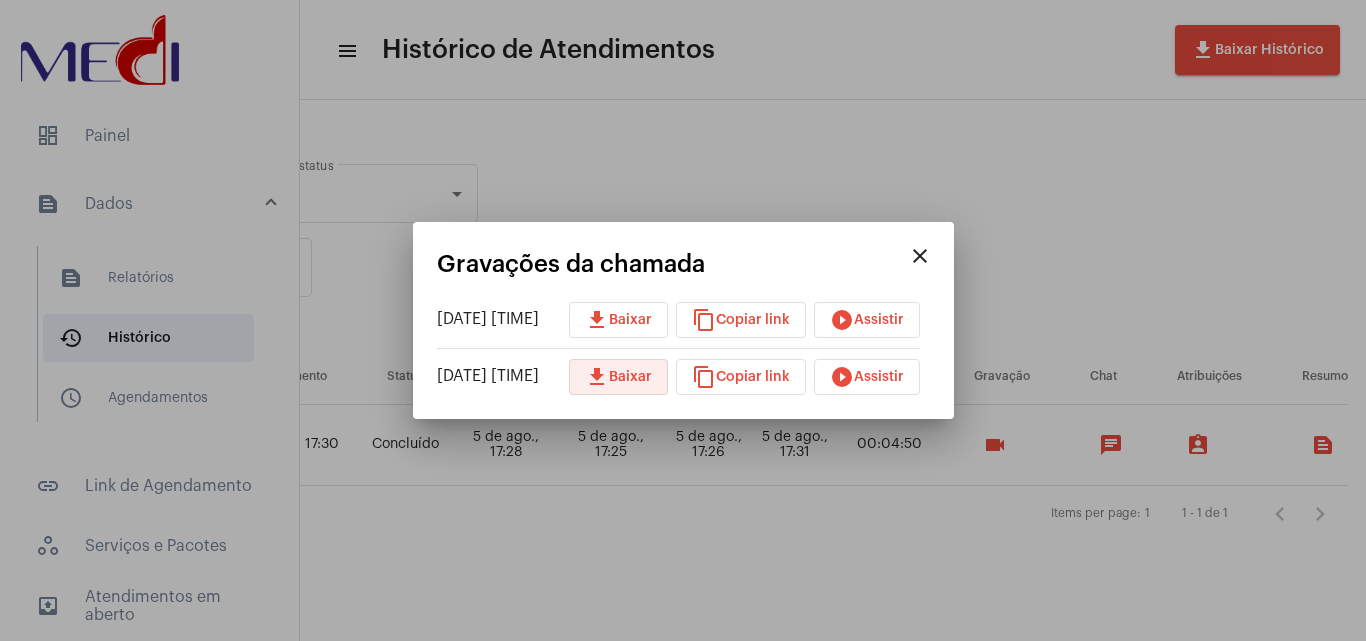 click on "download" at bounding box center (597, 377) 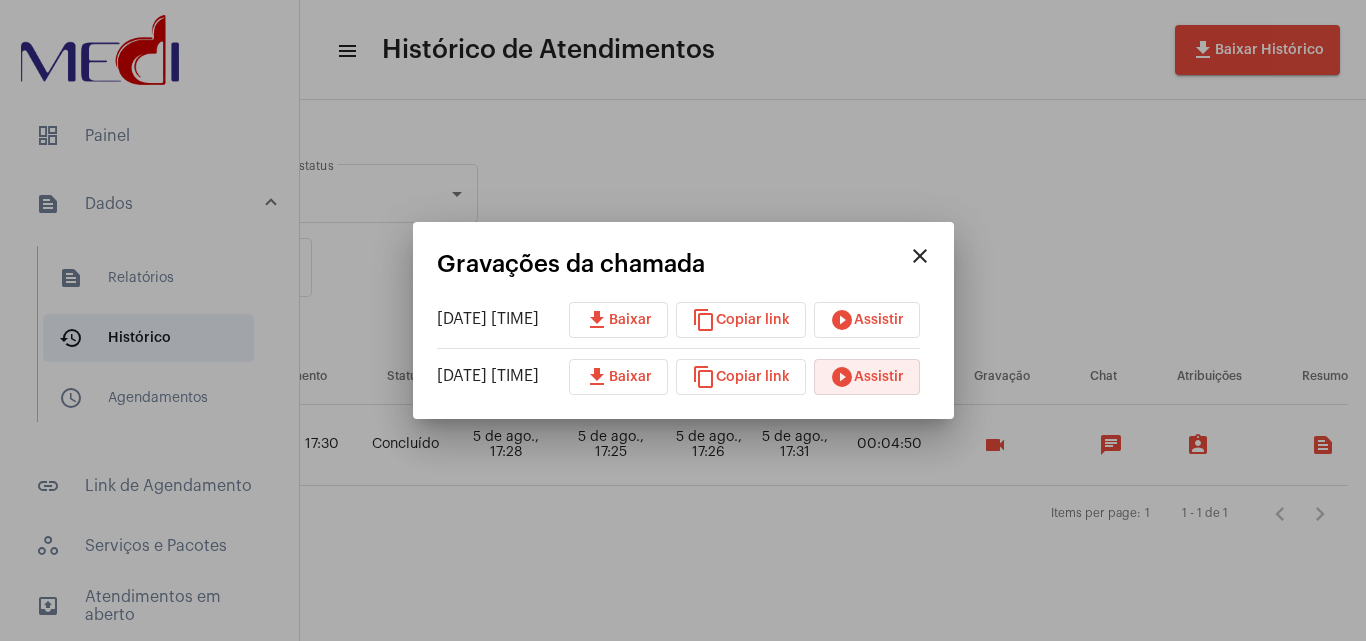 click on "play_circle_filled  Assistir" at bounding box center (867, 377) 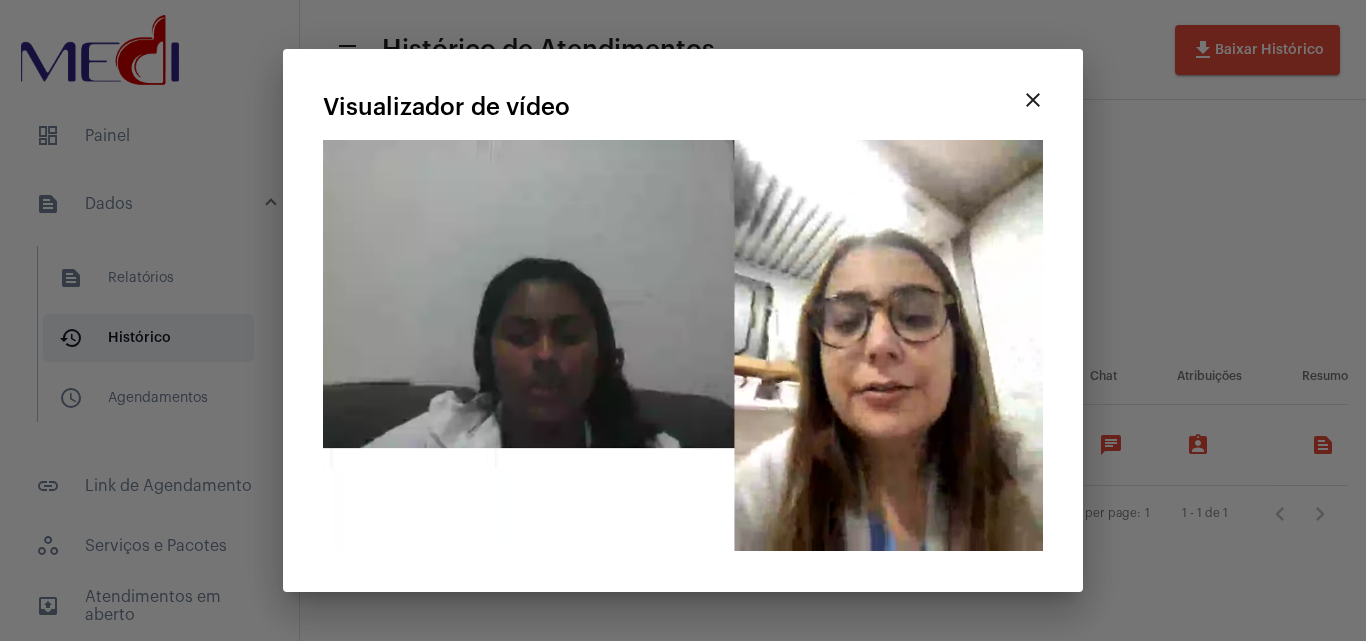 click on "close" at bounding box center (1033, 100) 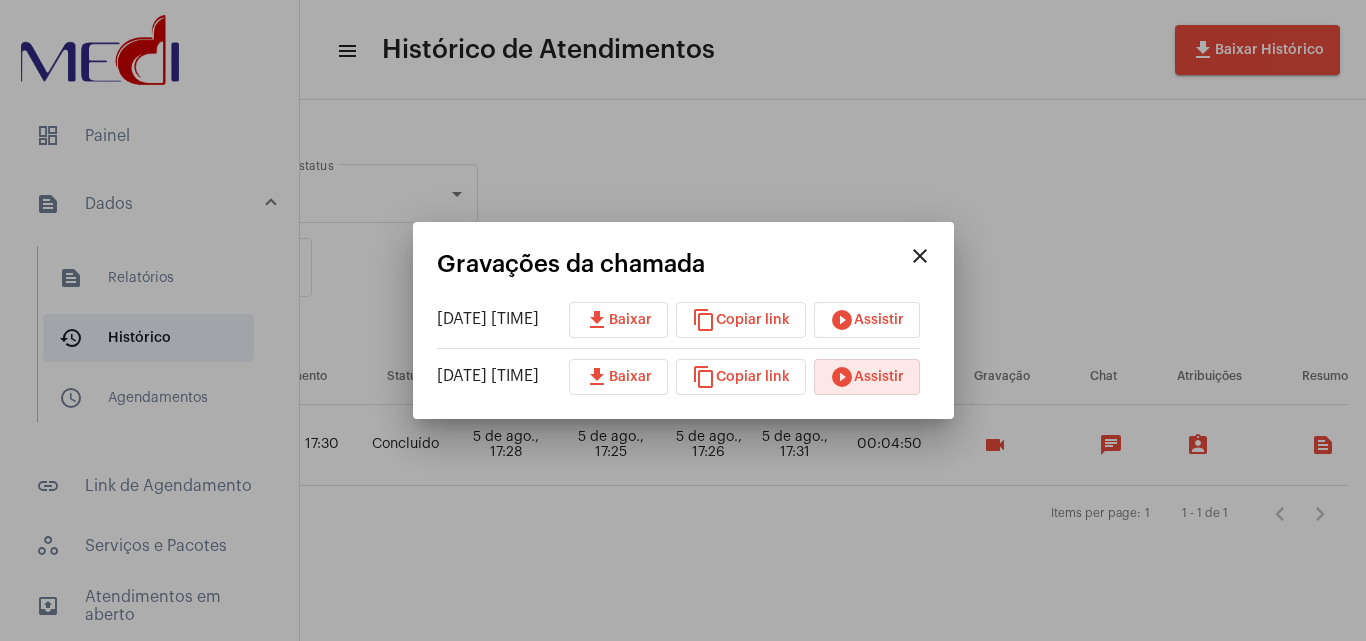 click on "download  Baixar" at bounding box center [618, 377] 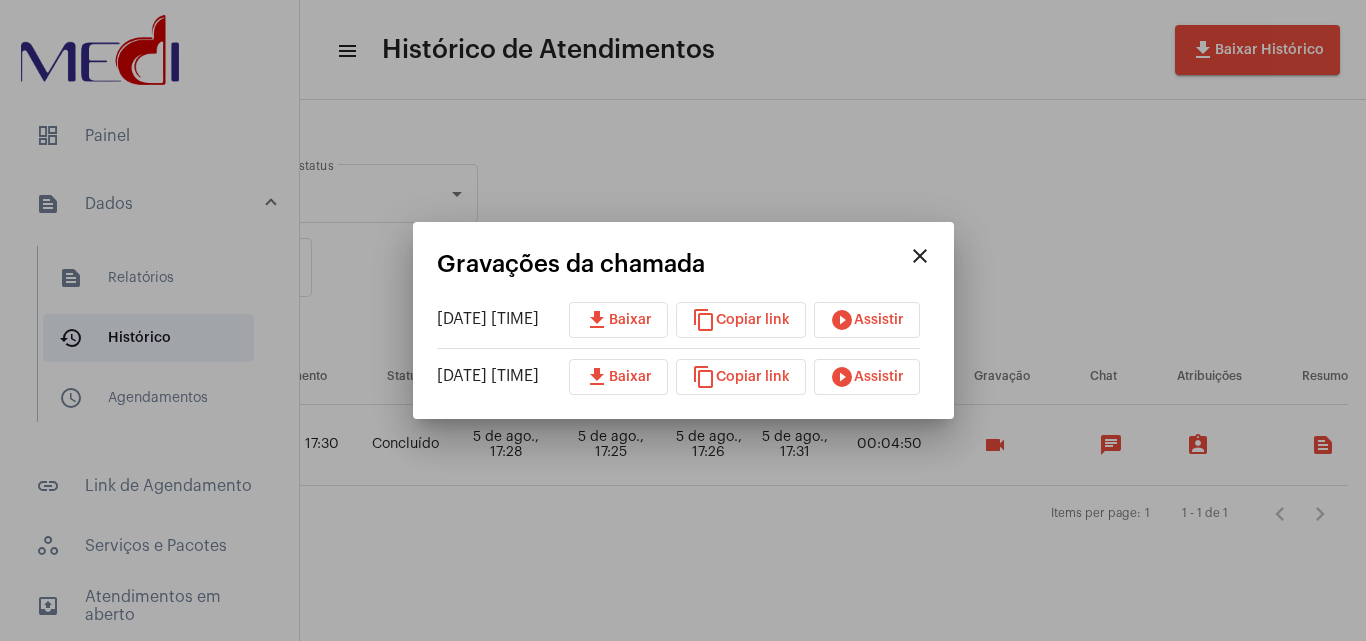 click at bounding box center (683, 320) 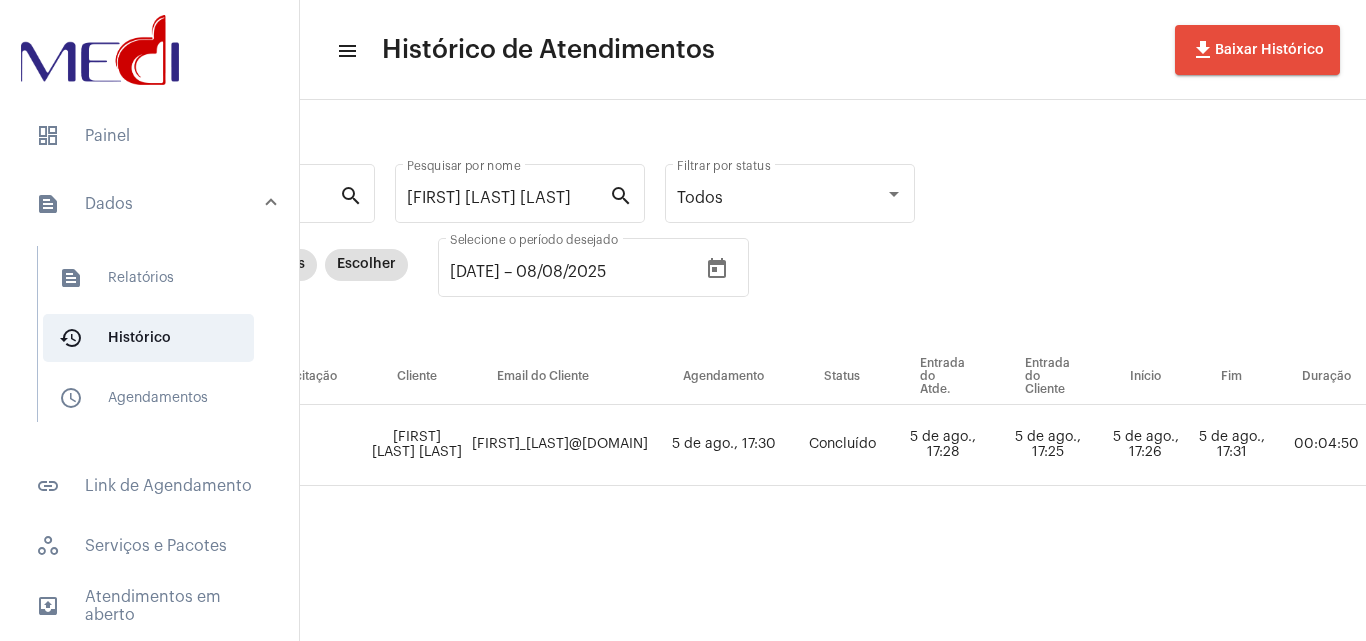 scroll, scrollTop: 0, scrollLeft: 197, axis: horizontal 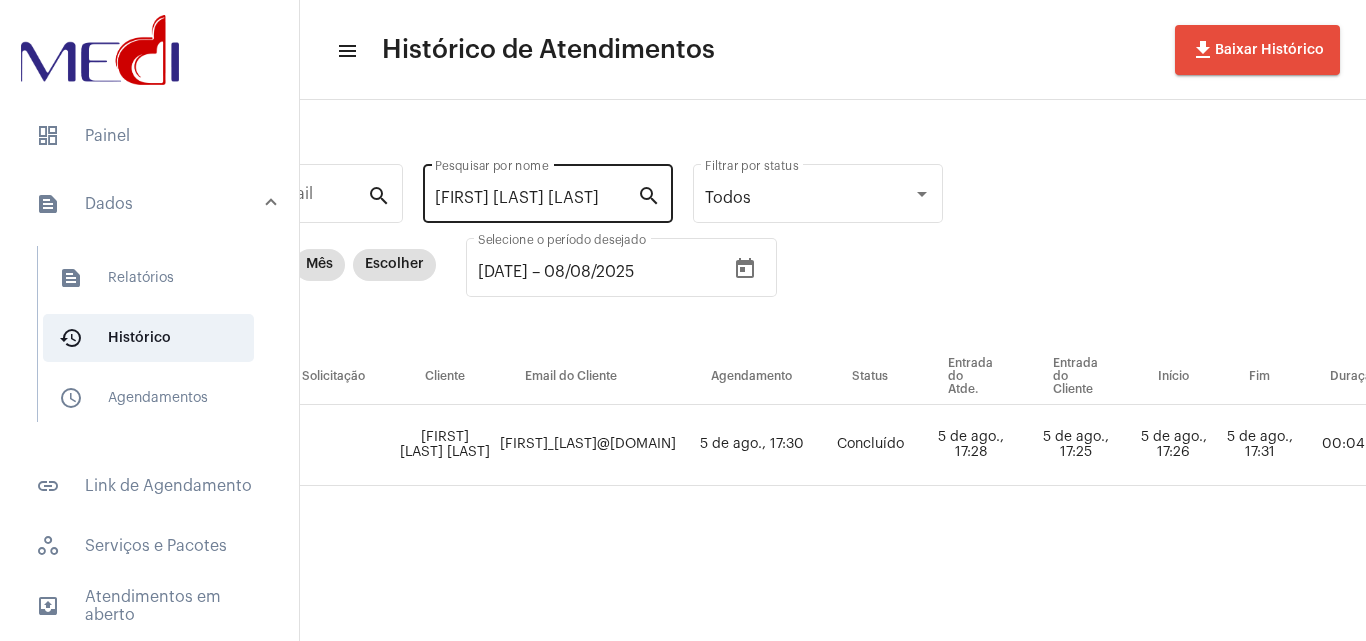 click on "[FIRST] [LAST] [LAST] Pesquisar por nome" 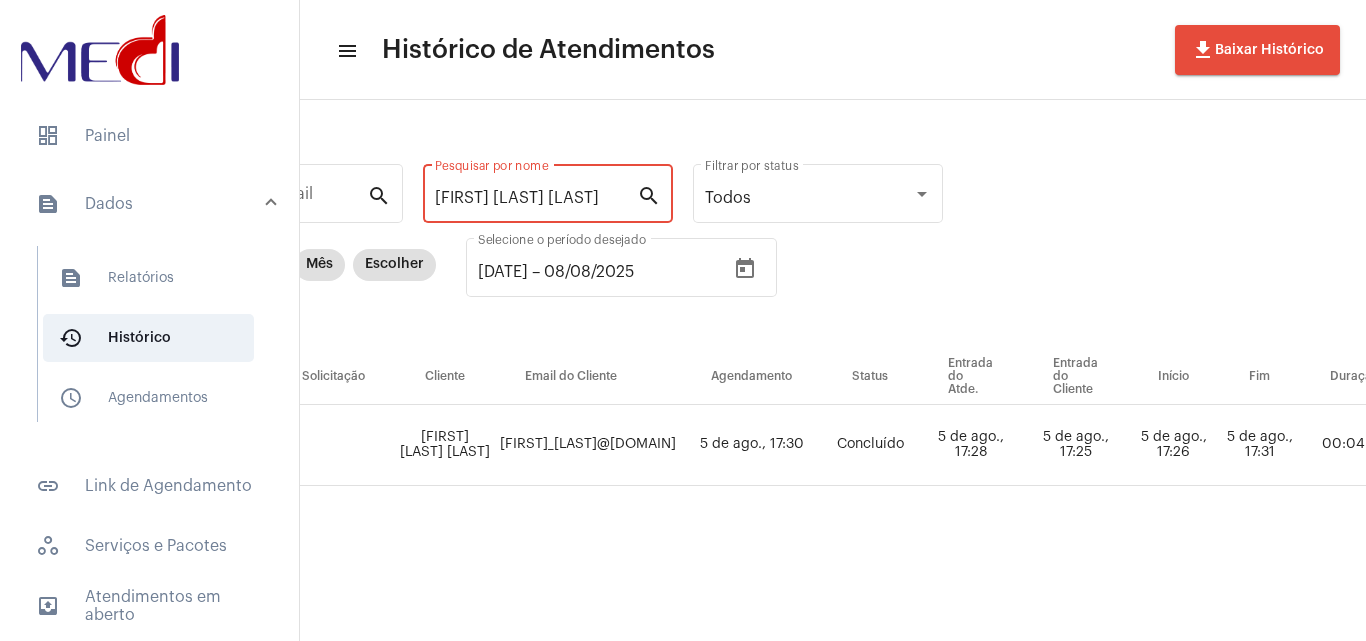 click on "[FIRST] [LAST] [LAST] Pesquisar por nome" 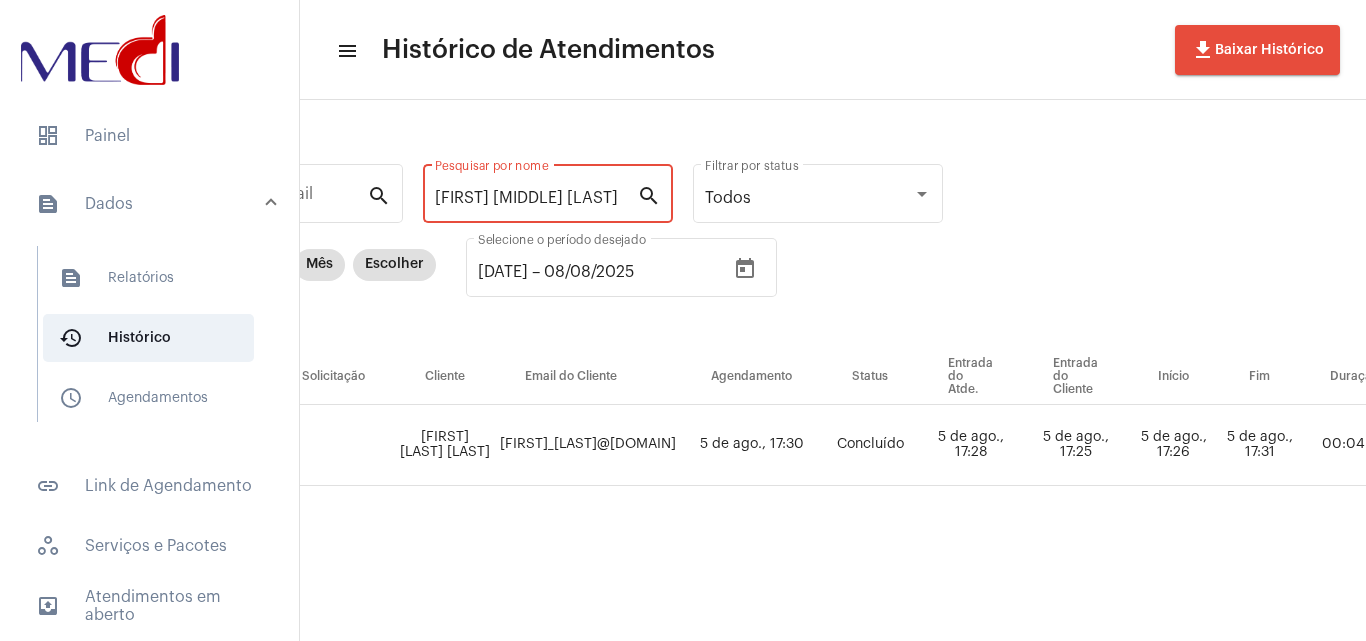 scroll, scrollTop: 0, scrollLeft: 0, axis: both 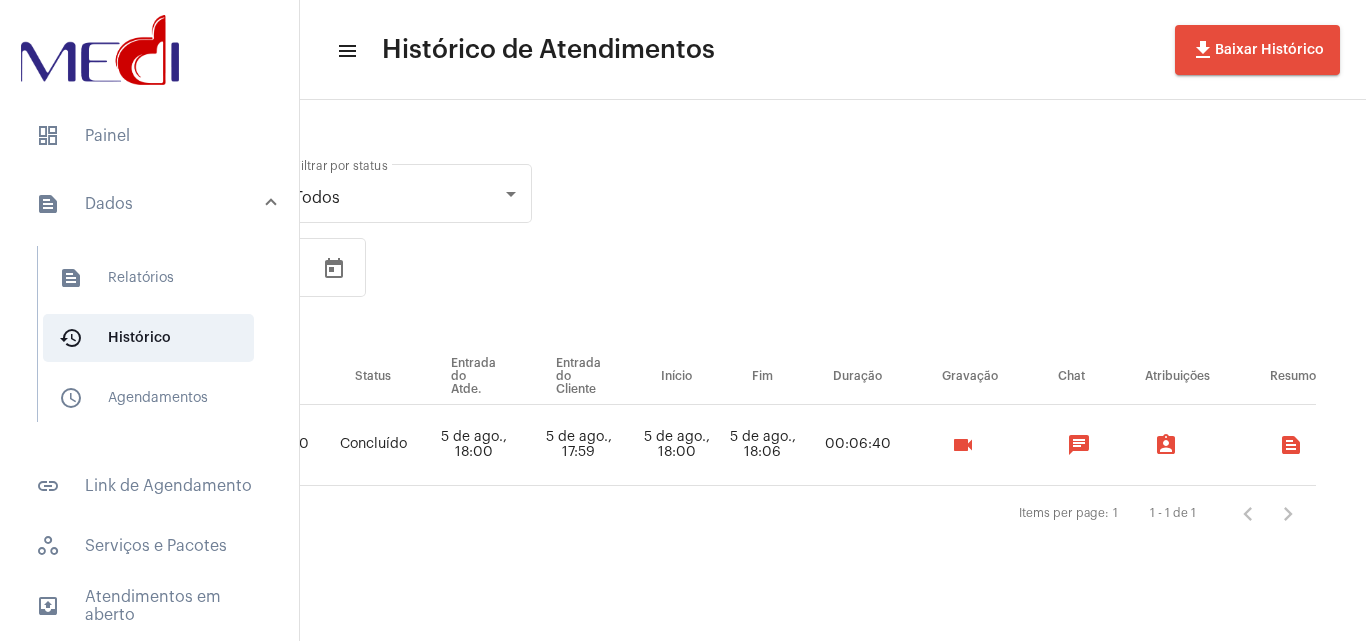 click on "videocam" at bounding box center [963, 445] 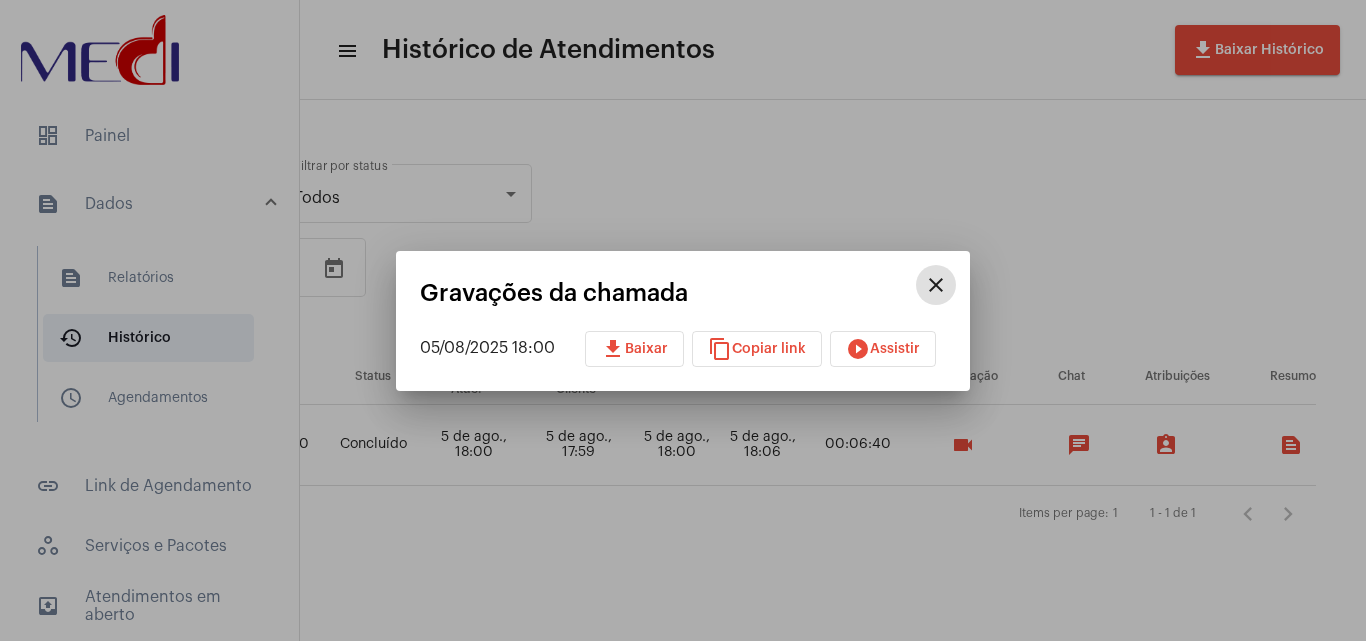 click on "download  Baixar" at bounding box center [634, 349] 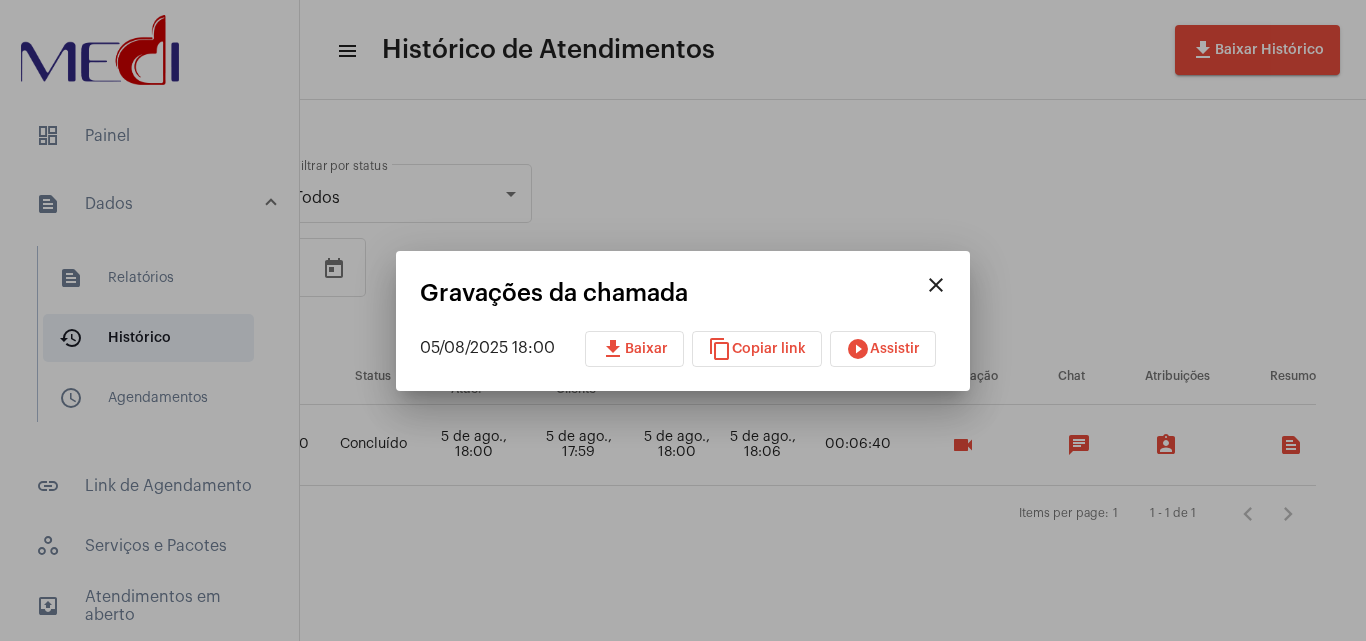 click at bounding box center [683, 320] 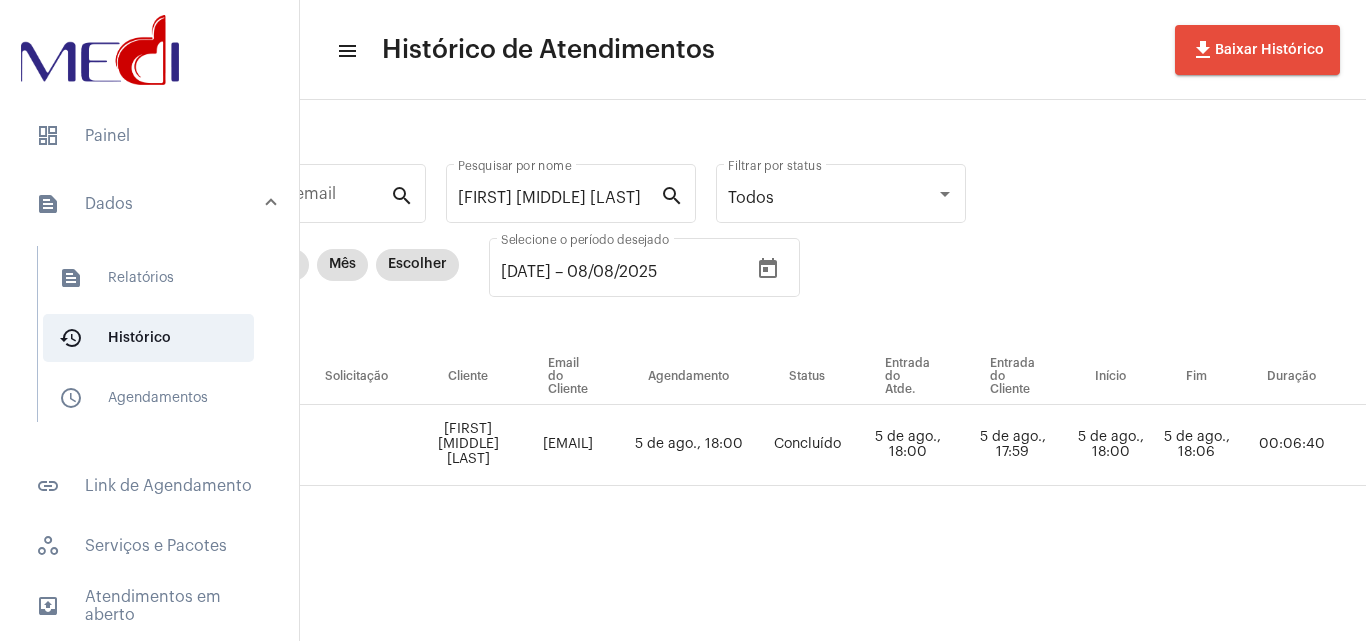 scroll, scrollTop: 0, scrollLeft: 166, axis: horizontal 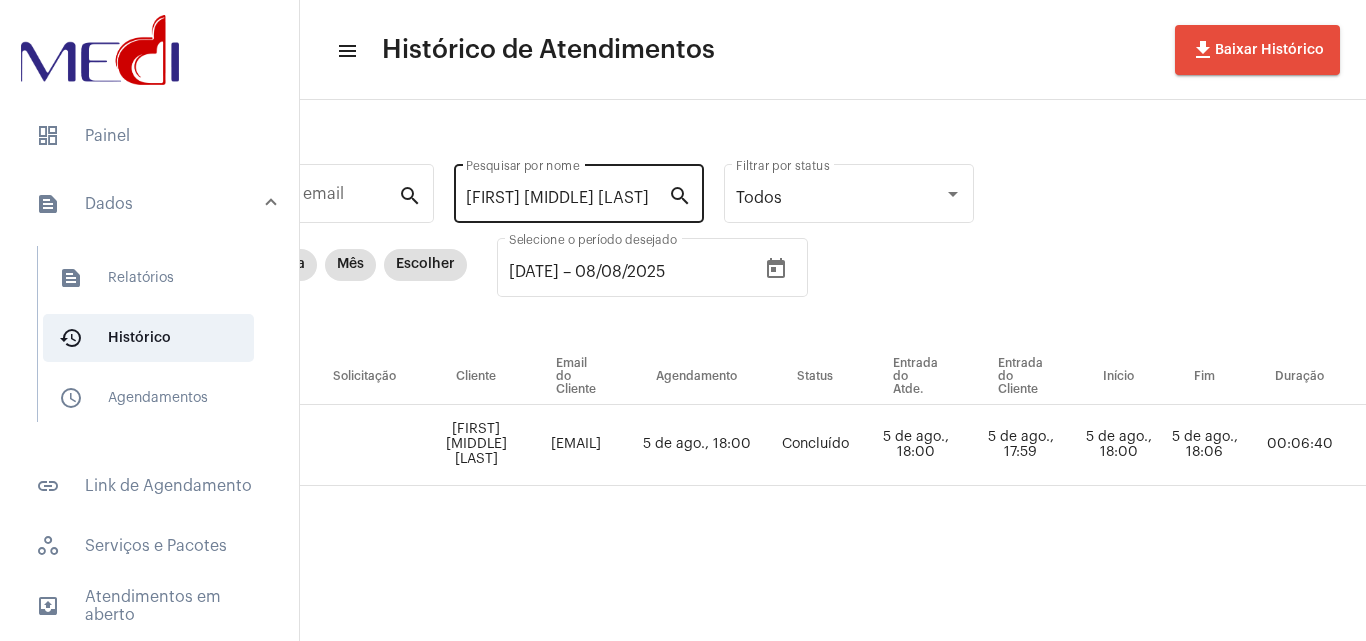 click on "[FIRST] [MIDDLE] [LAST] Pesquisar por nome" 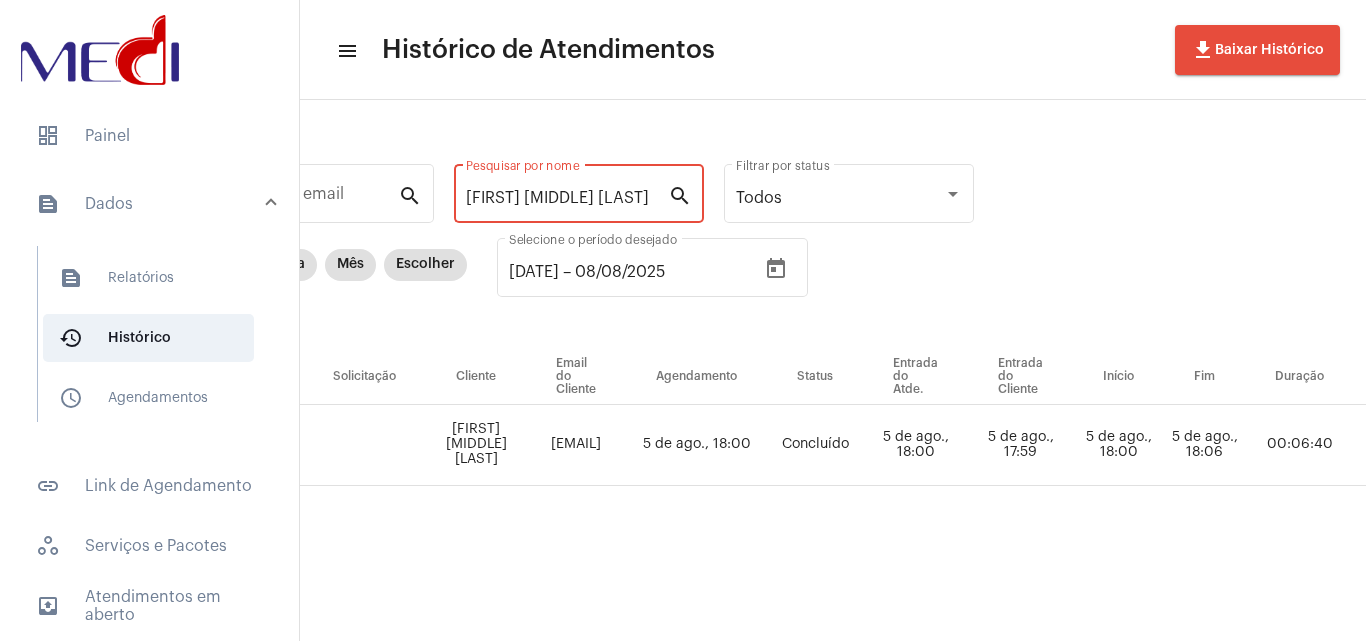 click on "[FIRST] [MIDDLE] [LAST]" at bounding box center (567, 198) 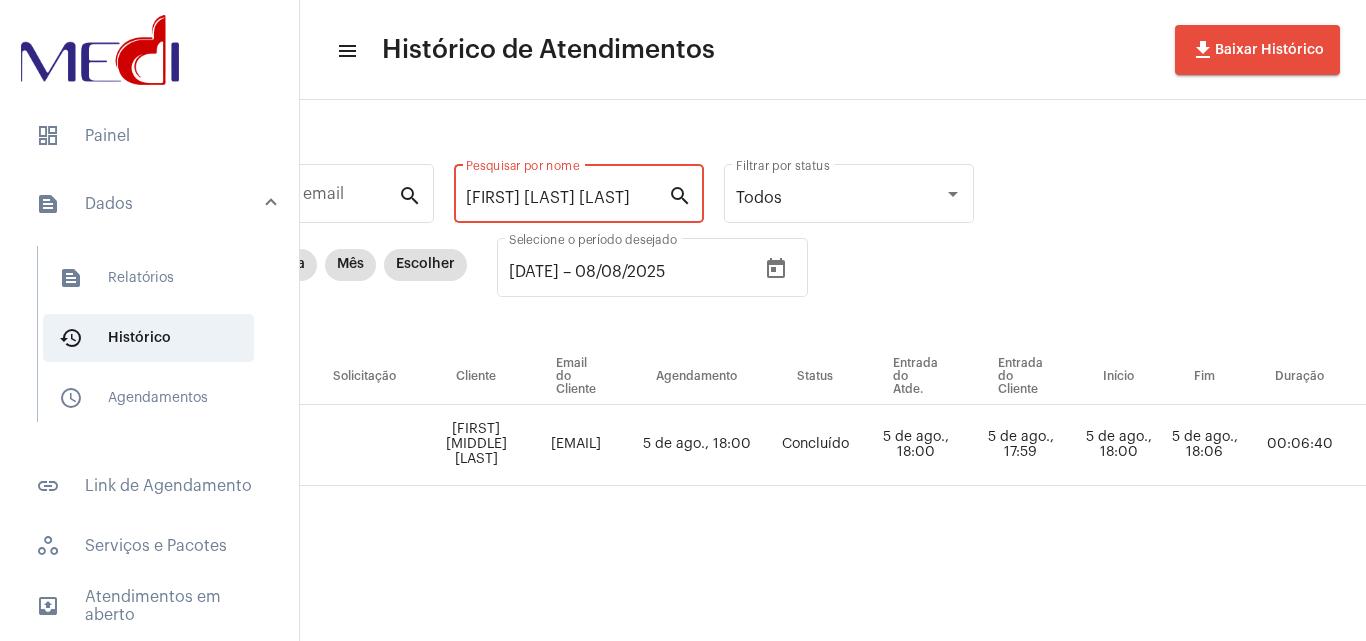 scroll, scrollTop: 0, scrollLeft: 9, axis: horizontal 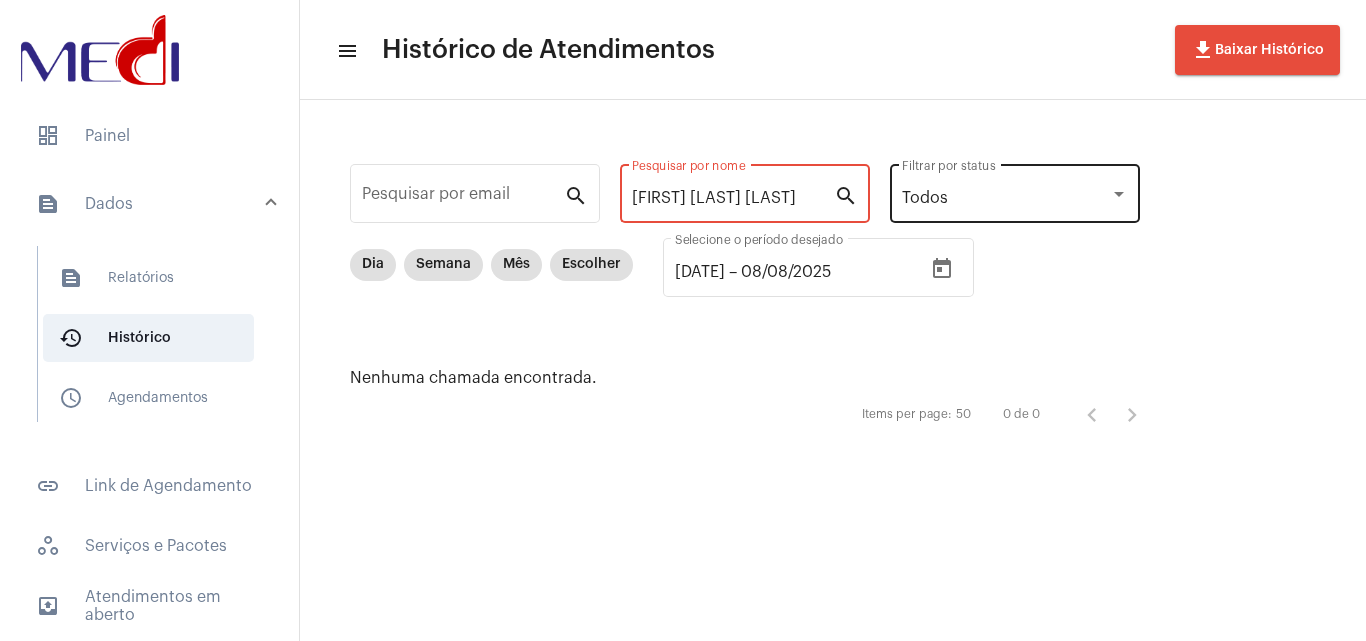 drag, startPoint x: 686, startPoint y: 191, endPoint x: 1103, endPoint y: 193, distance: 417.0048 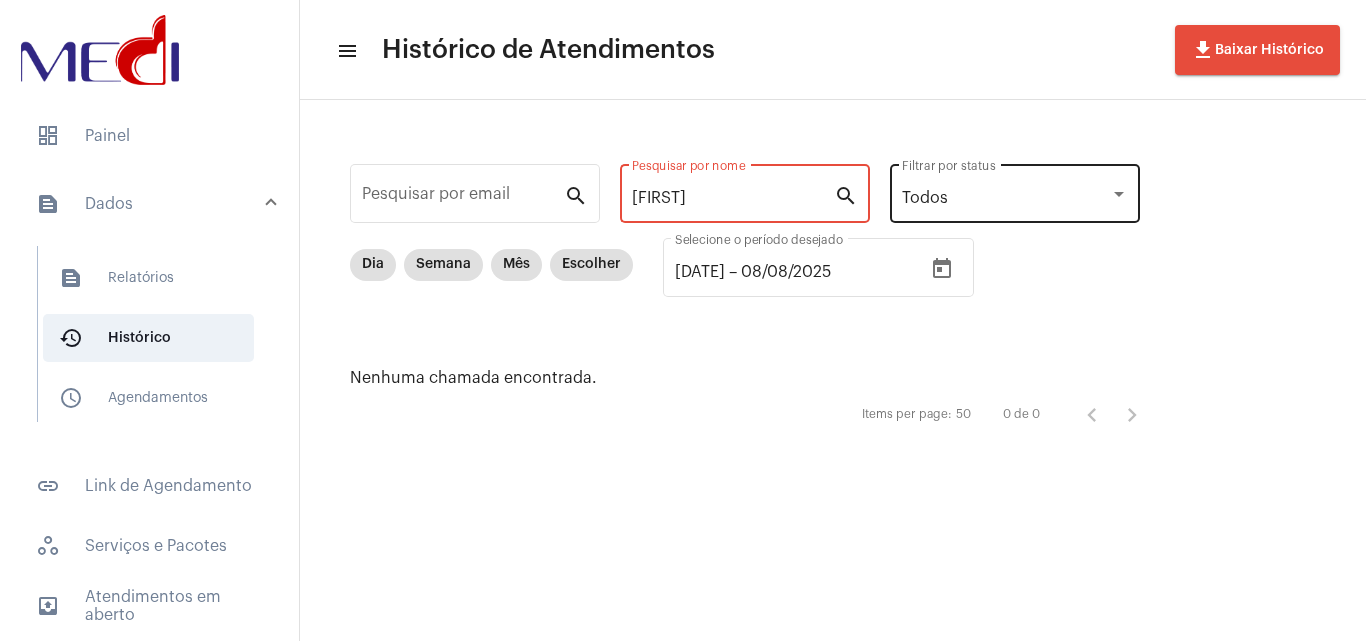 scroll, scrollTop: 0, scrollLeft: 0, axis: both 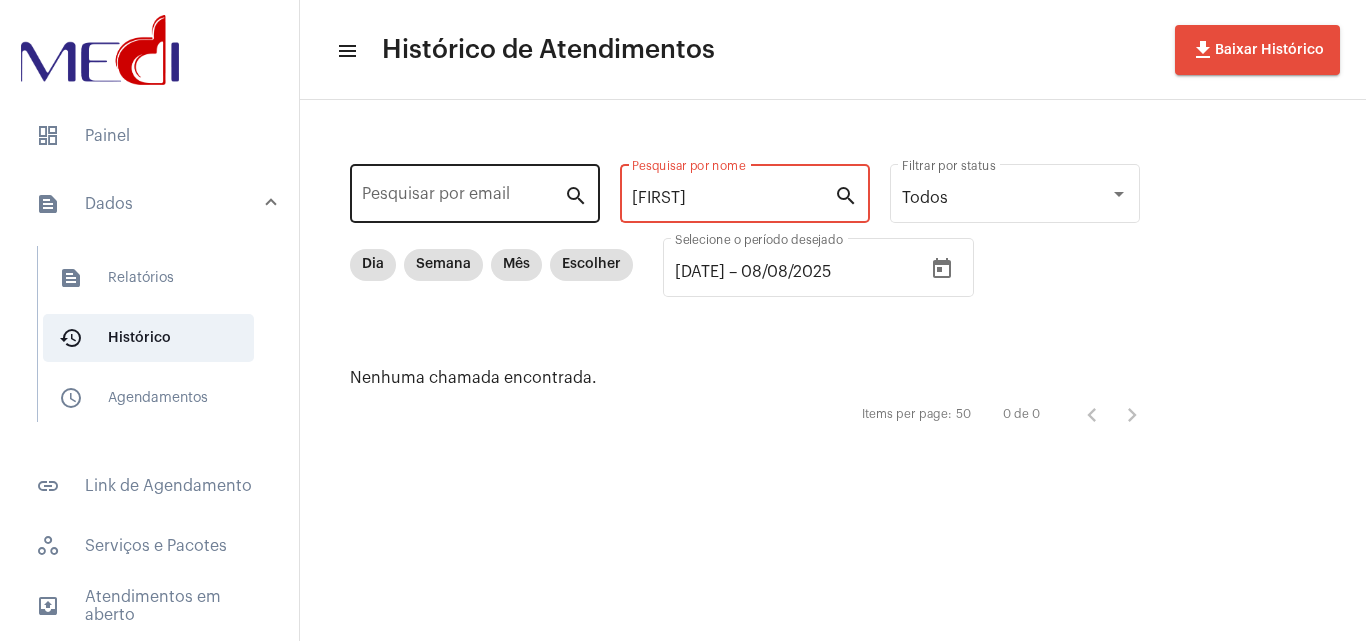 drag, startPoint x: 718, startPoint y: 199, endPoint x: 432, endPoint y: 213, distance: 286.34244 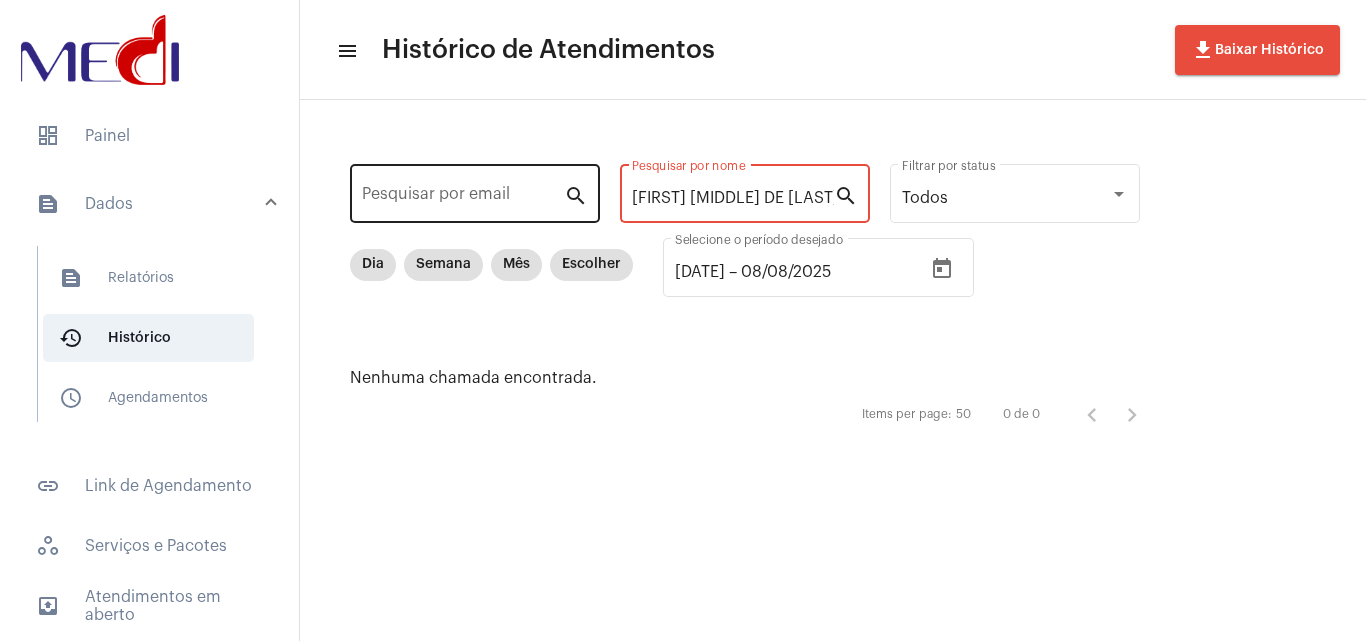 scroll, scrollTop: 0, scrollLeft: 17, axis: horizontal 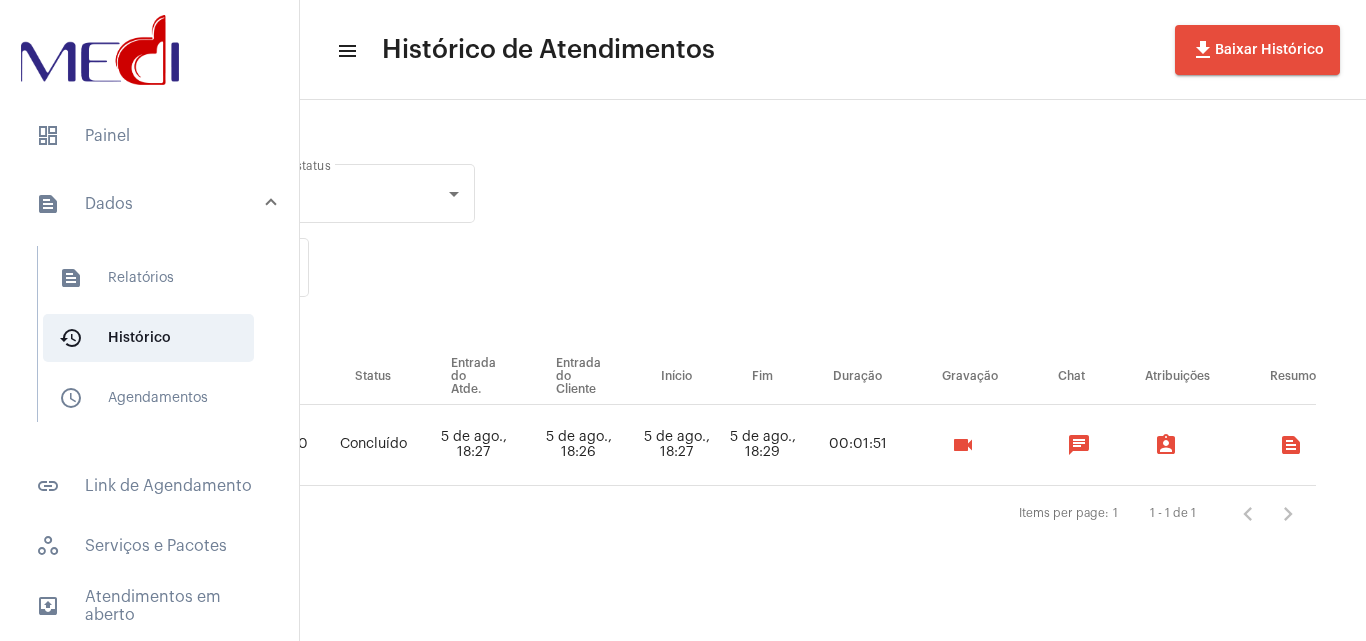 click on "videocam" at bounding box center (963, 445) 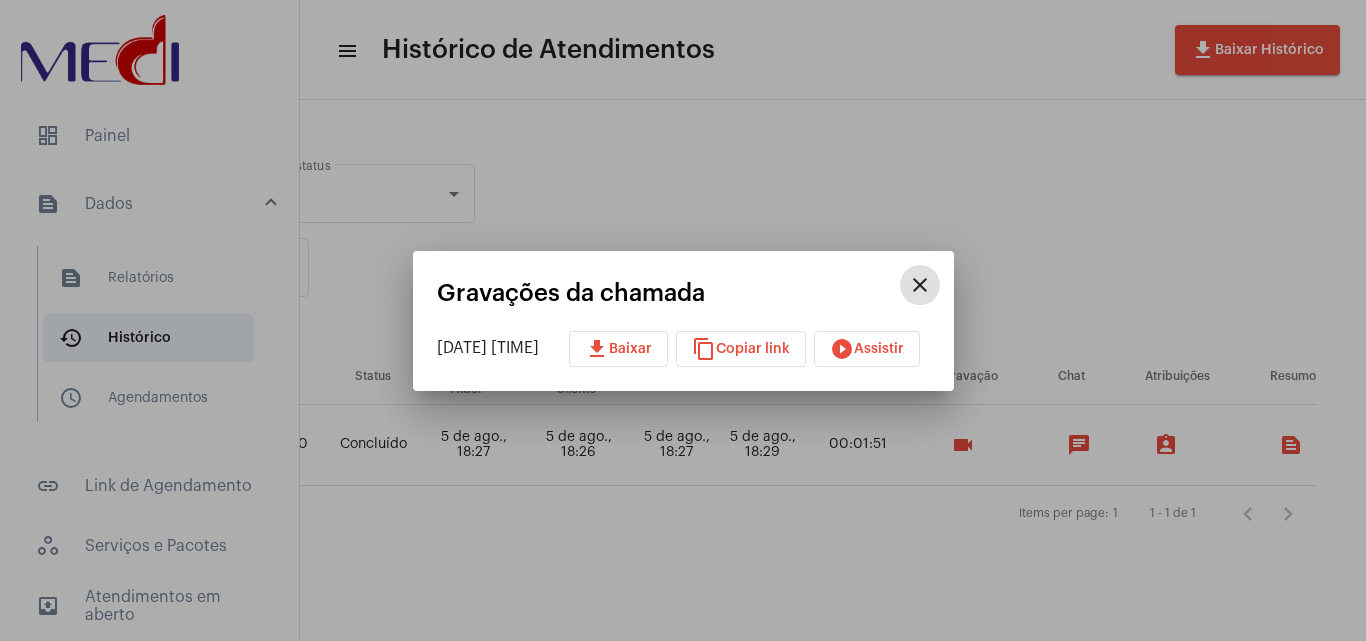 click on "download  Baixar" at bounding box center (618, 349) 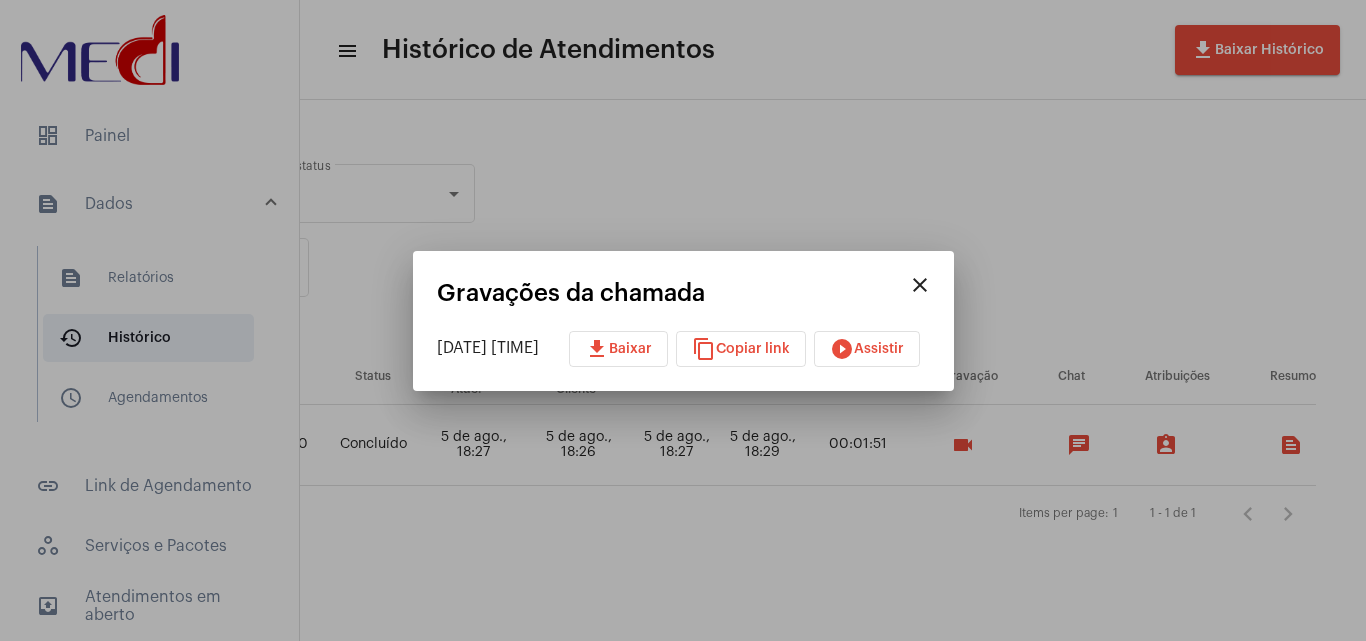 click at bounding box center (683, 320) 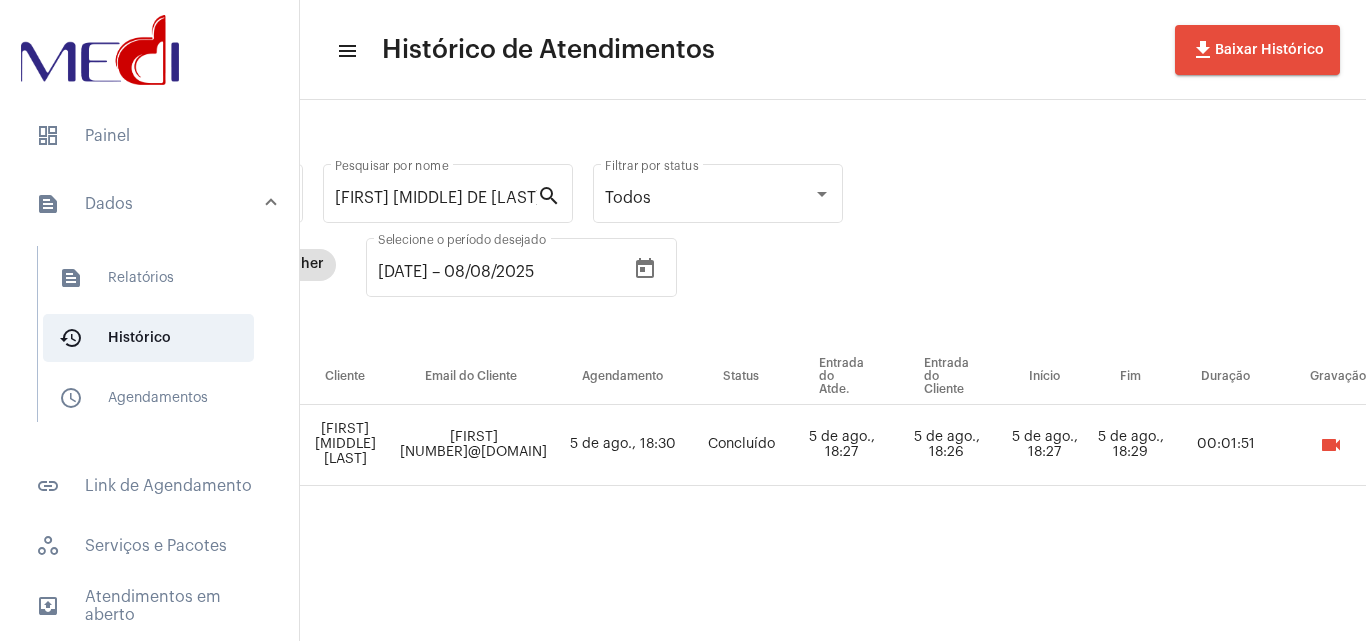 scroll, scrollTop: 0, scrollLeft: 154, axis: horizontal 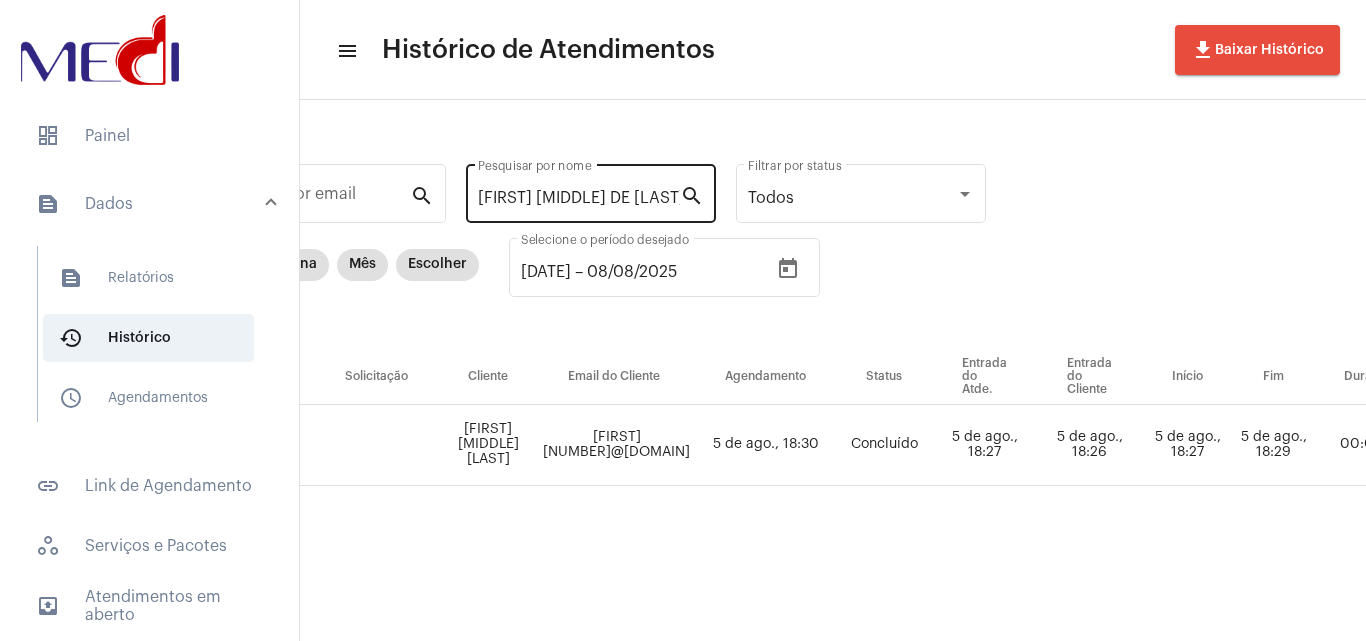 click on "[FIRST] [MIDDLE] DE [LAST]" at bounding box center (579, 198) 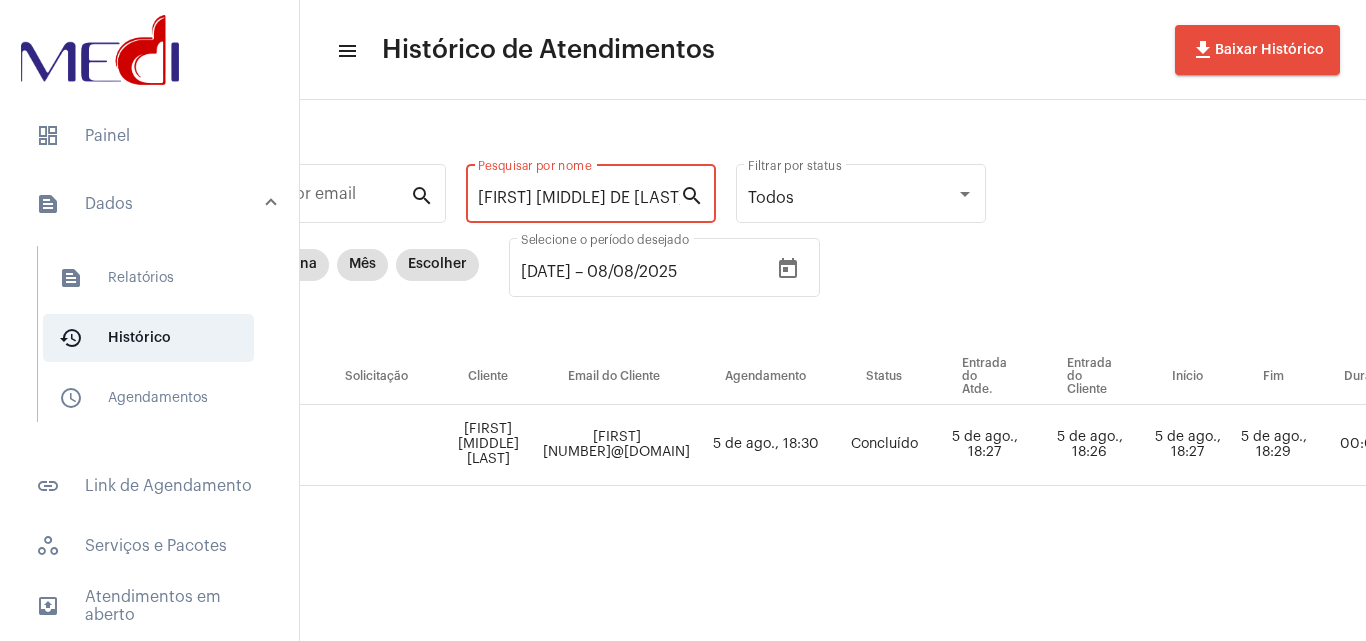 paste on "[FIRST] [MIDDLE] [LAST] [LAST] DE [LAST]" 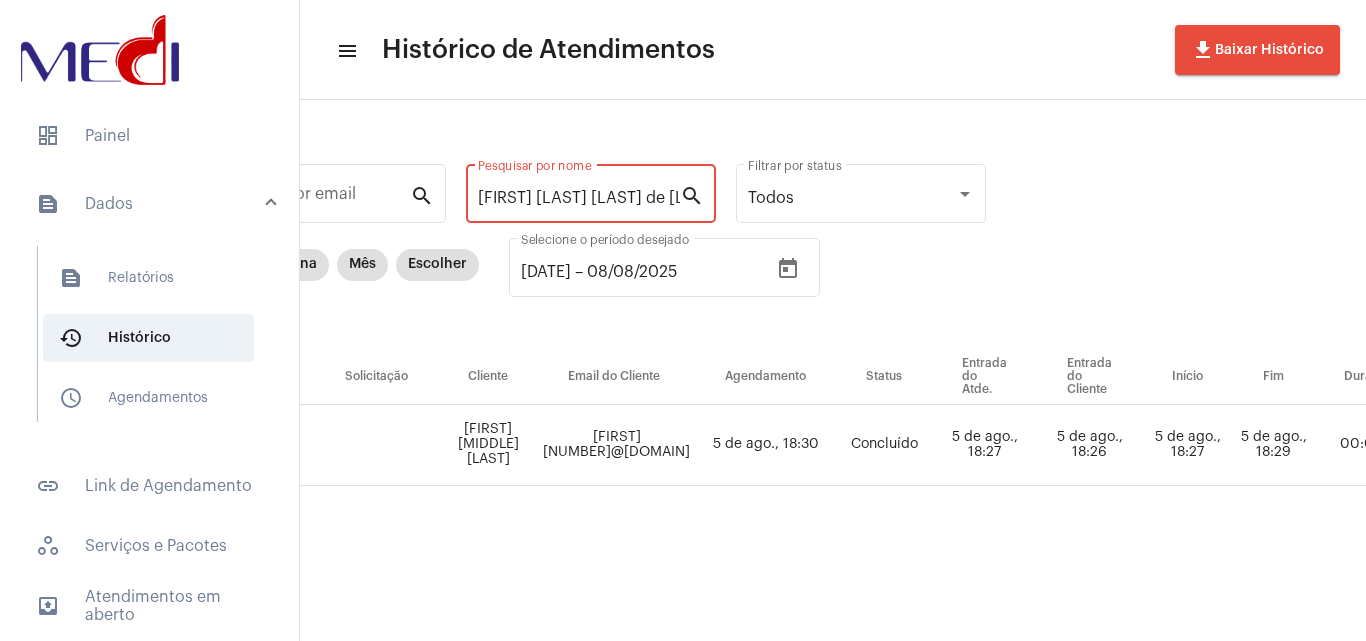 scroll, scrollTop: 0, scrollLeft: 120, axis: horizontal 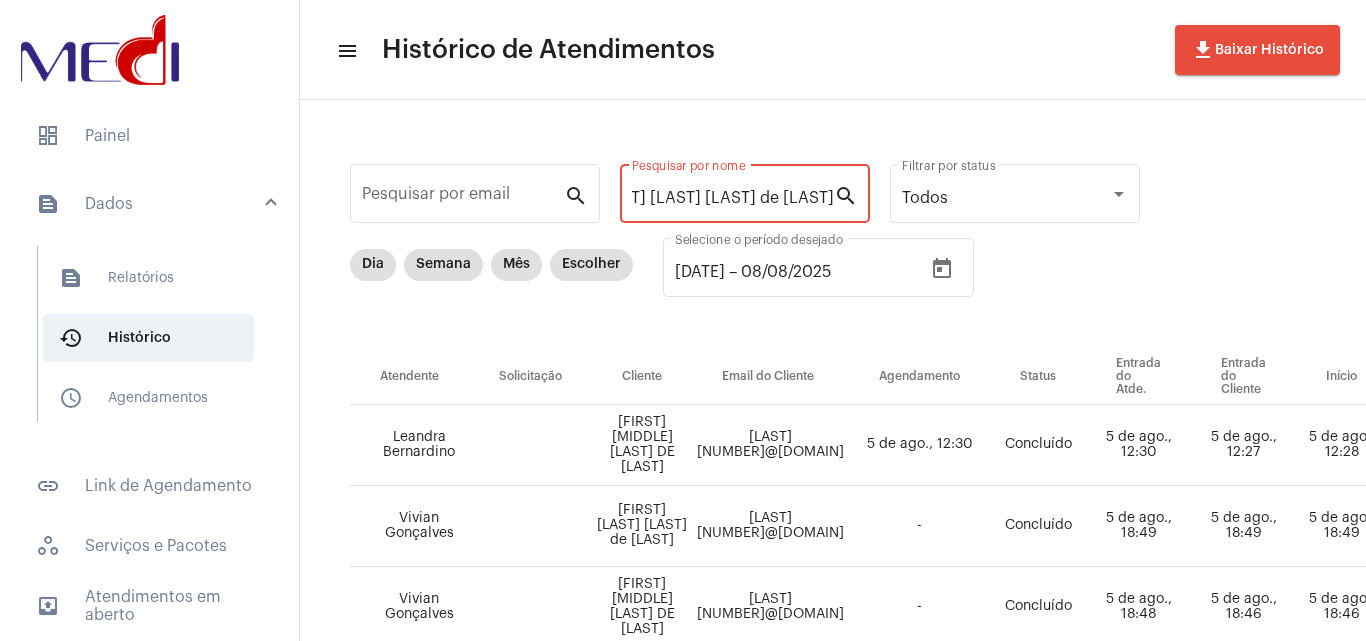 type on "[FIRST] [LAST] [LAST] de [LAST]" 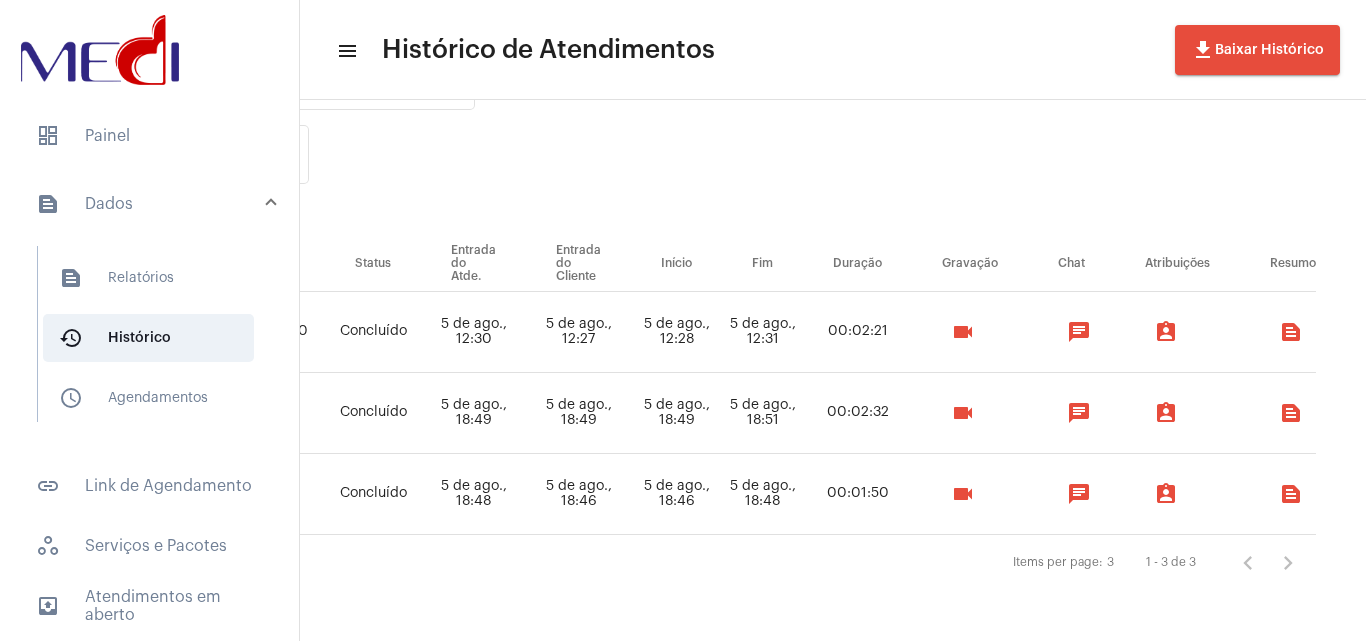 scroll, scrollTop: 128, scrollLeft: 705, axis: both 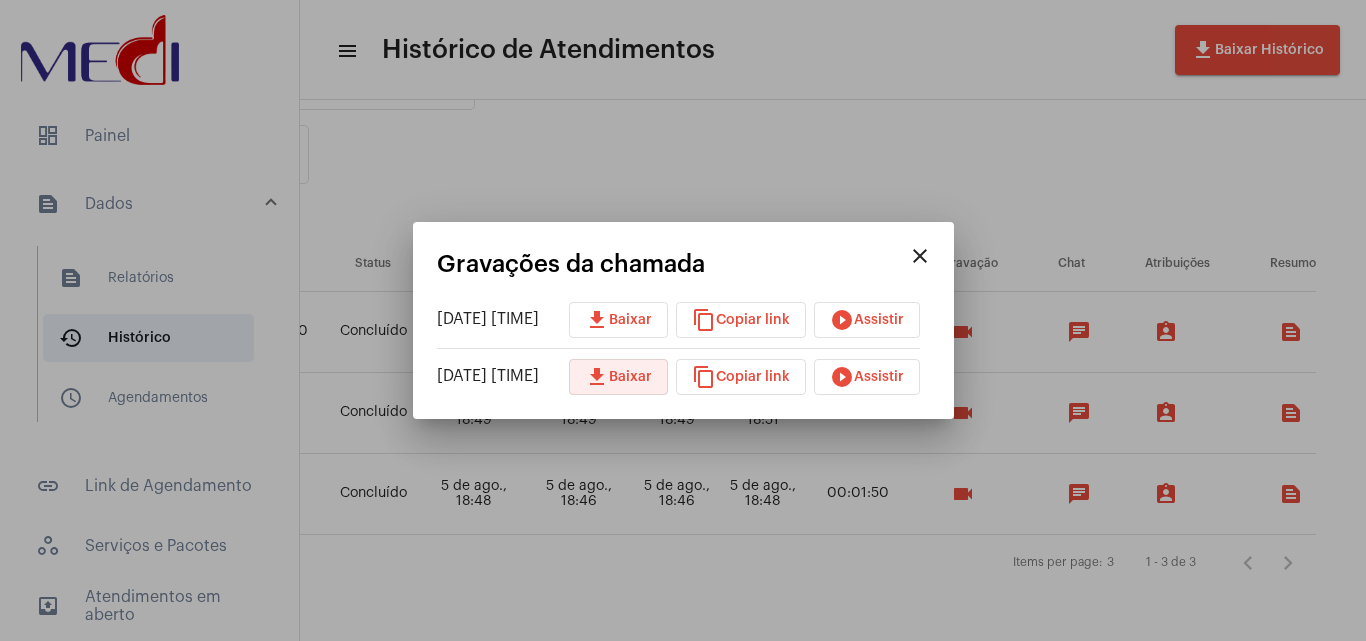 click on "download" at bounding box center (597, 377) 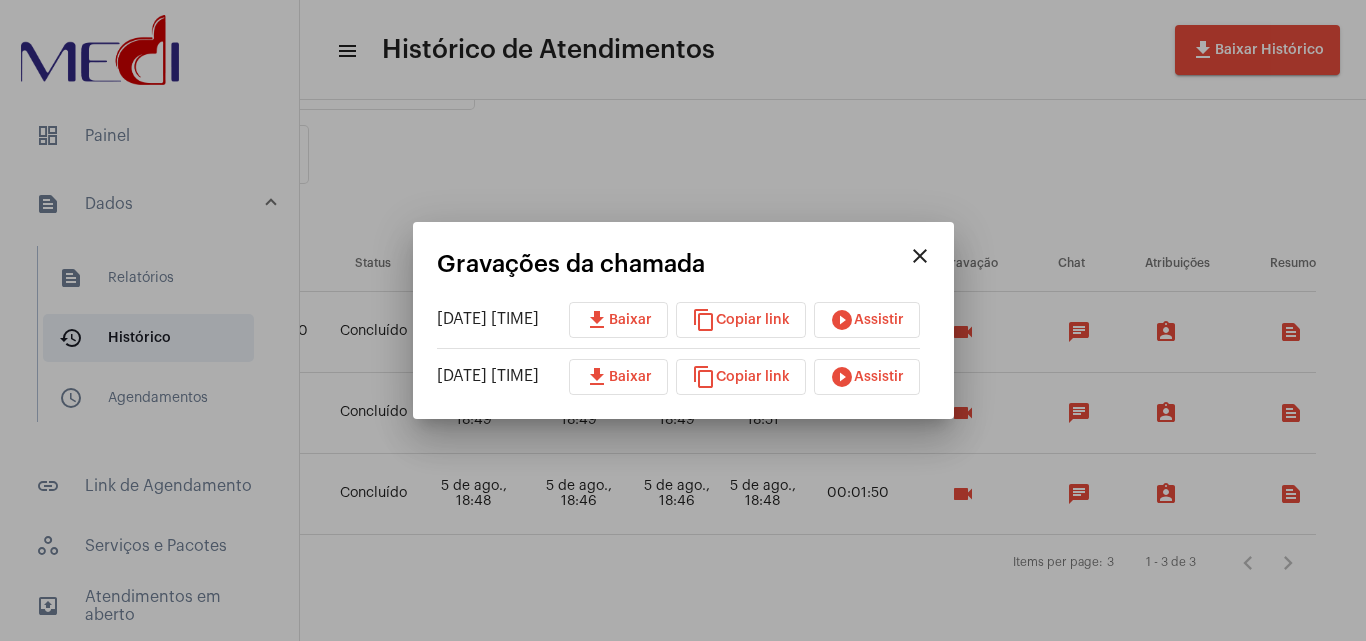 click at bounding box center (683, 320) 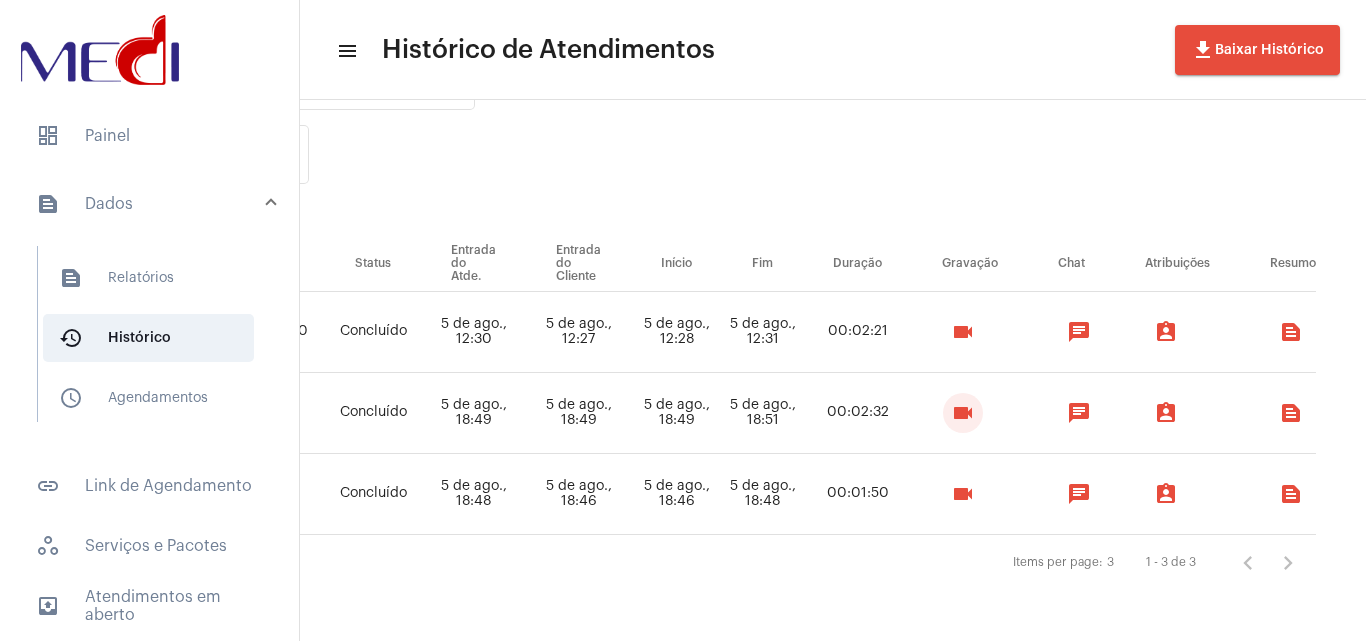 click on "videocam" at bounding box center (963, 413) 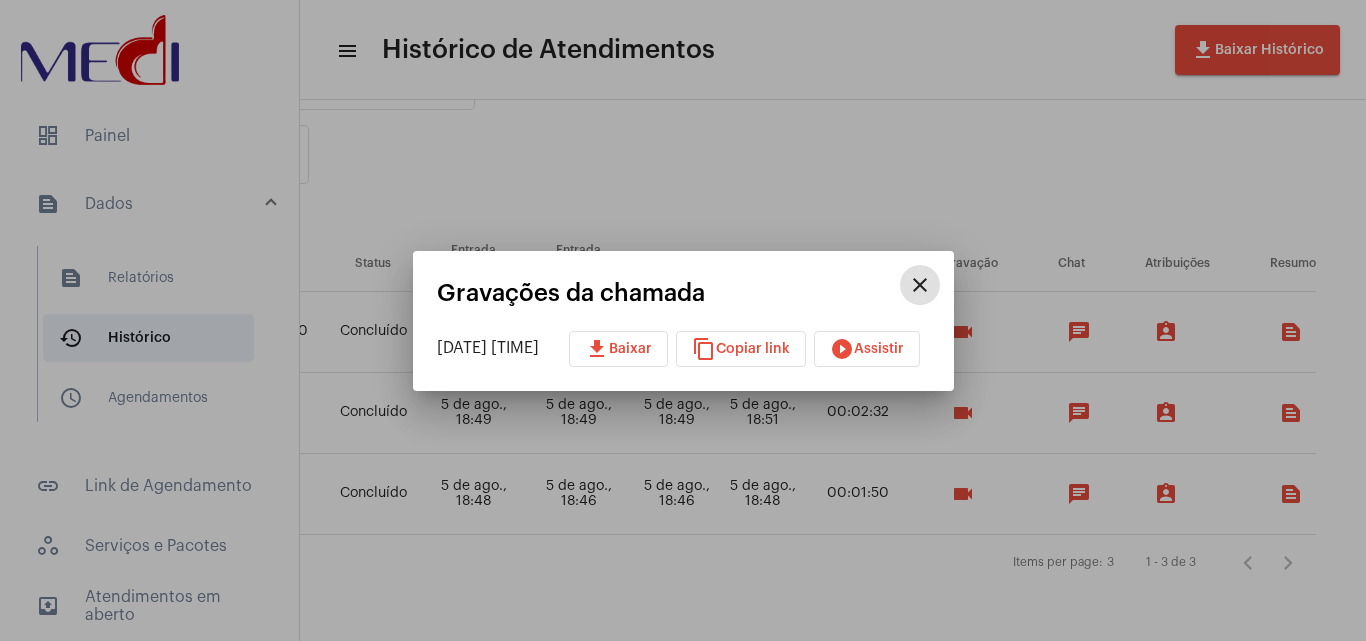click on "download" at bounding box center (597, 349) 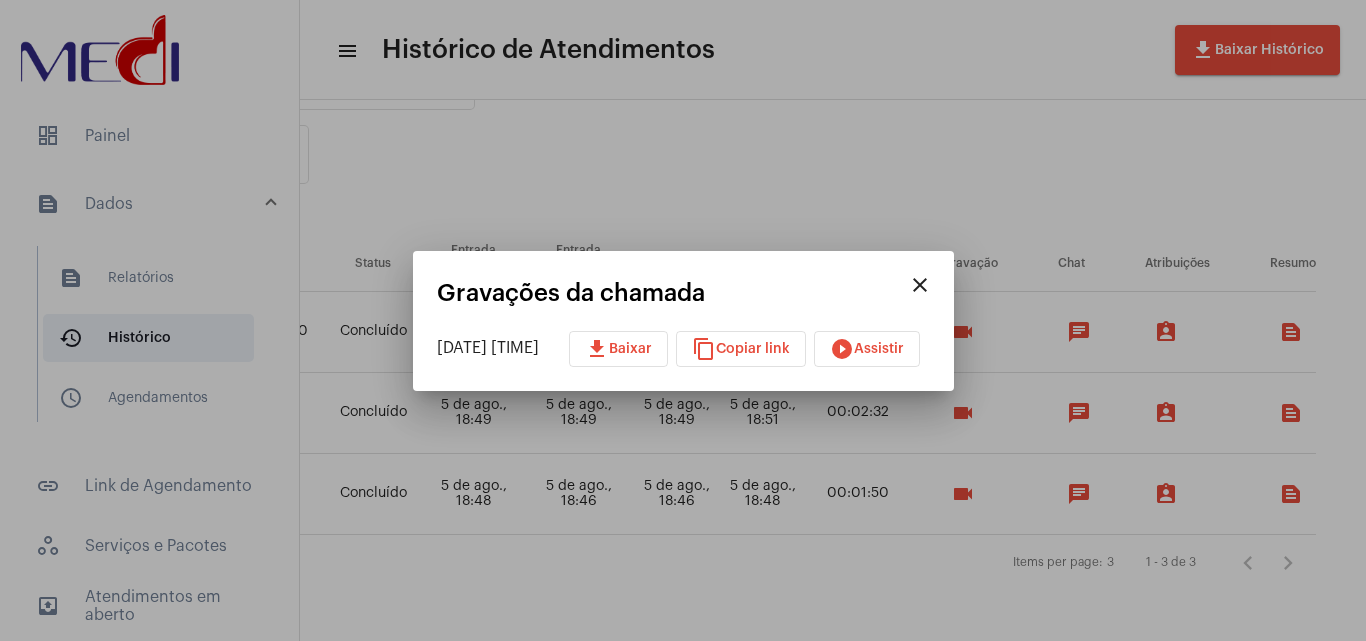 click at bounding box center [683, 320] 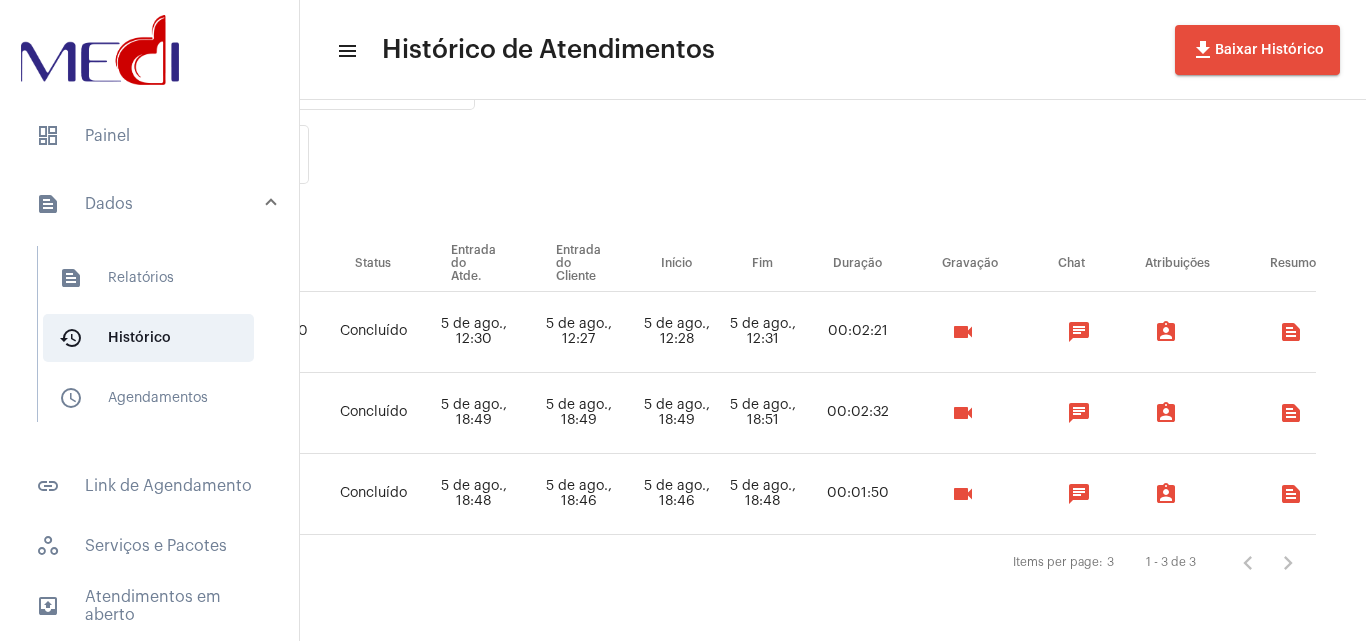 type 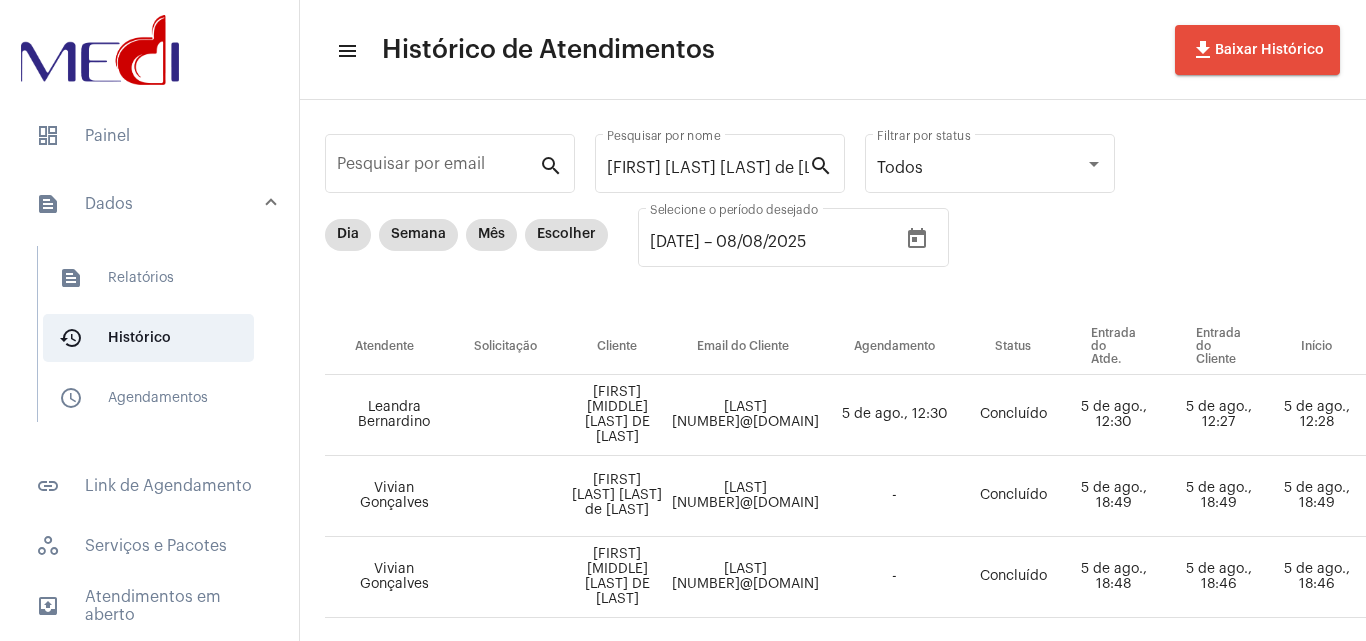 scroll, scrollTop: 0, scrollLeft: 25, axis: horizontal 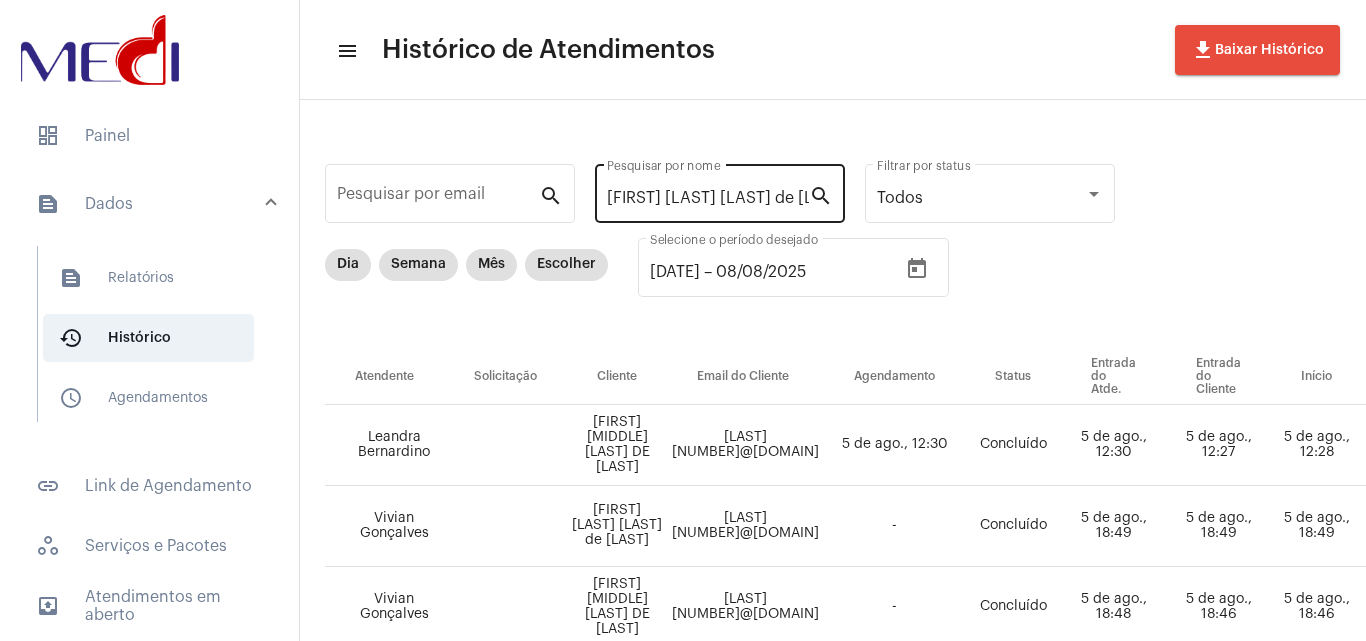 click on "[FIRST] [LAST] [LAST] de [LAST]" at bounding box center [708, 198] 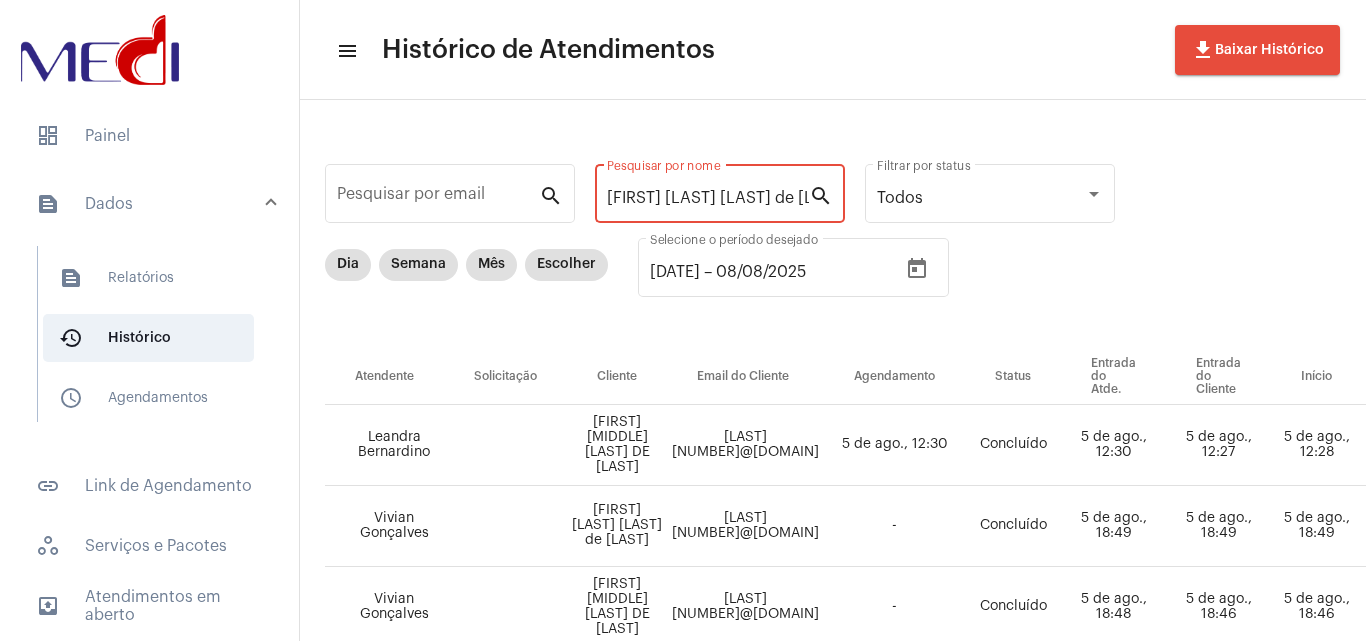 paste on "[FIRST] [MIDDLE] [LAST] DE [LAST]" 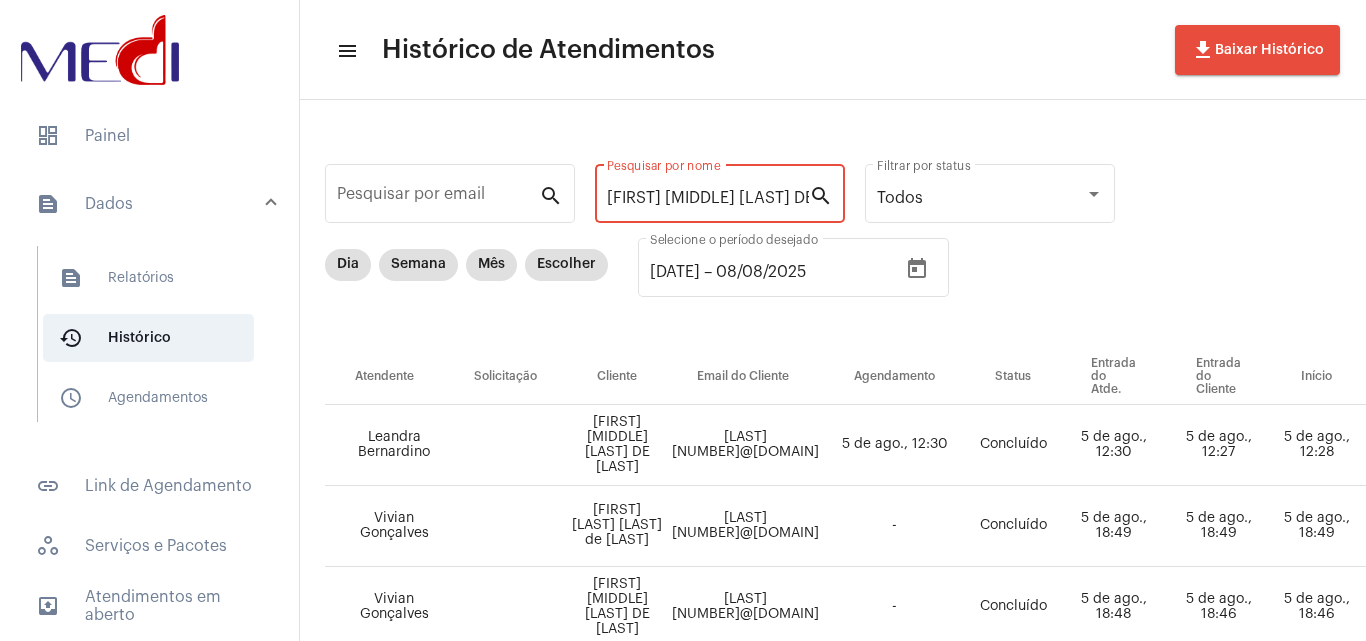 scroll, scrollTop: 0, scrollLeft: 108, axis: horizontal 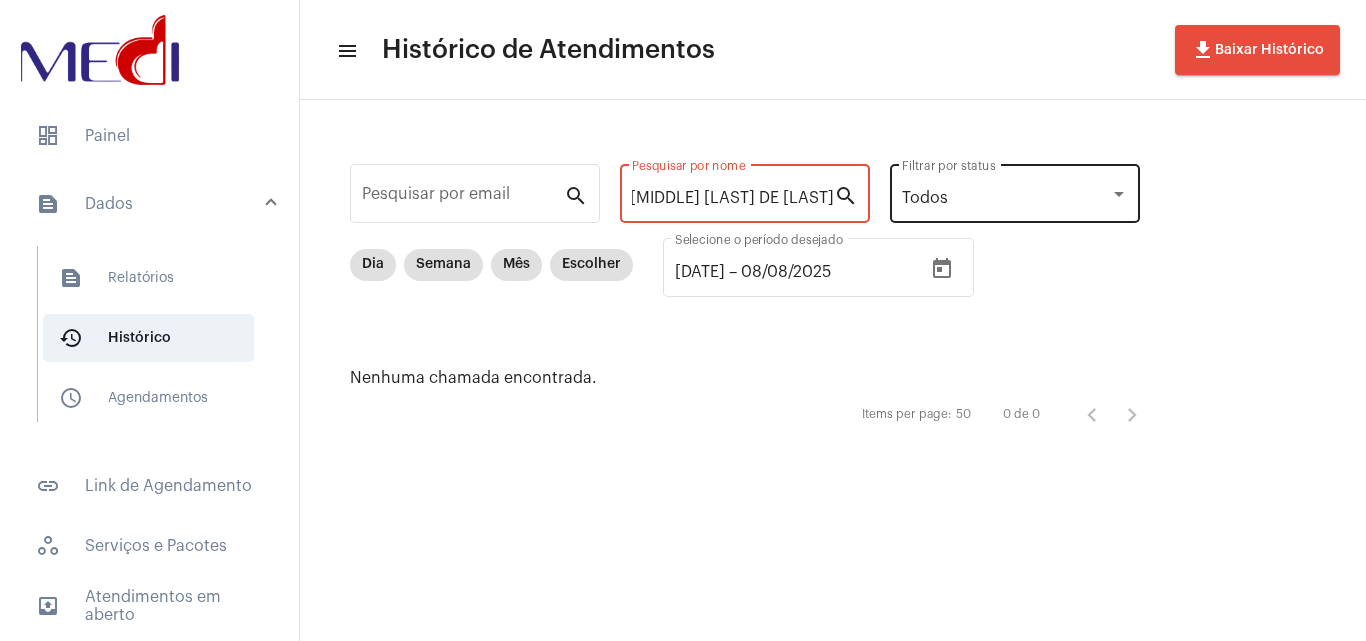 drag, startPoint x: 685, startPoint y: 196, endPoint x: 1106, endPoint y: 194, distance: 421.00476 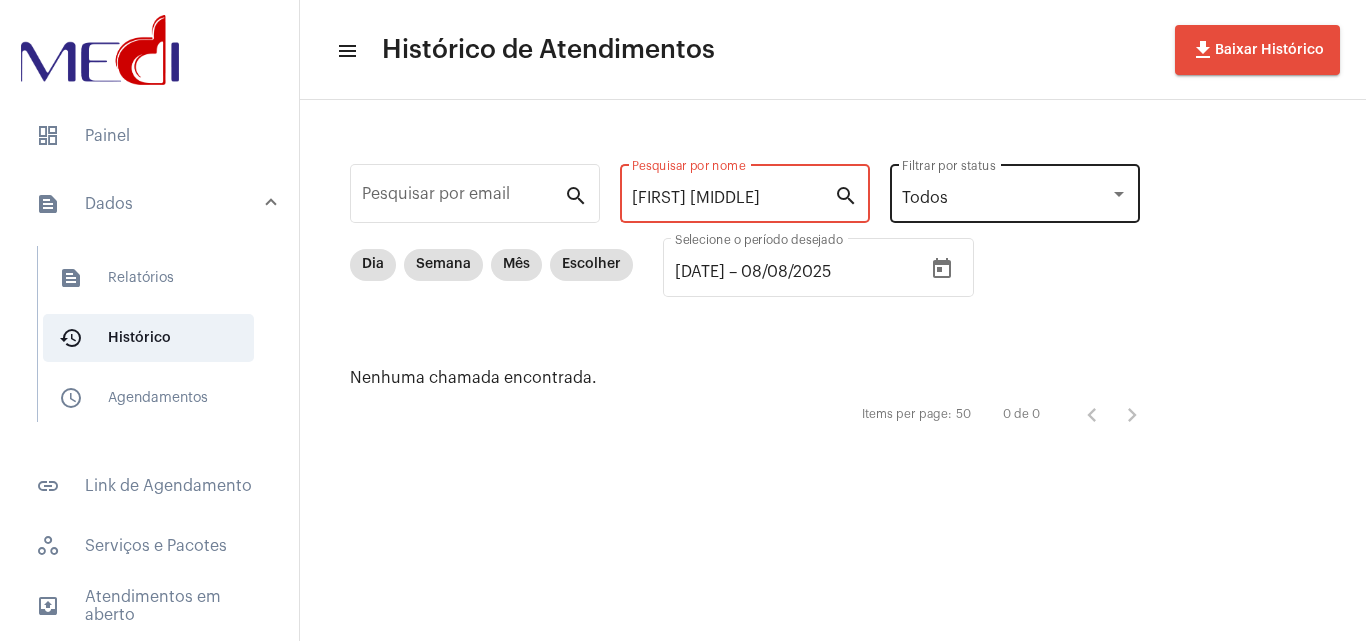 scroll, scrollTop: 0, scrollLeft: 0, axis: both 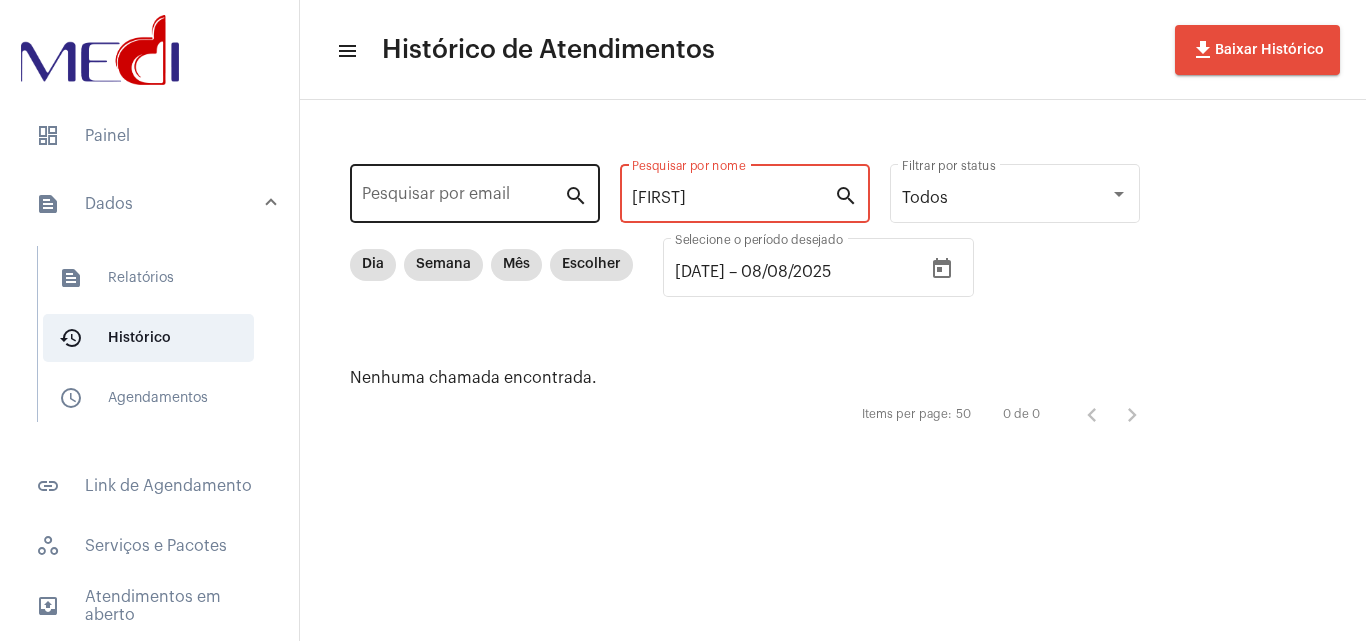 drag, startPoint x: 719, startPoint y: 205, endPoint x: 565, endPoint y: 205, distance: 154 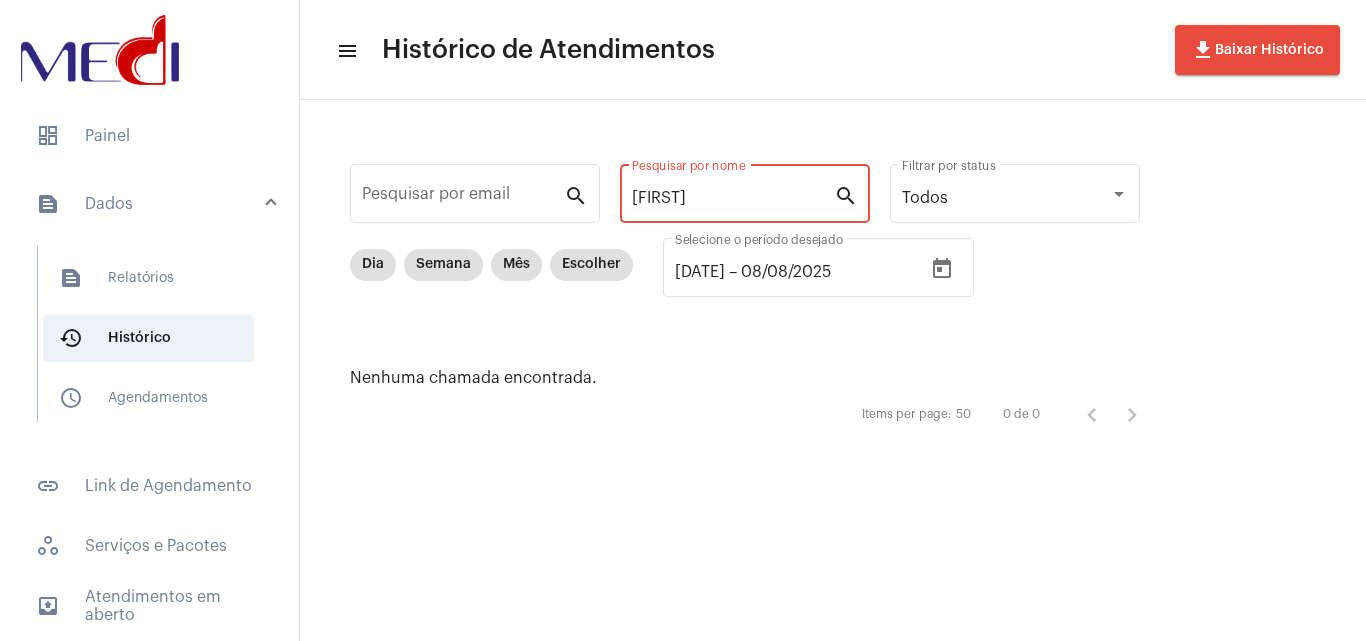 paste on "[FIRST] [MIDDLE] DE [LAST]" 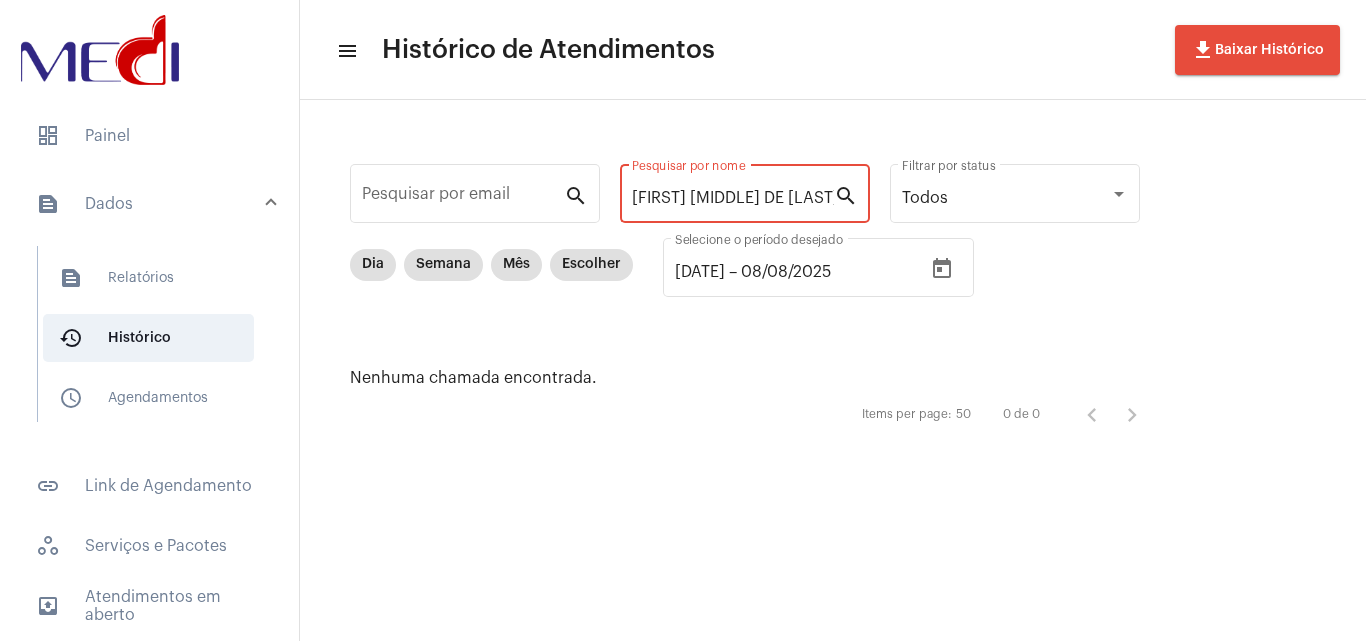 scroll, scrollTop: 0, scrollLeft: 13, axis: horizontal 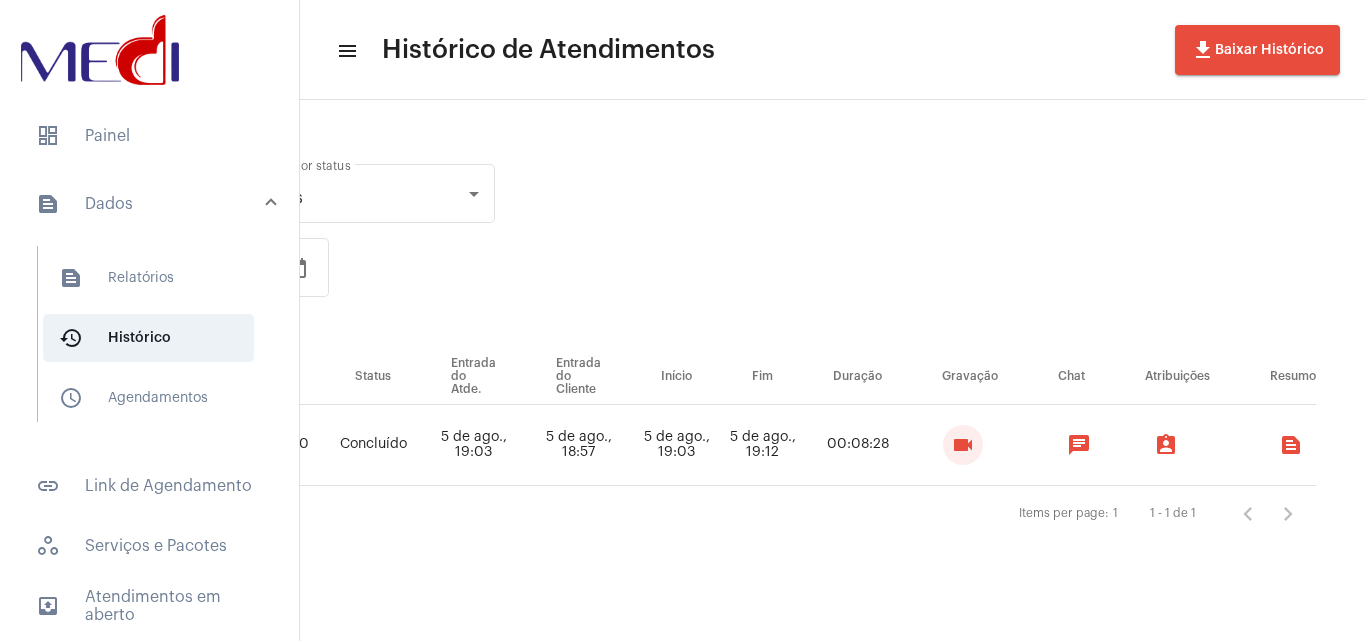 click on "videocam" at bounding box center [963, 445] 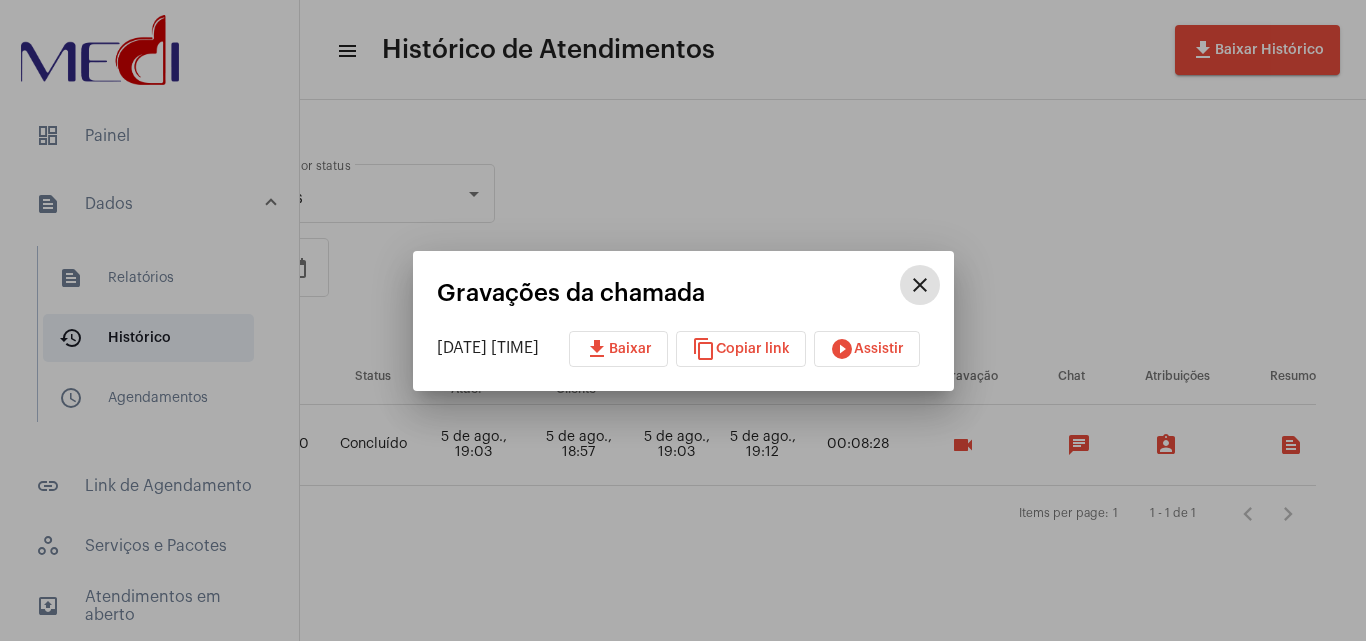 click on "download  Baixar" at bounding box center [618, 349] 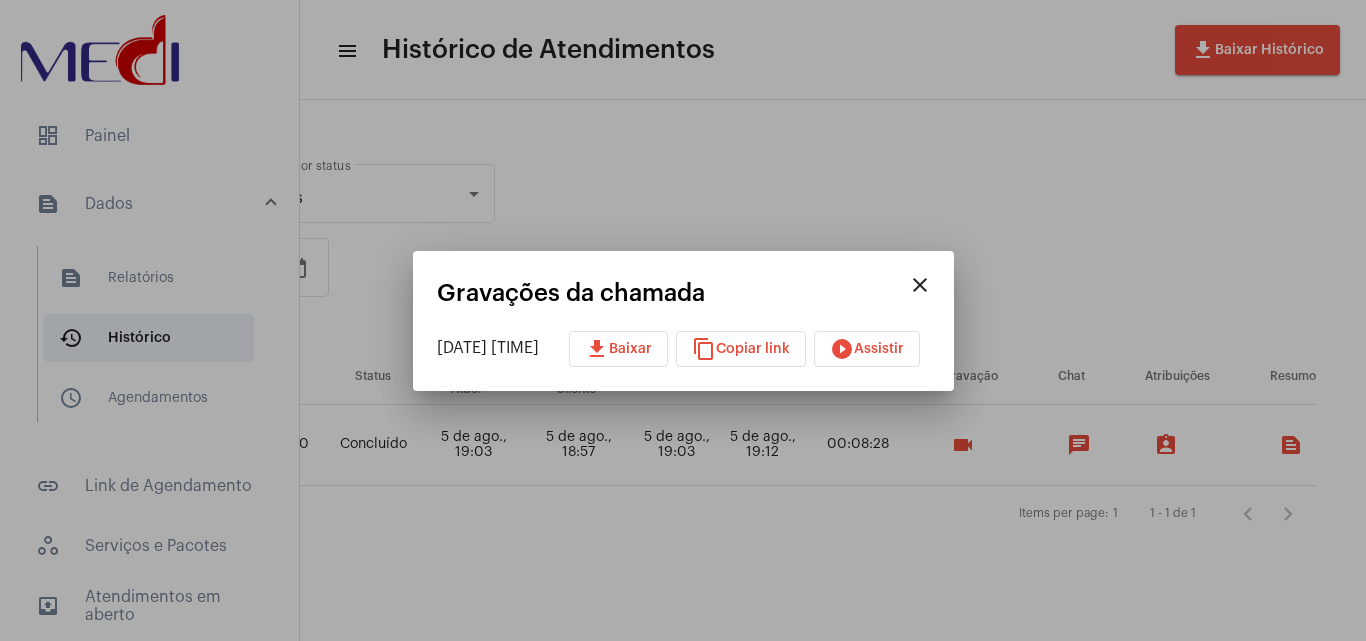 click at bounding box center [683, 320] 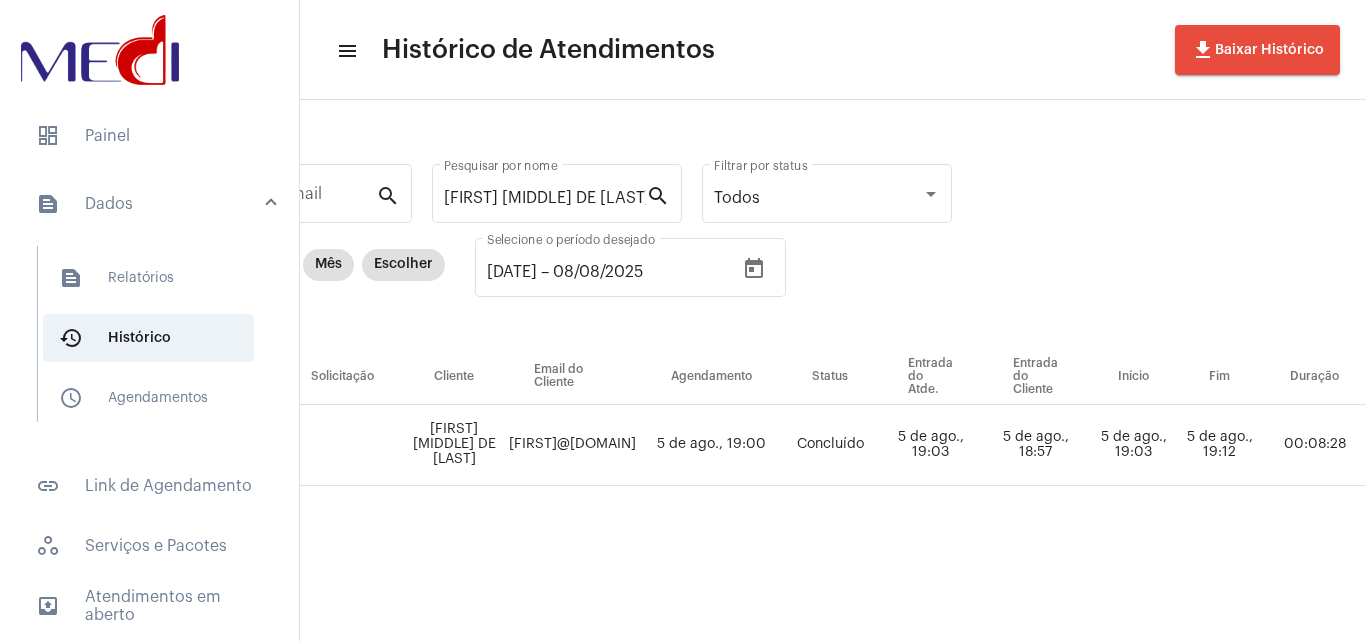 scroll, scrollTop: 0, scrollLeft: 39, axis: horizontal 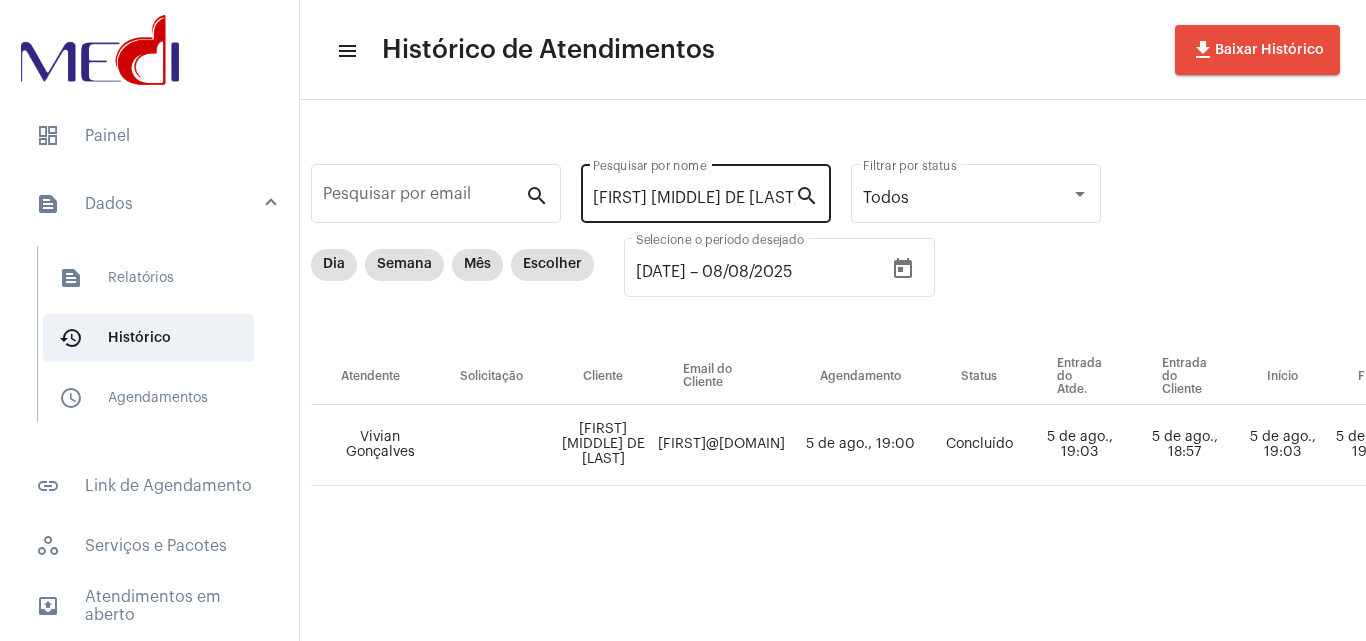 click on "[FIRST] [MIDDLE] DE [LAST]" at bounding box center (694, 198) 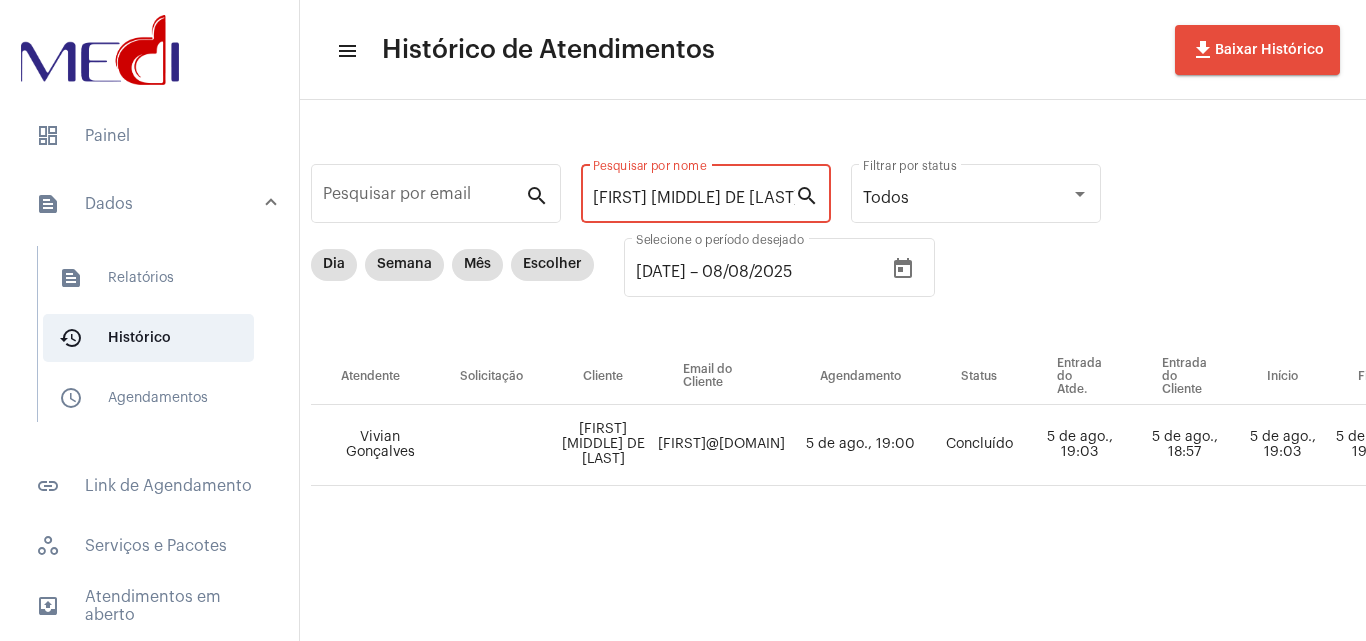 paste on "[FIRST] [LAST]" 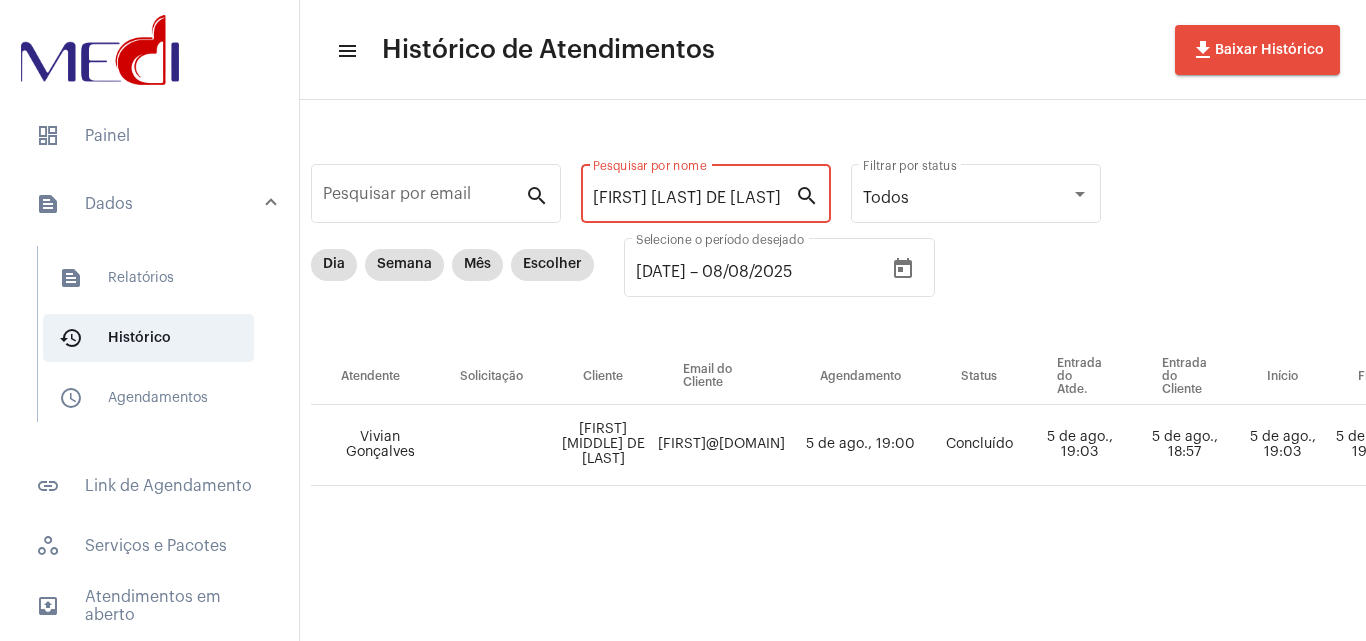 scroll, scrollTop: 0, scrollLeft: 3, axis: horizontal 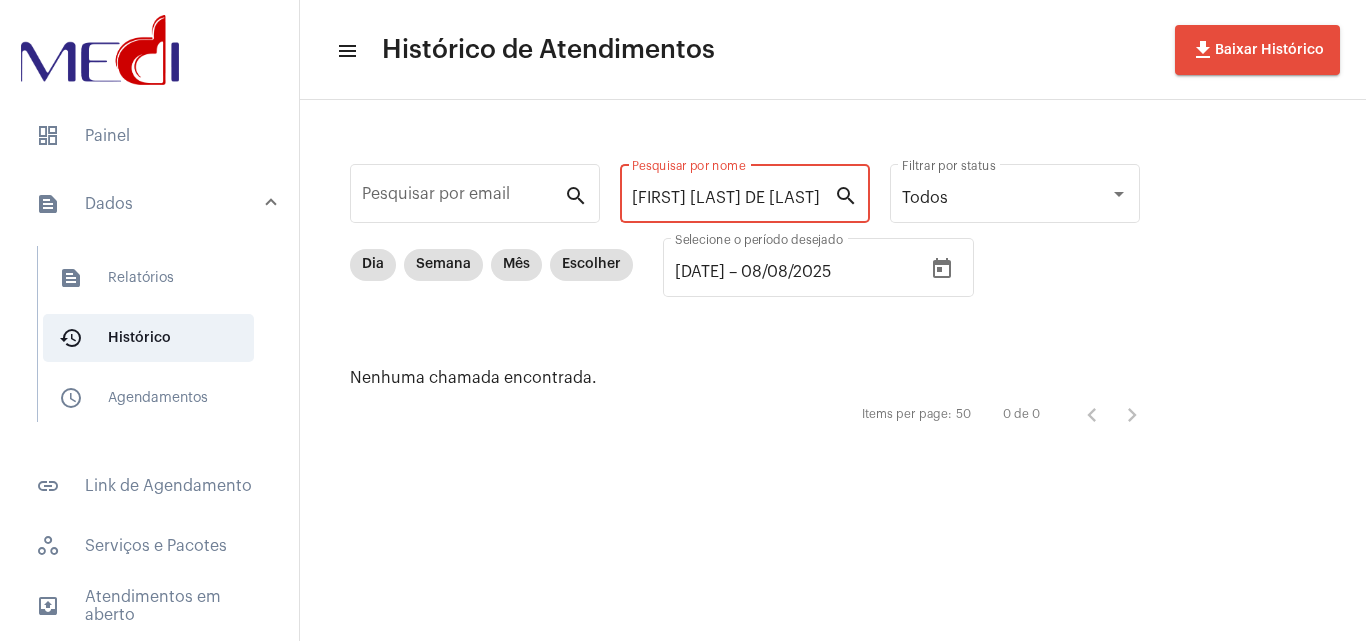drag, startPoint x: 696, startPoint y: 199, endPoint x: 1133, endPoint y: 227, distance: 437.89612 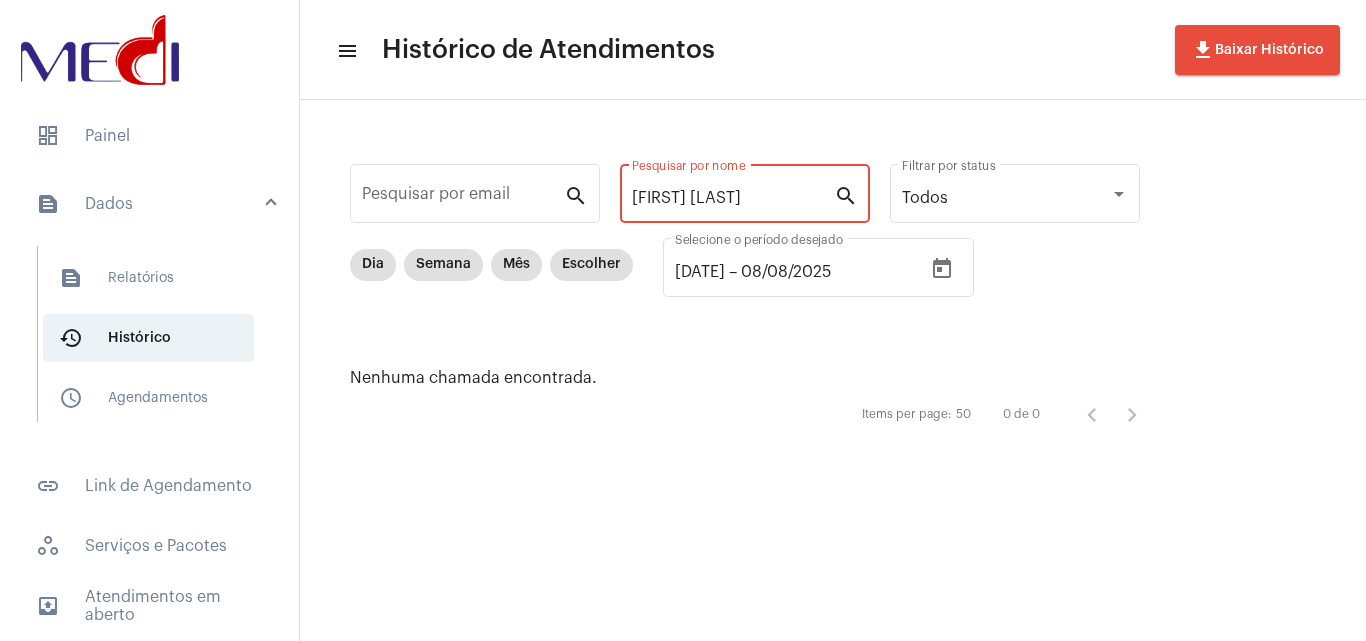scroll, scrollTop: 0, scrollLeft: 0, axis: both 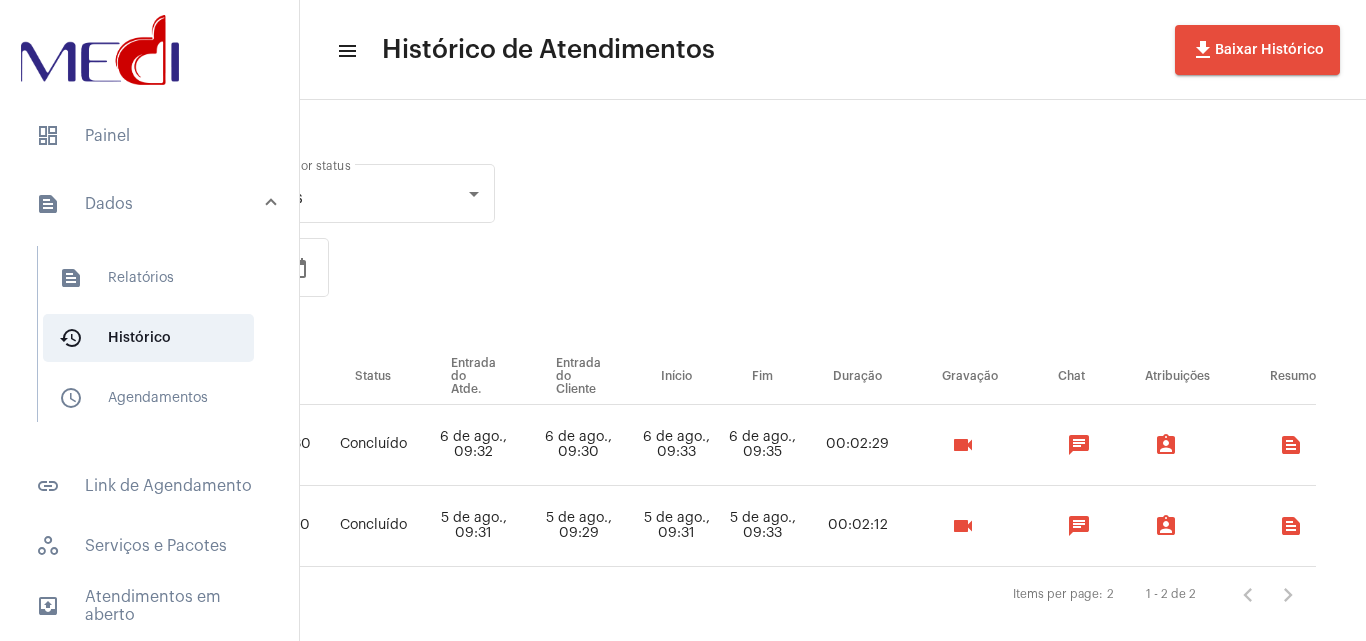 type on "[FIRST]" 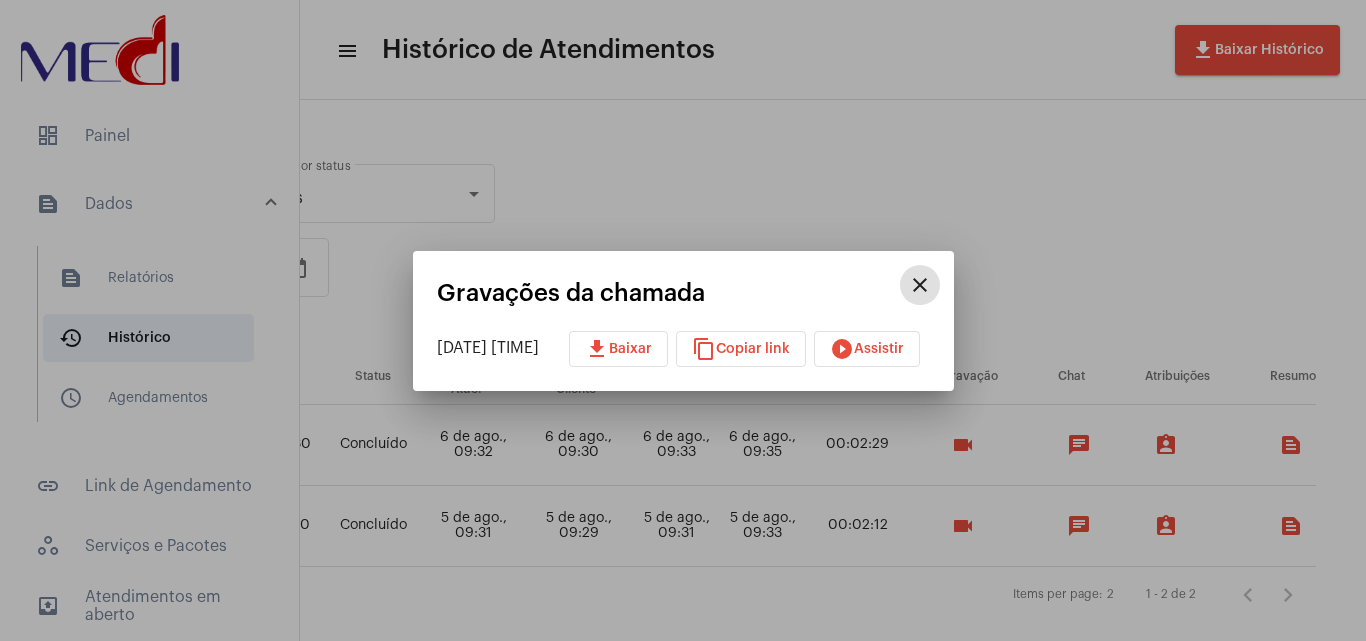 click on "download  Baixar" at bounding box center (618, 349) 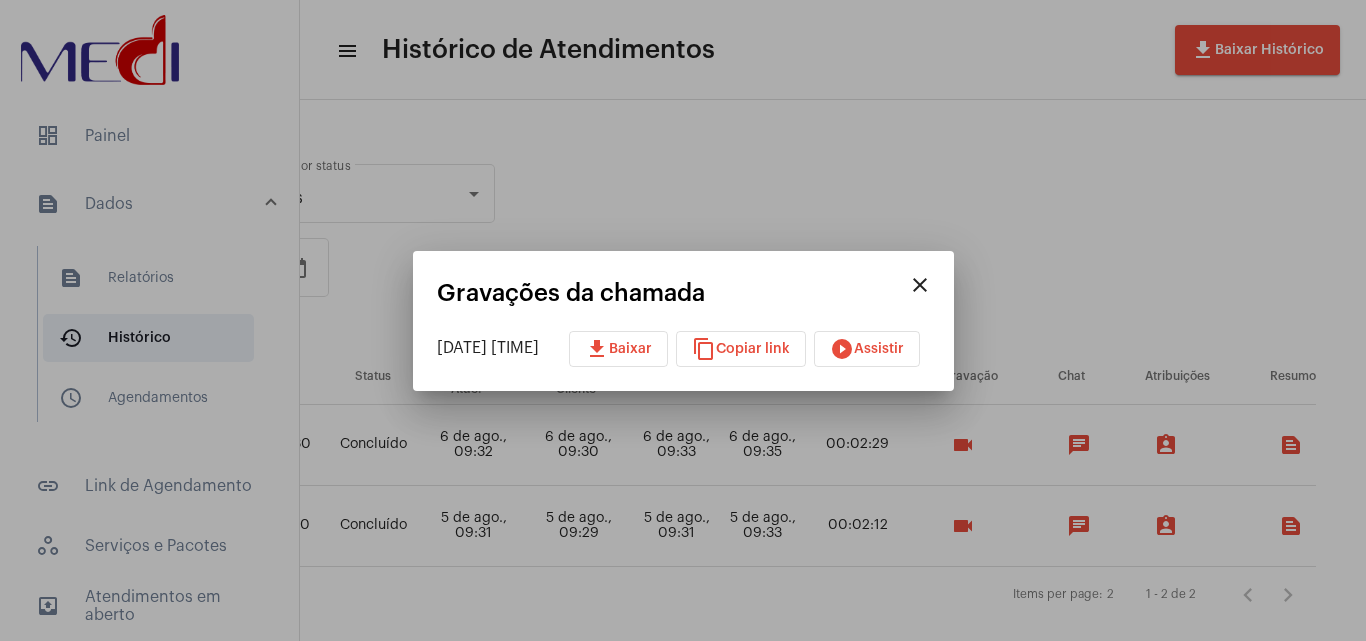 click at bounding box center (683, 320) 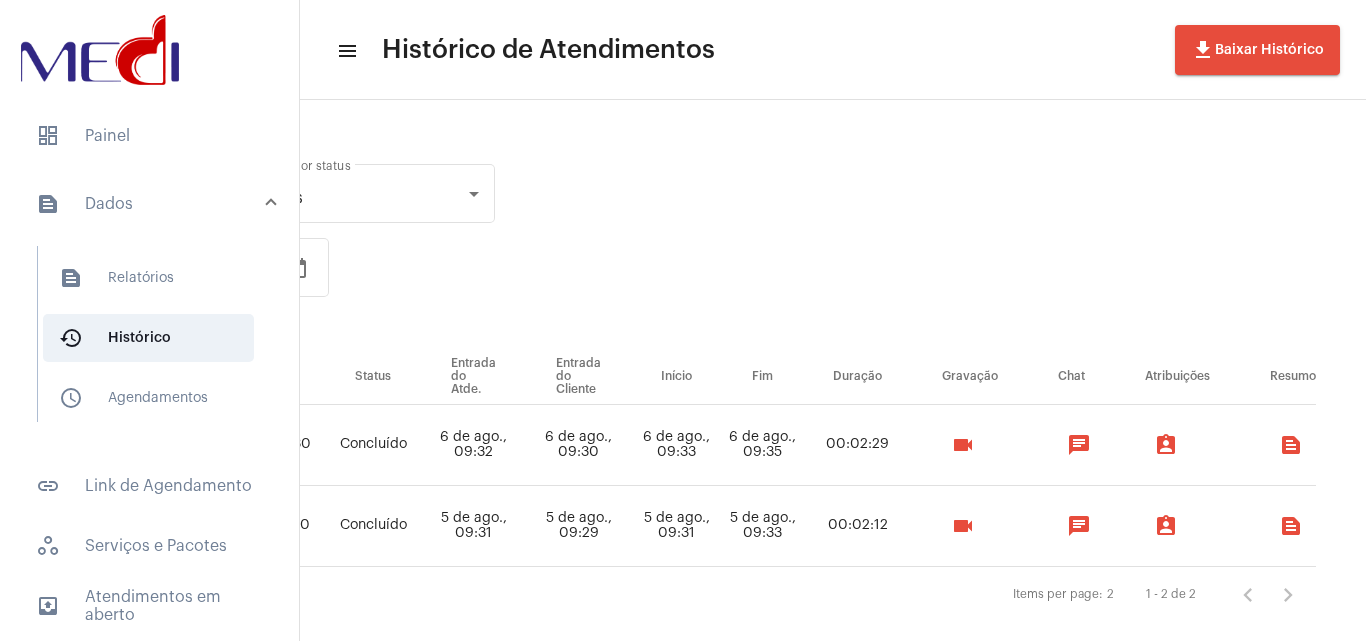 click on "videocam" at bounding box center [963, 445] 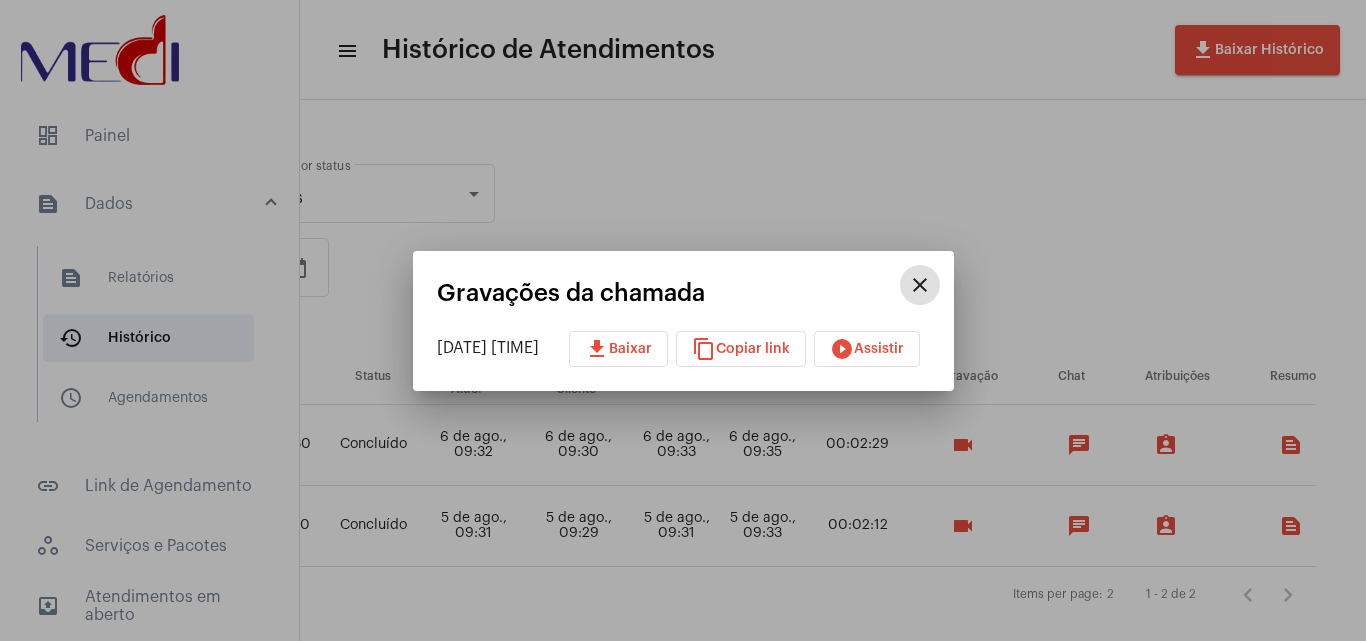 click on "download  Baixar" at bounding box center (618, 349) 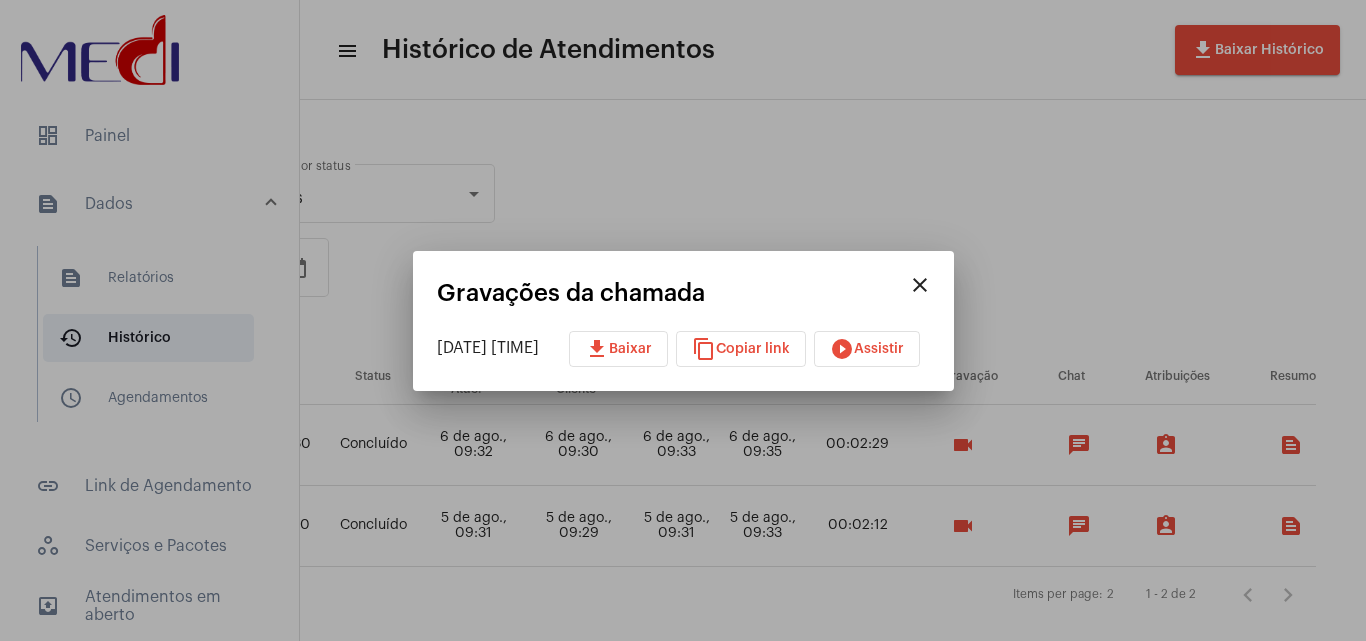 click at bounding box center (683, 320) 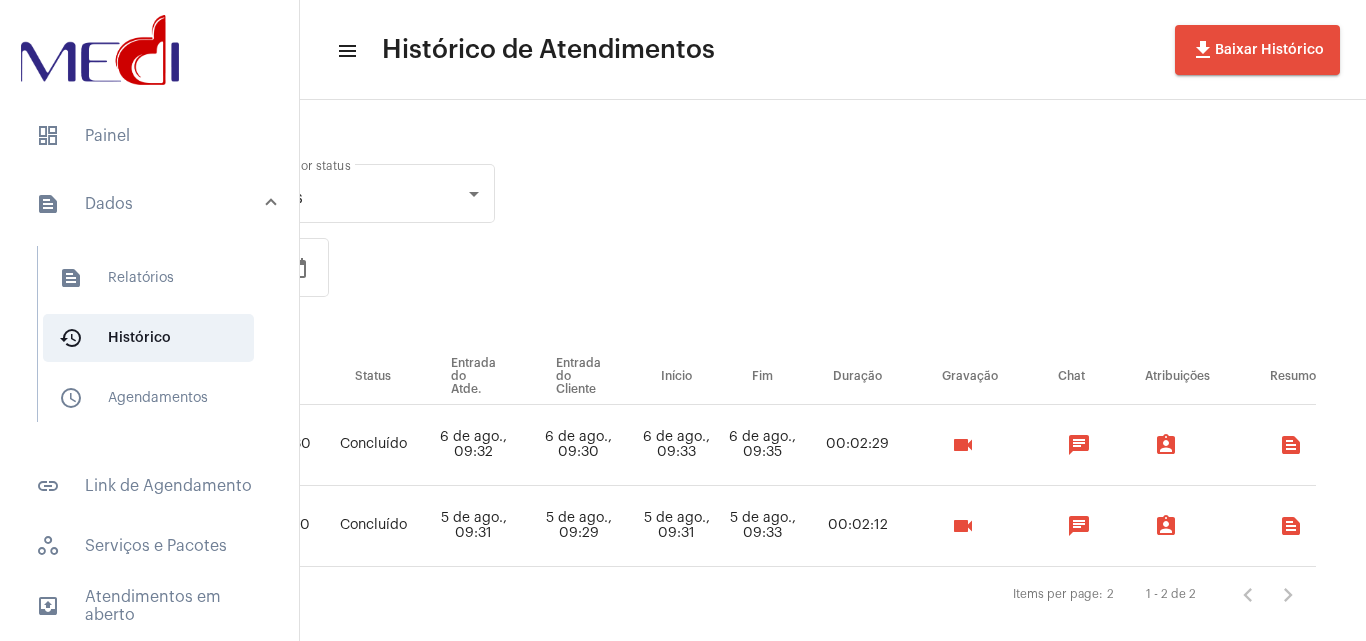 type 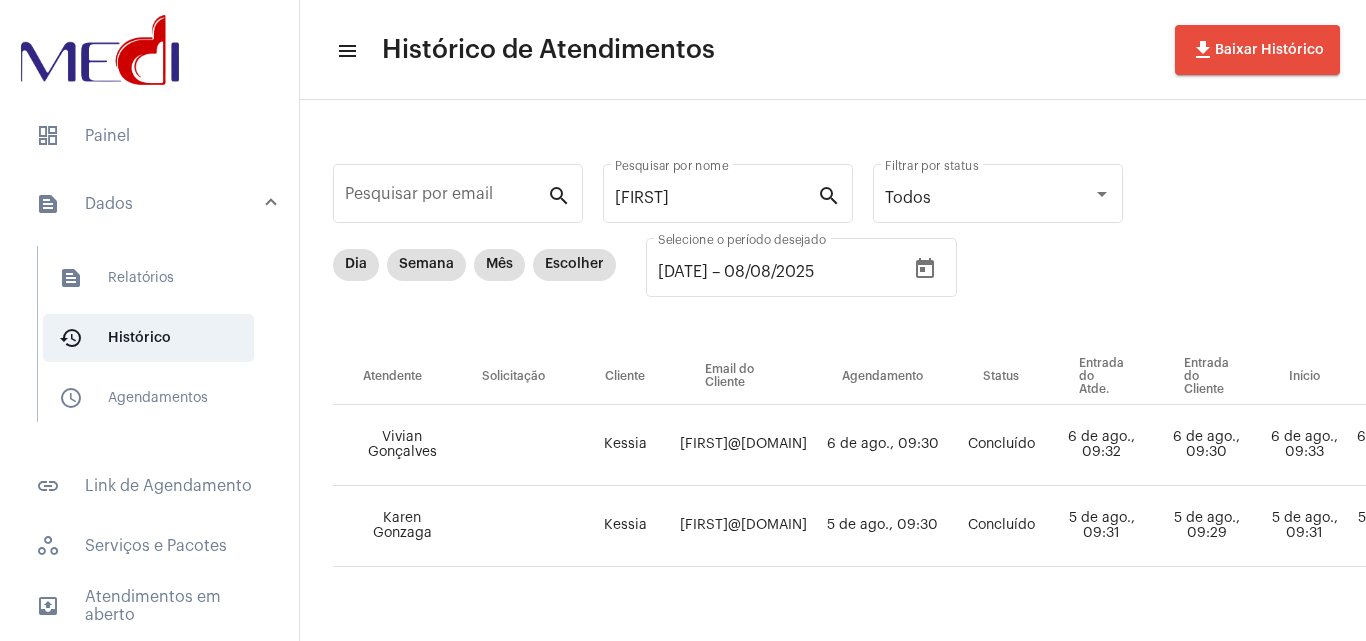scroll, scrollTop: 0, scrollLeft: 0, axis: both 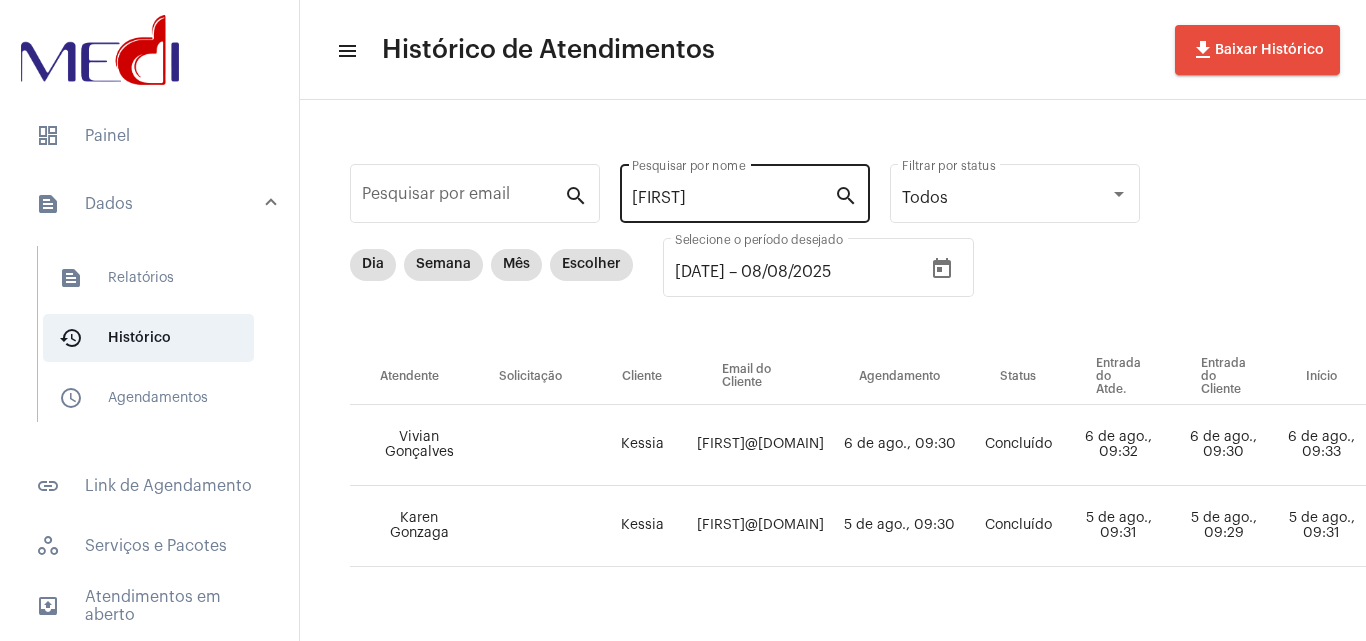 drag, startPoint x: 714, startPoint y: 207, endPoint x: 670, endPoint y: 196, distance: 45.35416 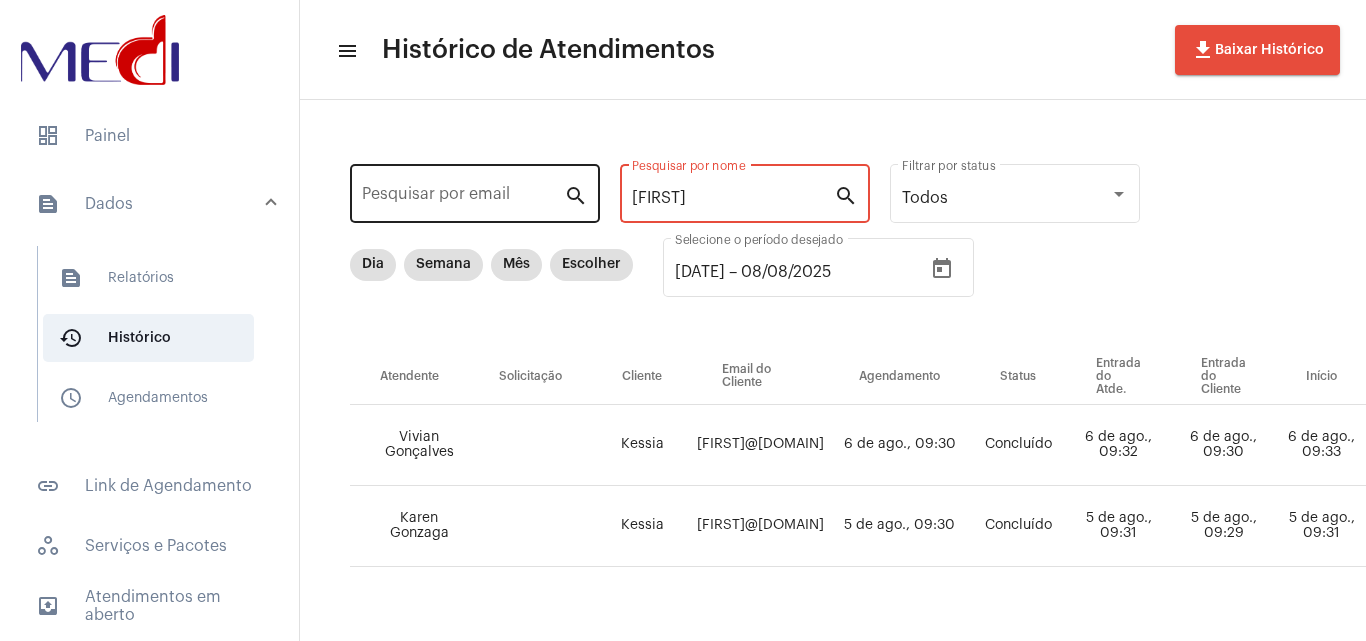 drag, startPoint x: 708, startPoint y: 192, endPoint x: 560, endPoint y: 198, distance: 148.12157 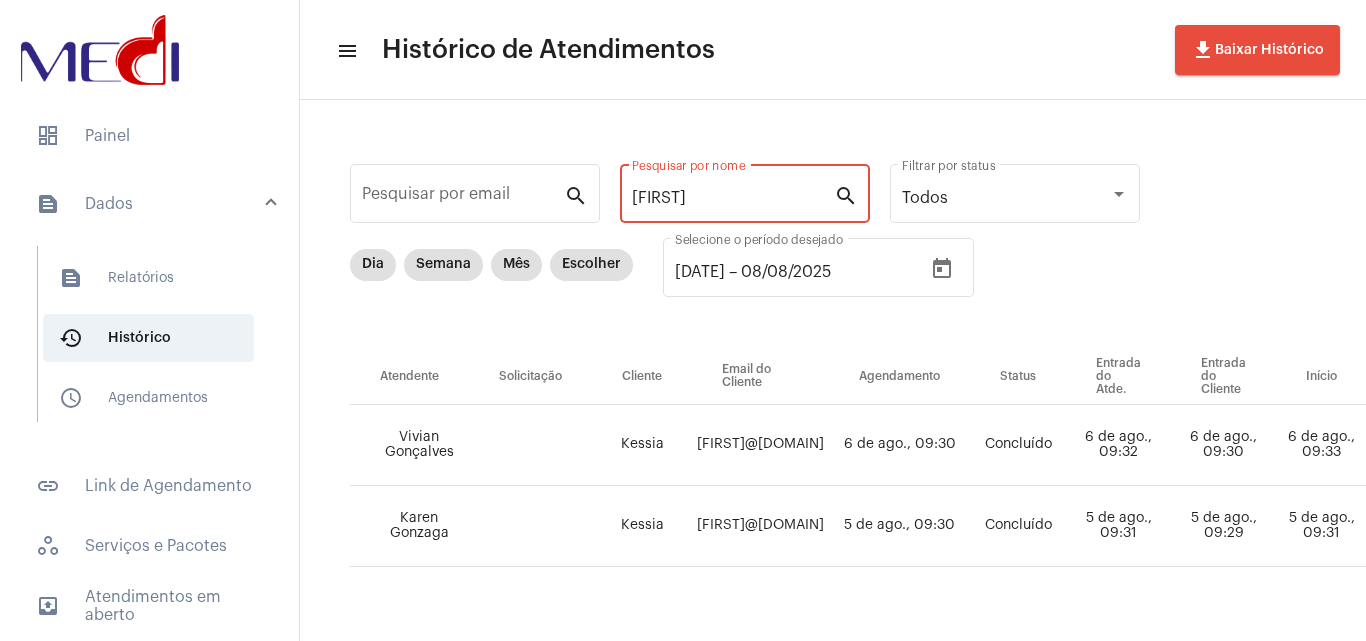 paste on "[FIRST] [MIDDLE] [LAST] [LAST] [LAST]" 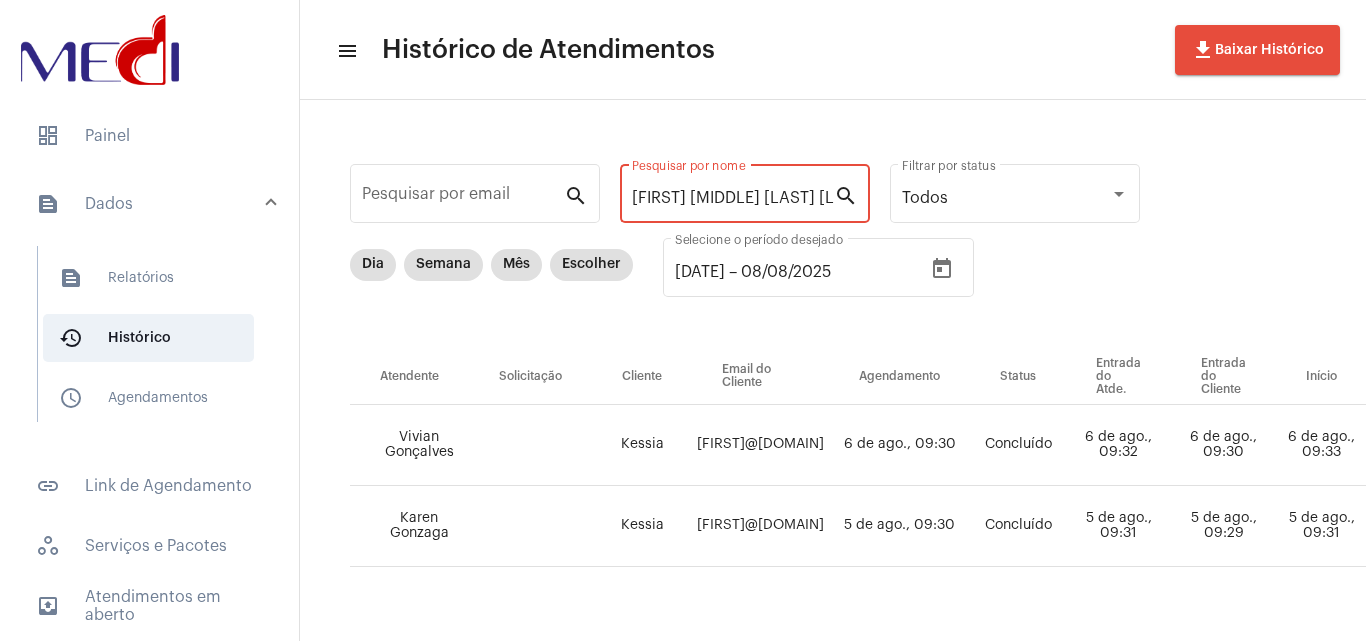 scroll, scrollTop: 0, scrollLeft: 72, axis: horizontal 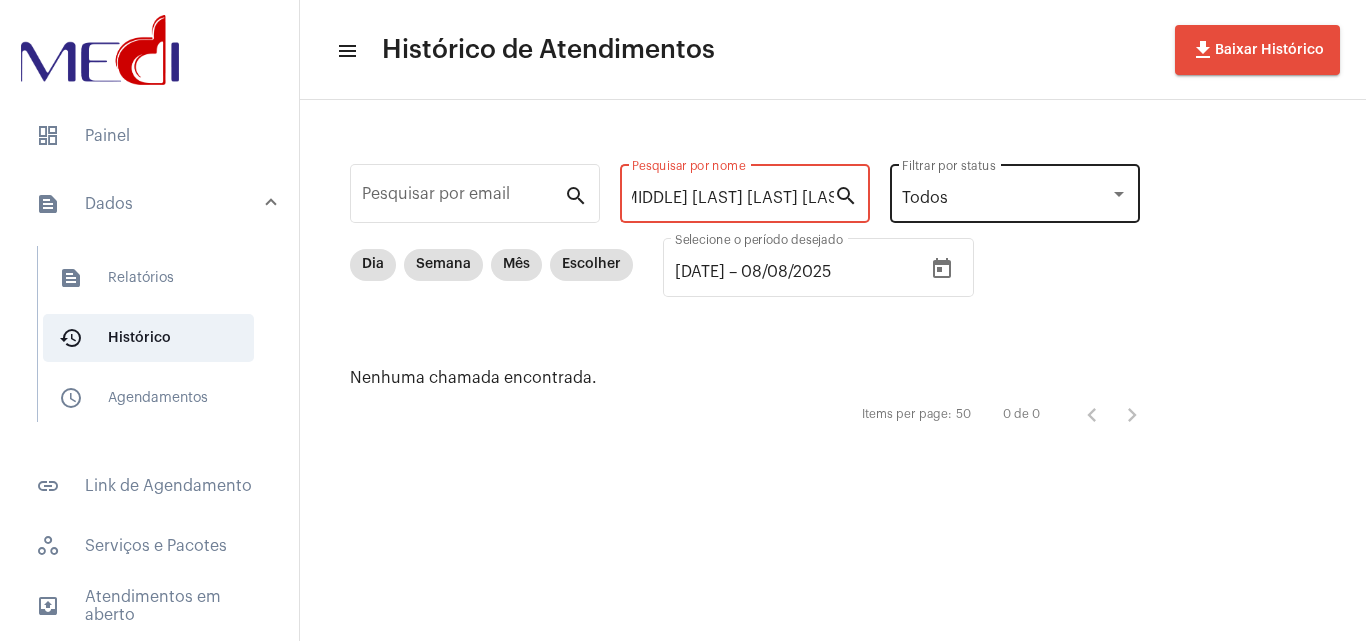 drag, startPoint x: 640, startPoint y: 201, endPoint x: 1015, endPoint y: 197, distance: 375.02133 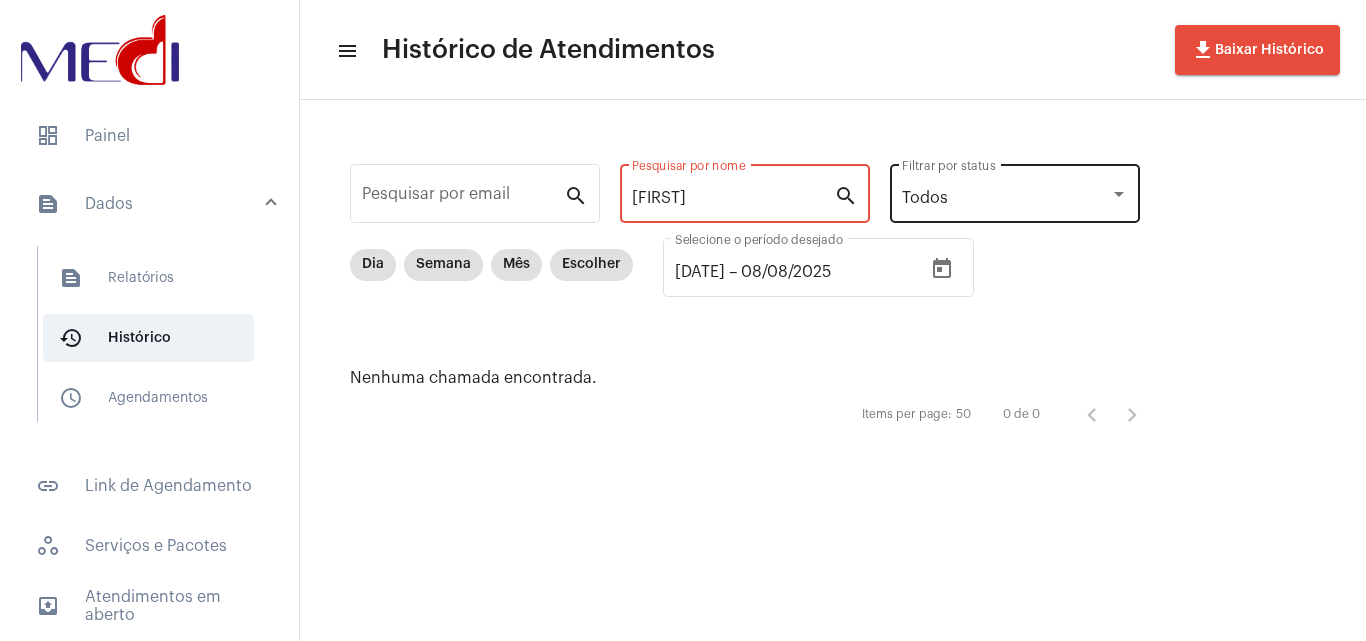 scroll, scrollTop: 0, scrollLeft: 0, axis: both 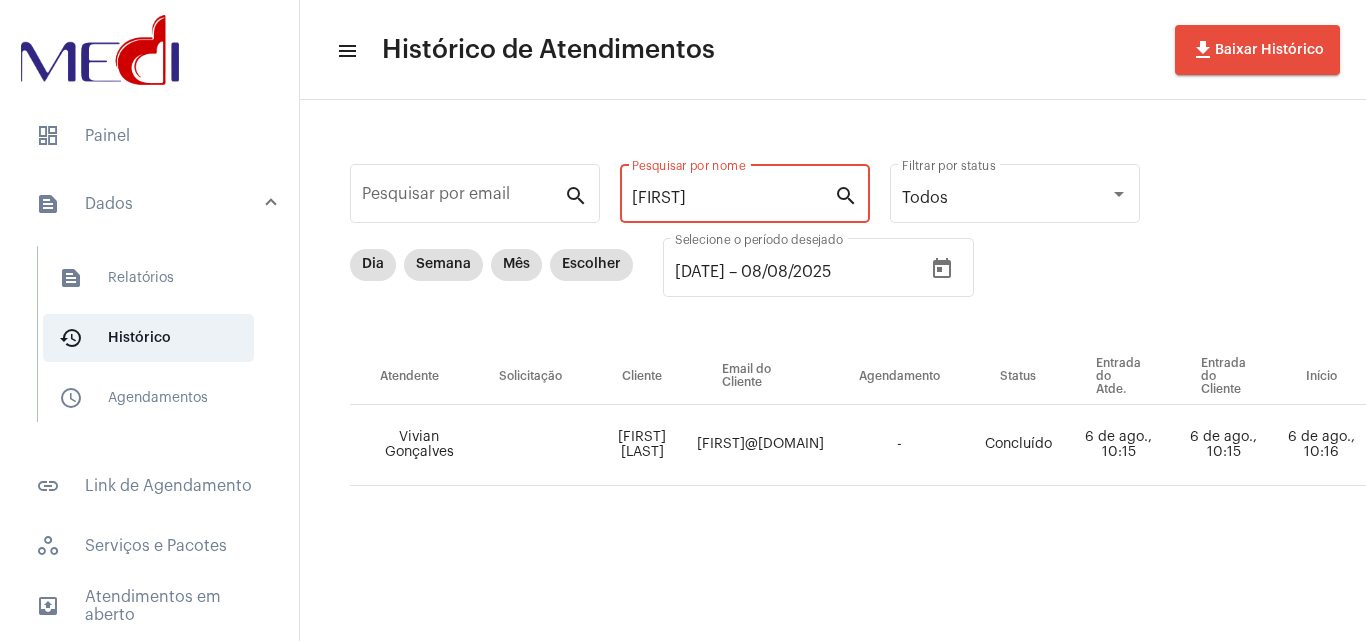 type on "[FIRST]" 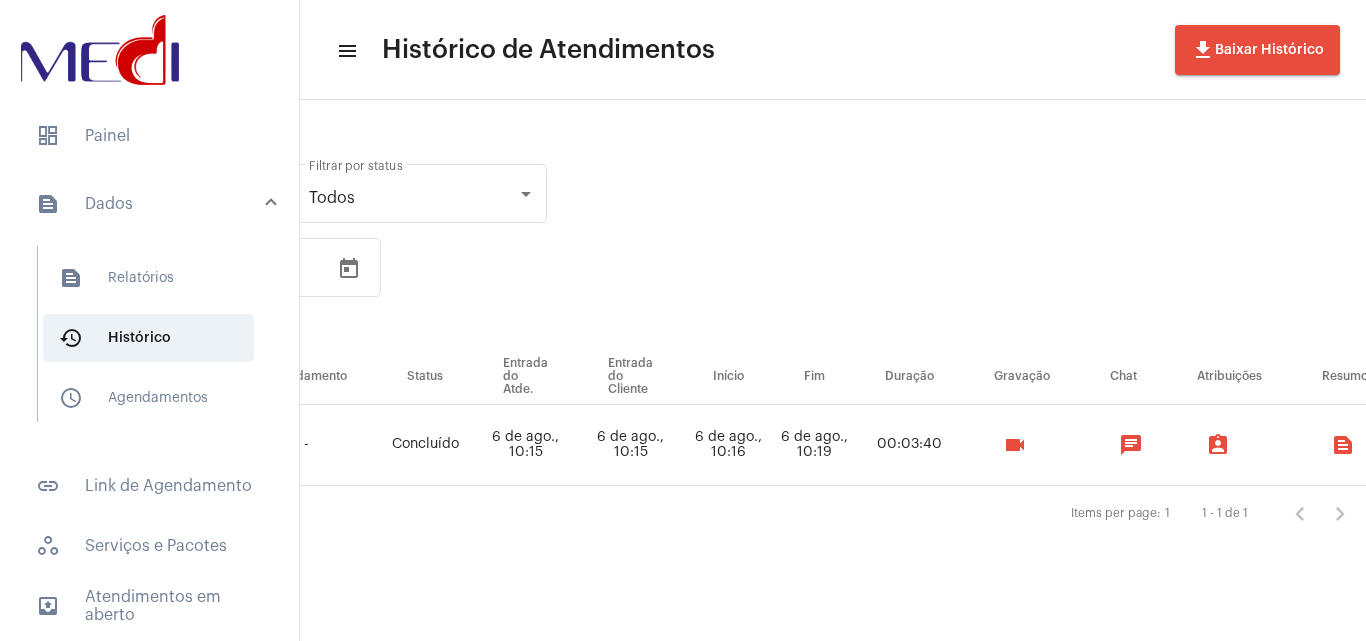 scroll, scrollTop: 0, scrollLeft: 649, axis: horizontal 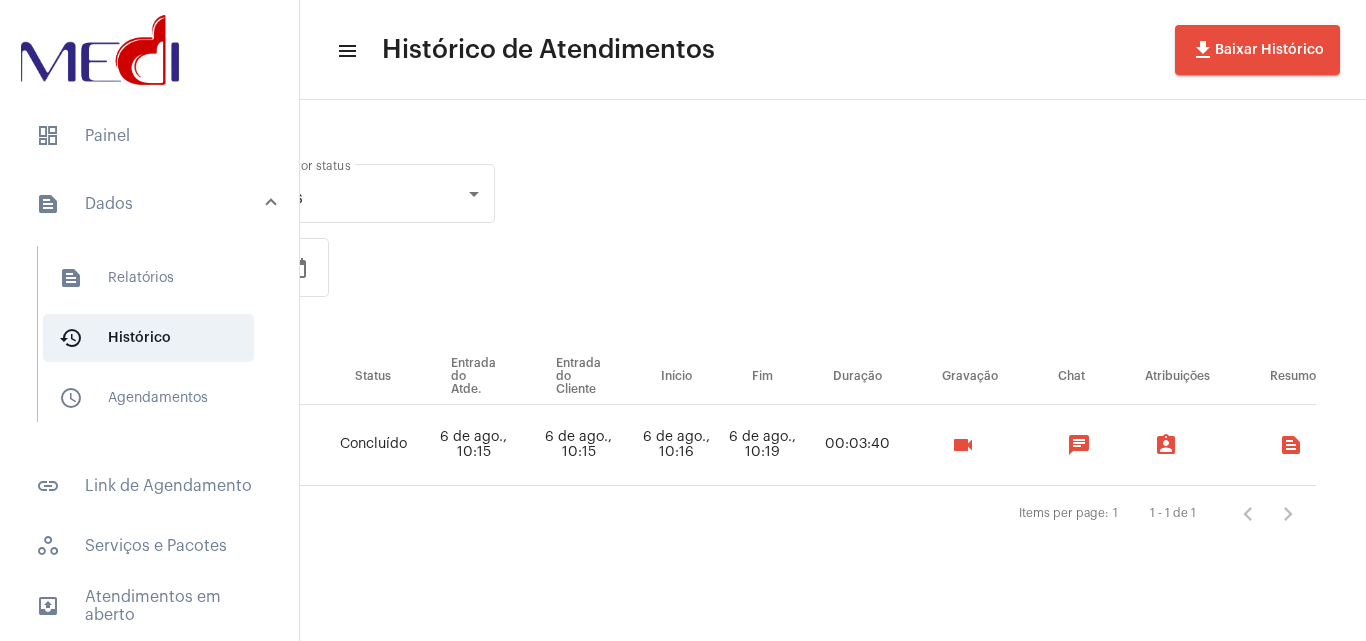 click on "videocam" at bounding box center (963, 445) 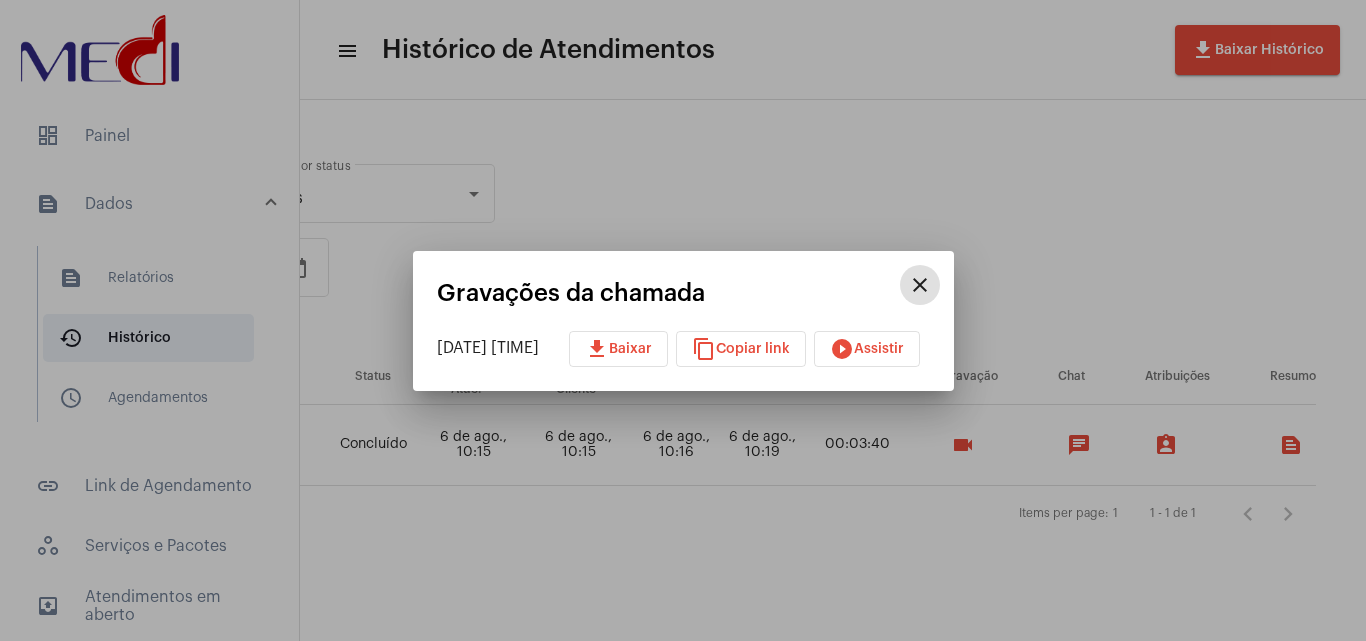 click on "download  Baixar" at bounding box center (618, 349) 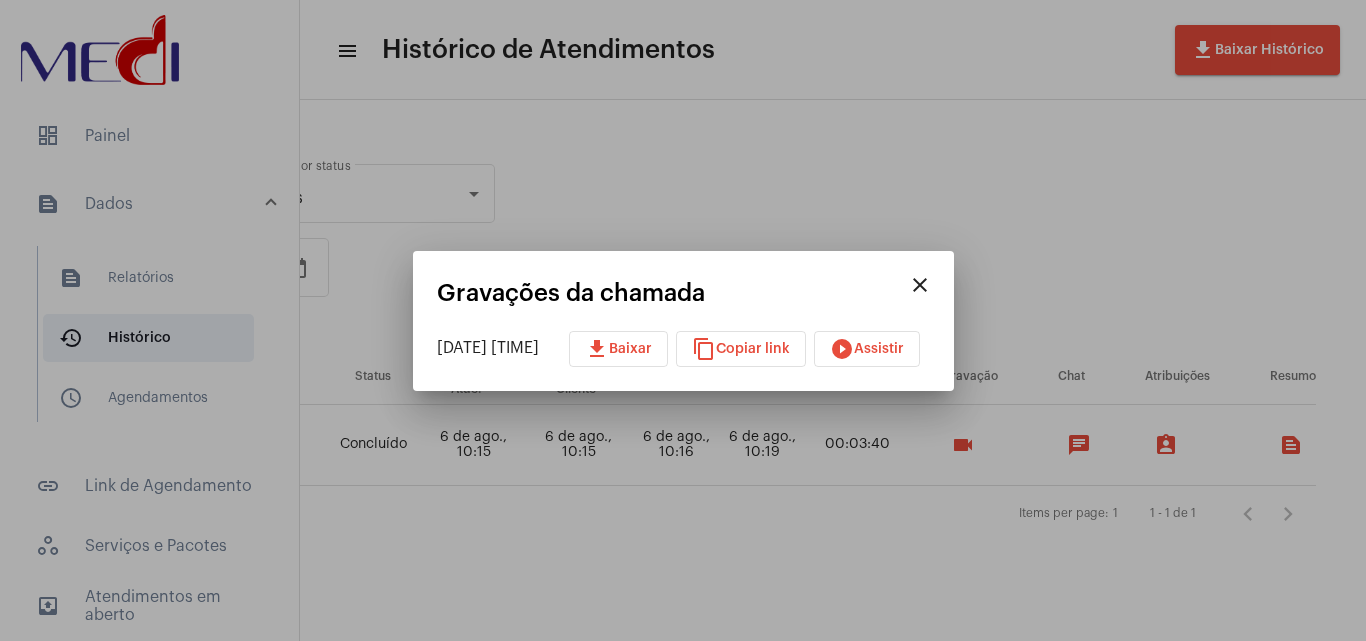 type 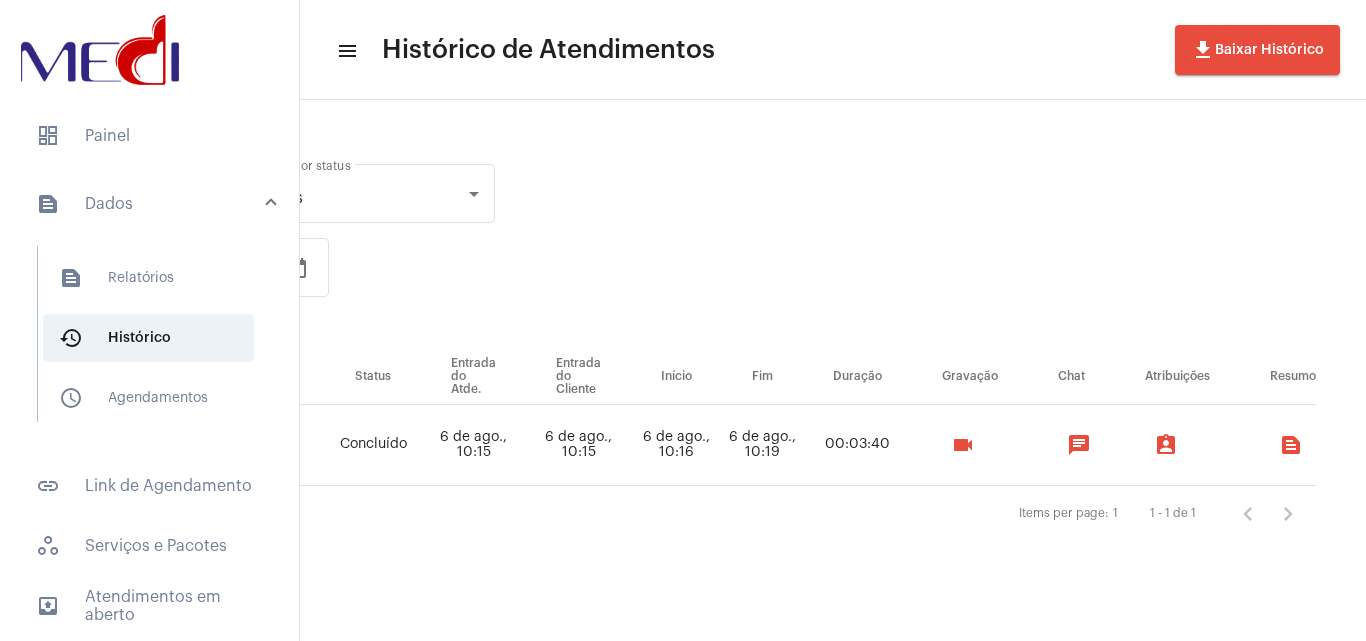 scroll, scrollTop: 0, scrollLeft: 209, axis: horizontal 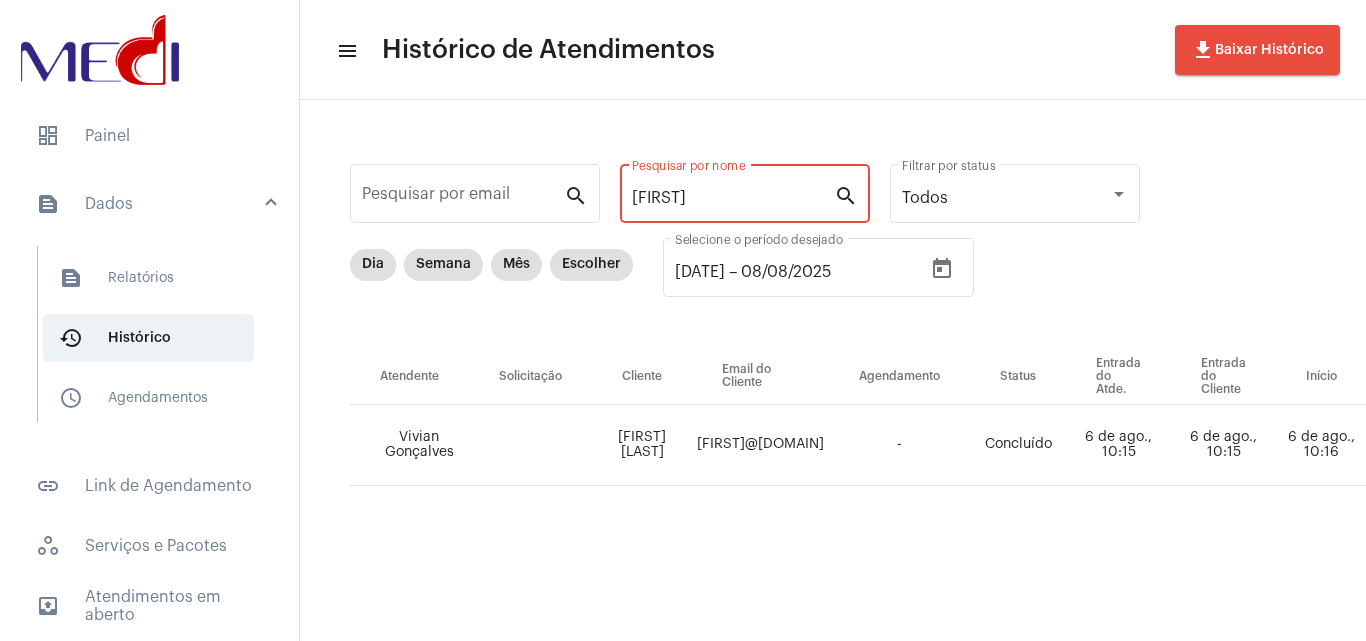 drag, startPoint x: 541, startPoint y: 201, endPoint x: 282, endPoint y: 214, distance: 259.32605 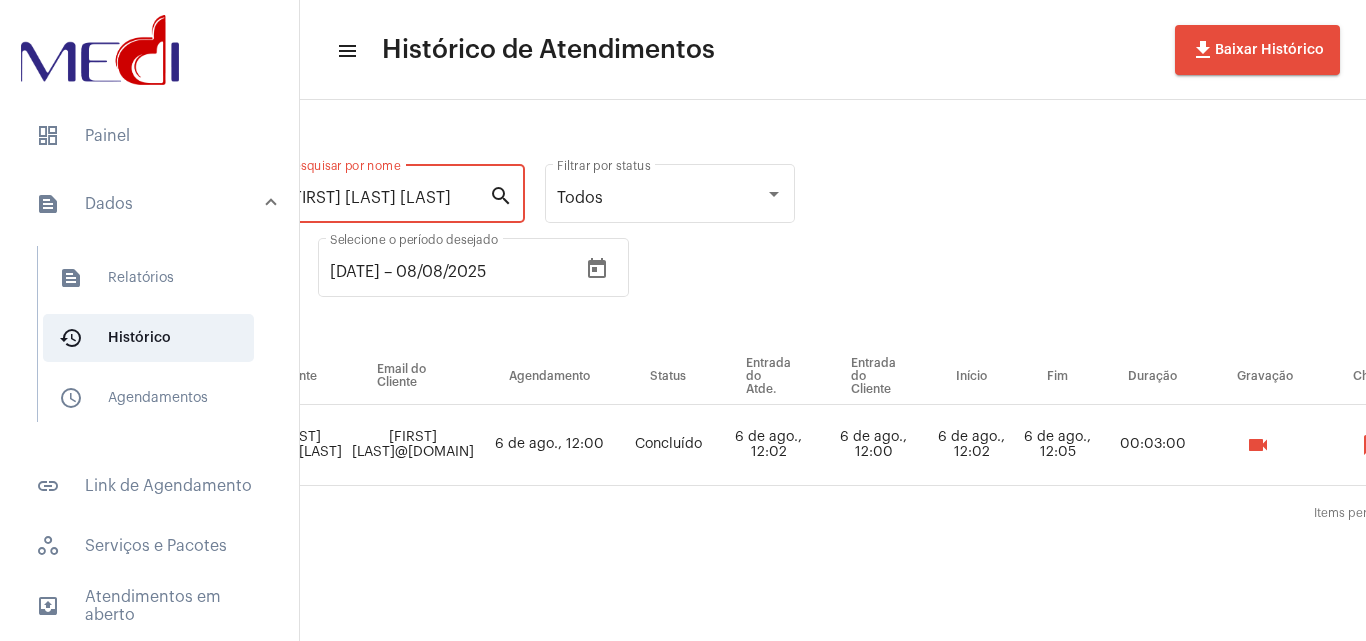 scroll, scrollTop: 0, scrollLeft: 608, axis: horizontal 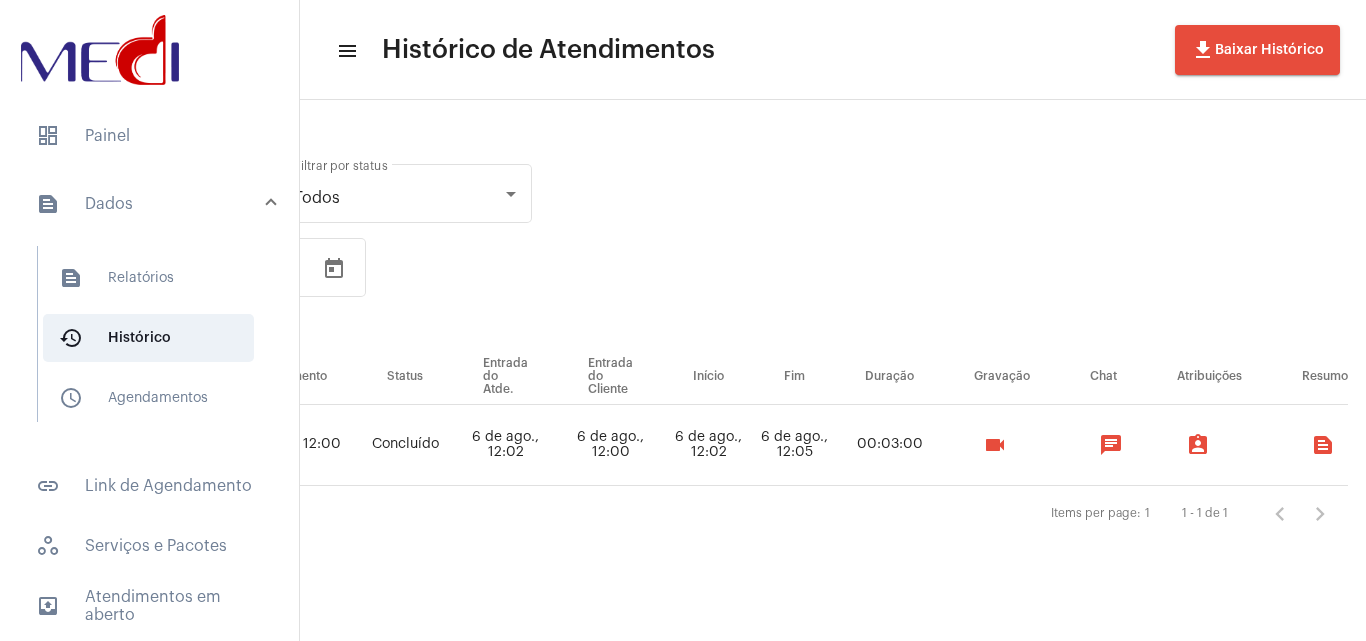 type on "[FIRST] [LAST] [LAST]" 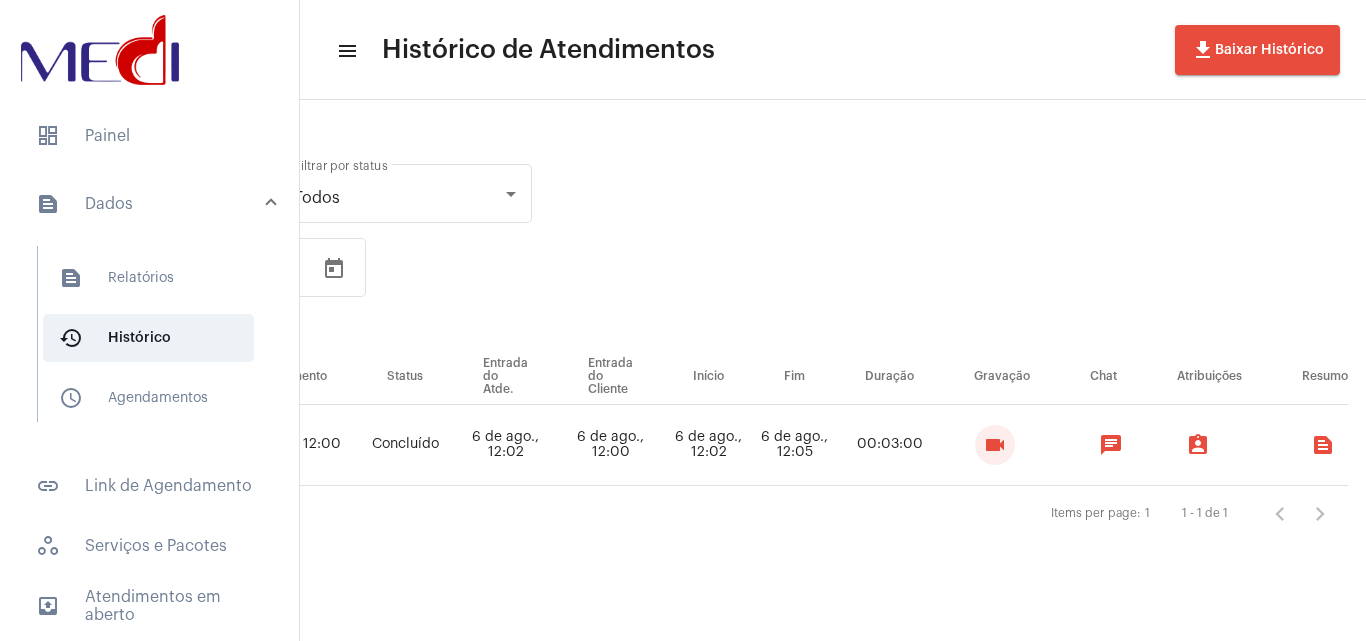 click on "videocam" at bounding box center (995, 445) 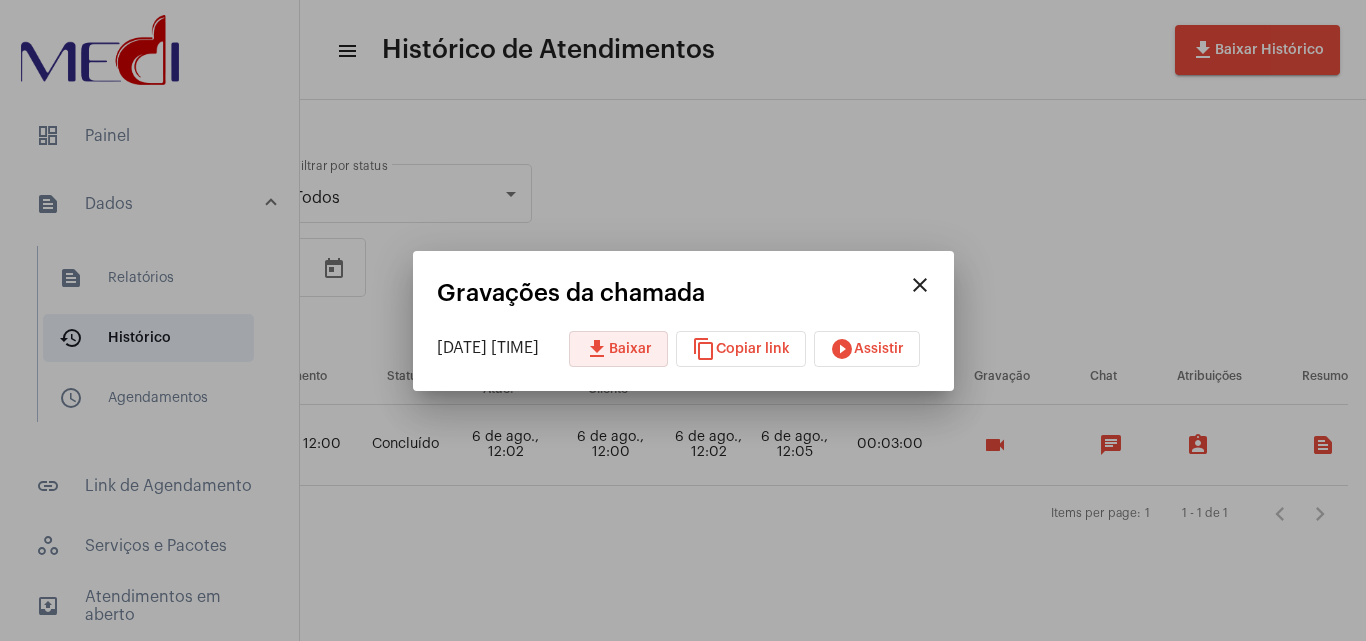 click on "download" at bounding box center [597, 349] 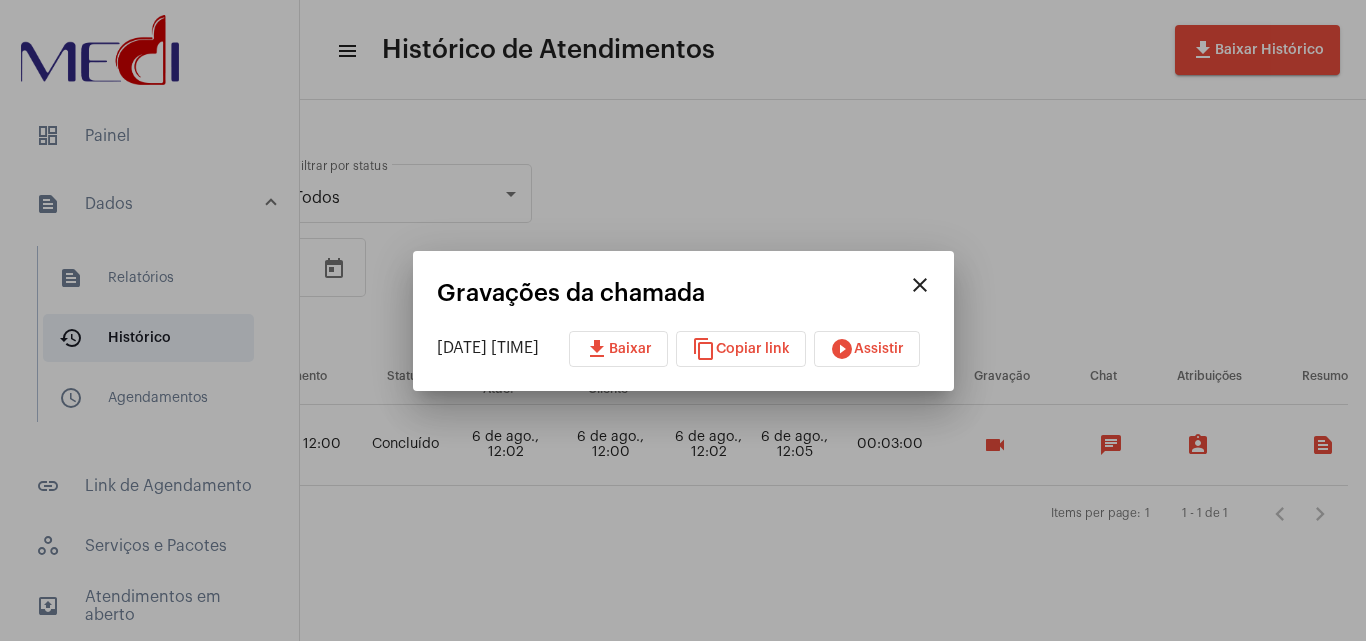 type 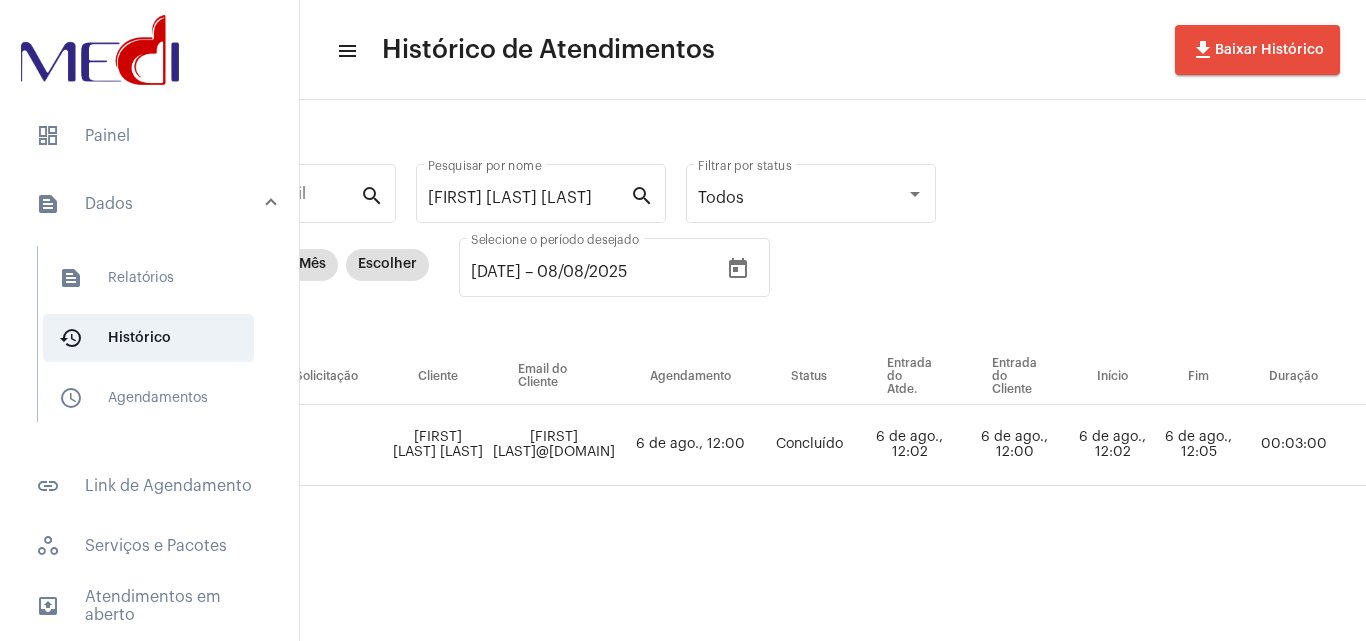 scroll, scrollTop: 0, scrollLeft: 57, axis: horizontal 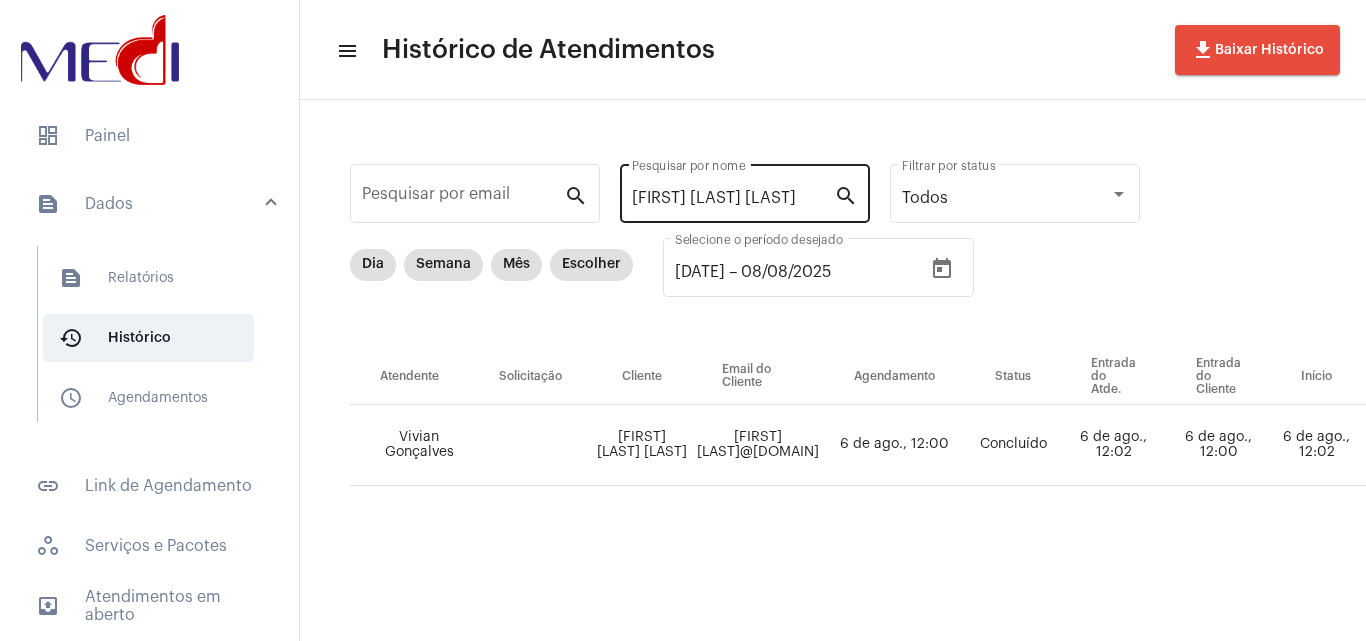 click on "[FIRST] [LAST] [LAST]" at bounding box center (733, 198) 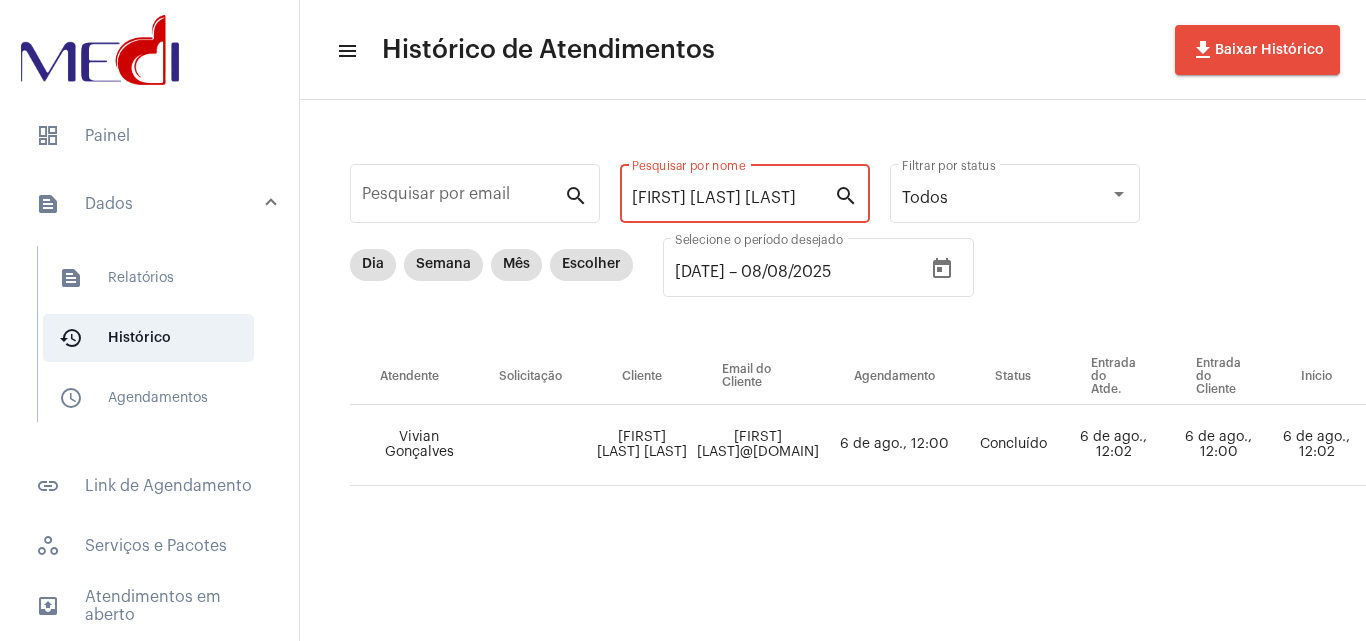 paste on "[FIRST] DE [MIDDLE] [LAST] [LAST]" 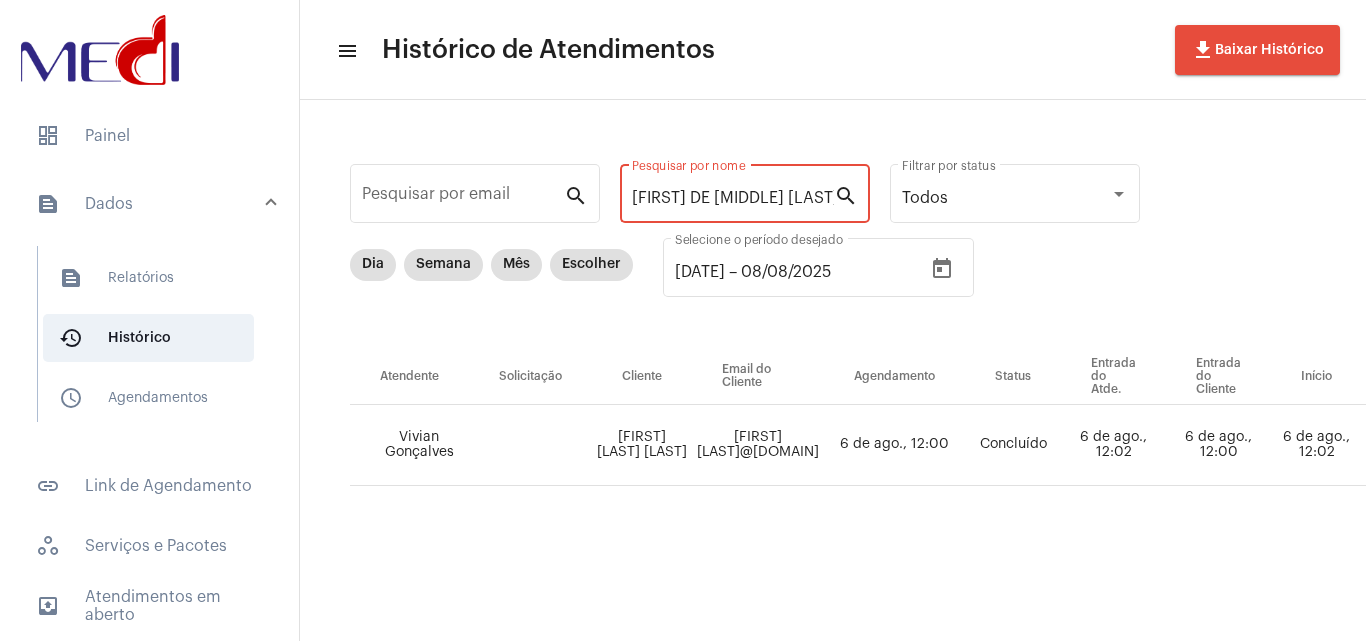 scroll, scrollTop: 0, scrollLeft: 171, axis: horizontal 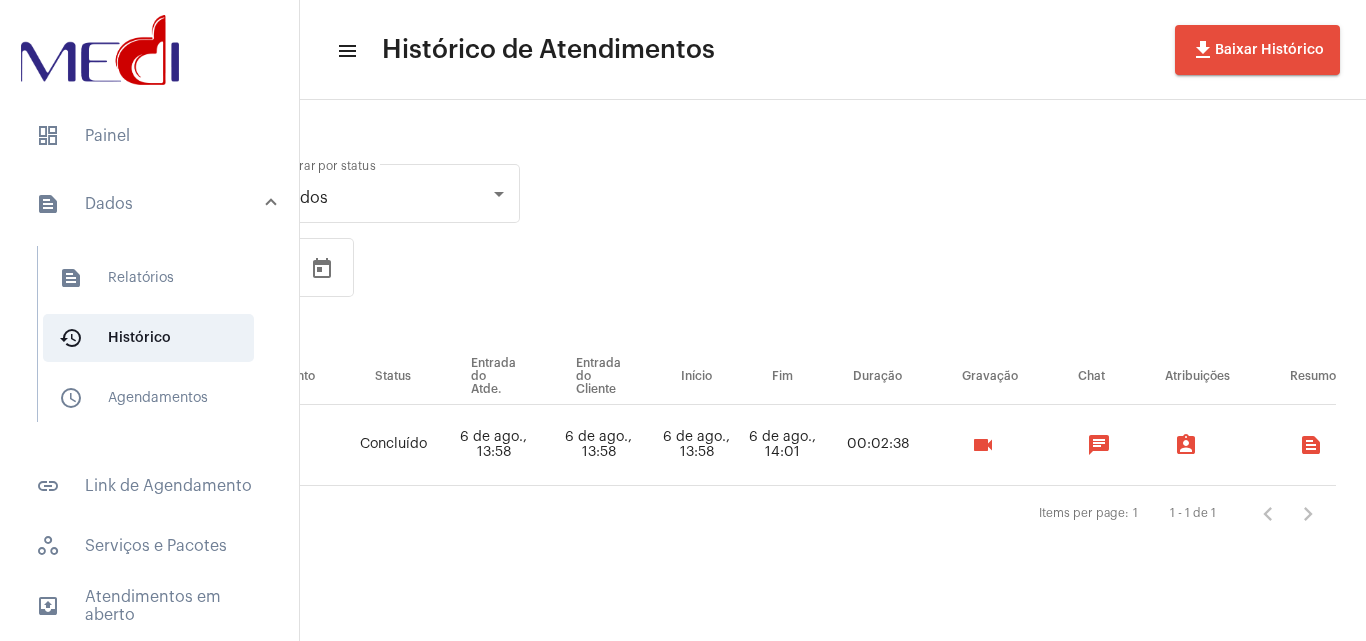 type on "[FIRST] DE [MIDDLE] [LAST] [LAST]" 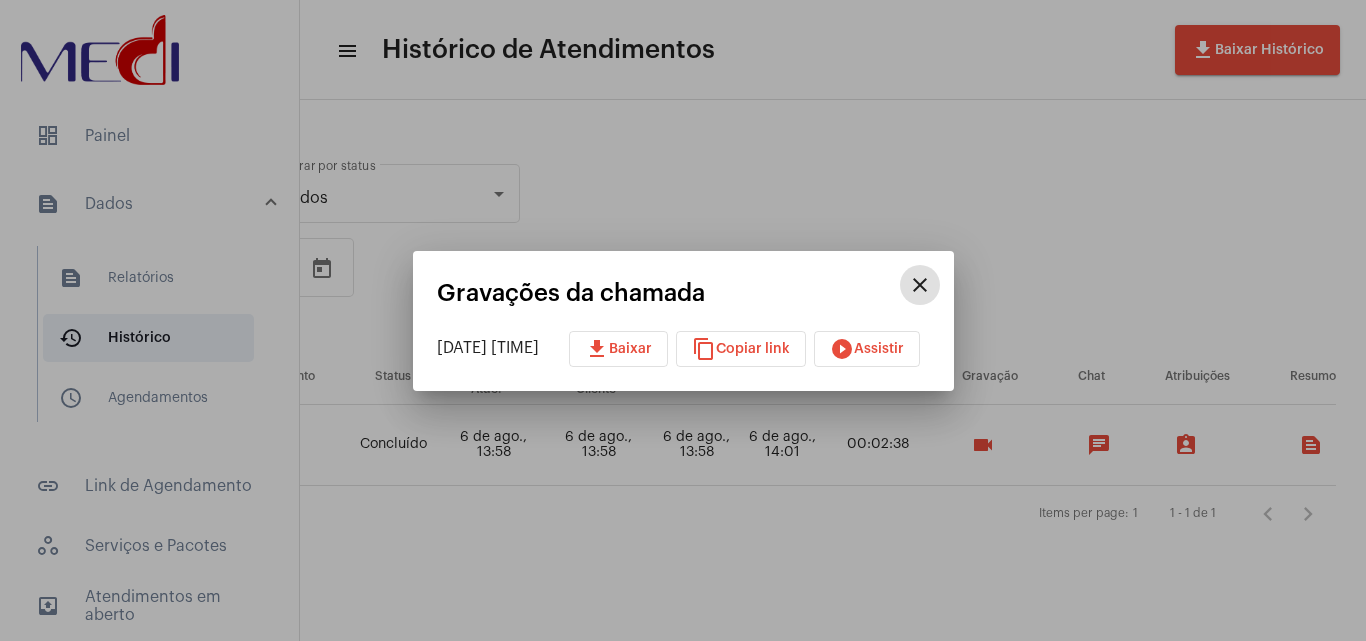 click on "download  Baixar" at bounding box center [618, 349] 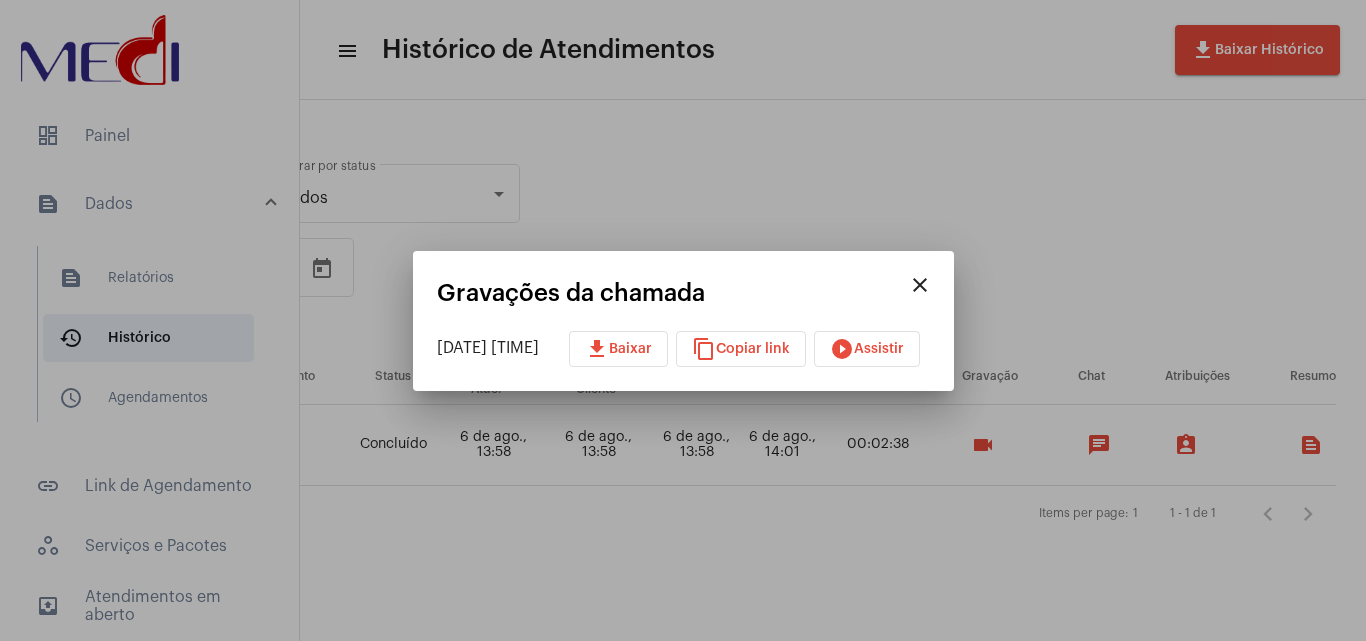 click at bounding box center (683, 320) 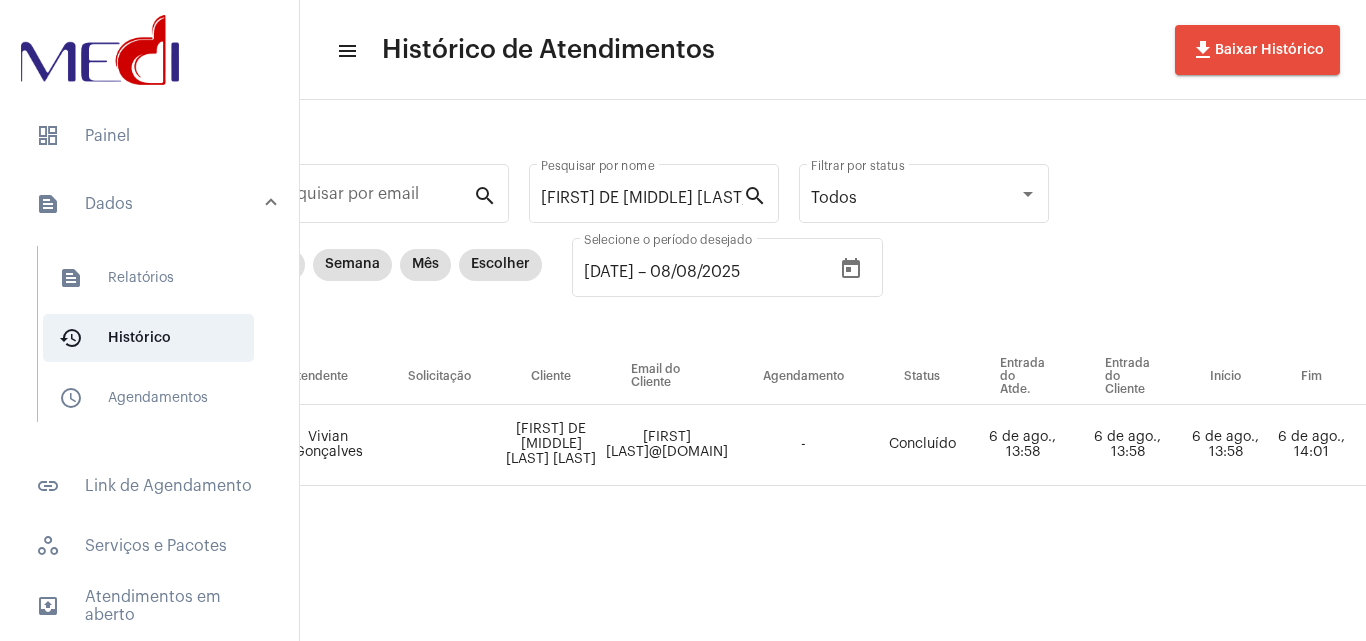 scroll, scrollTop: 0, scrollLeft: 681, axis: horizontal 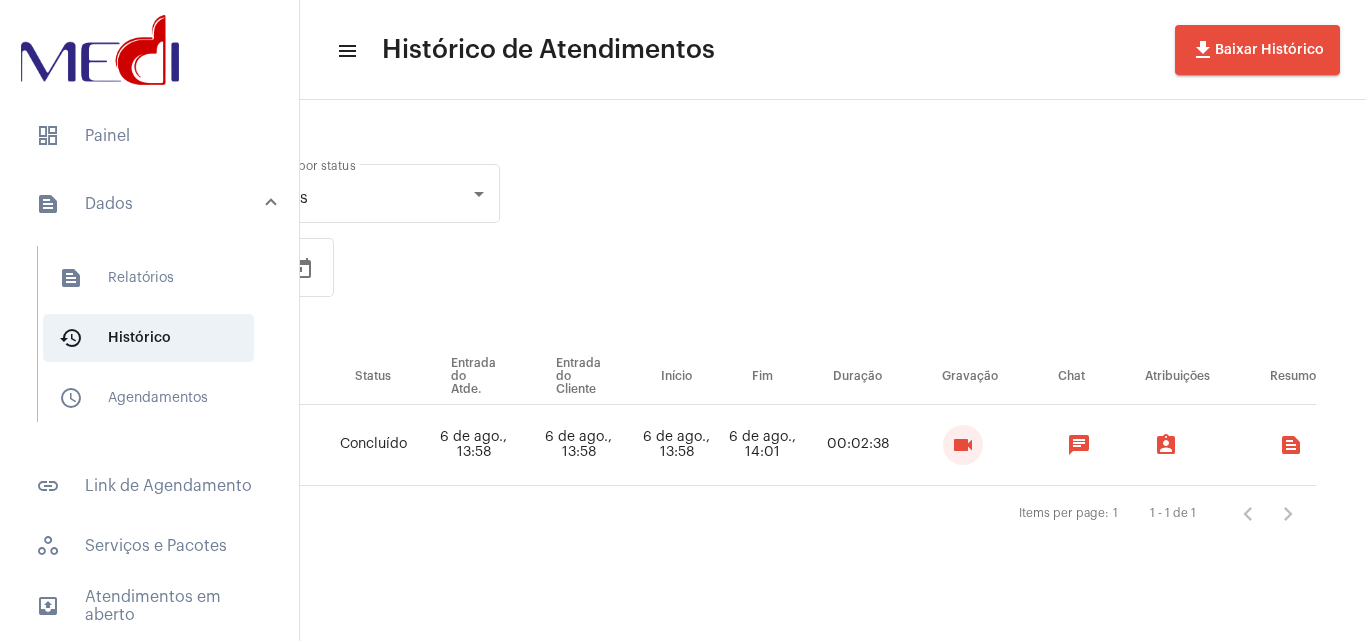 click on "videocam" at bounding box center (963, 445) 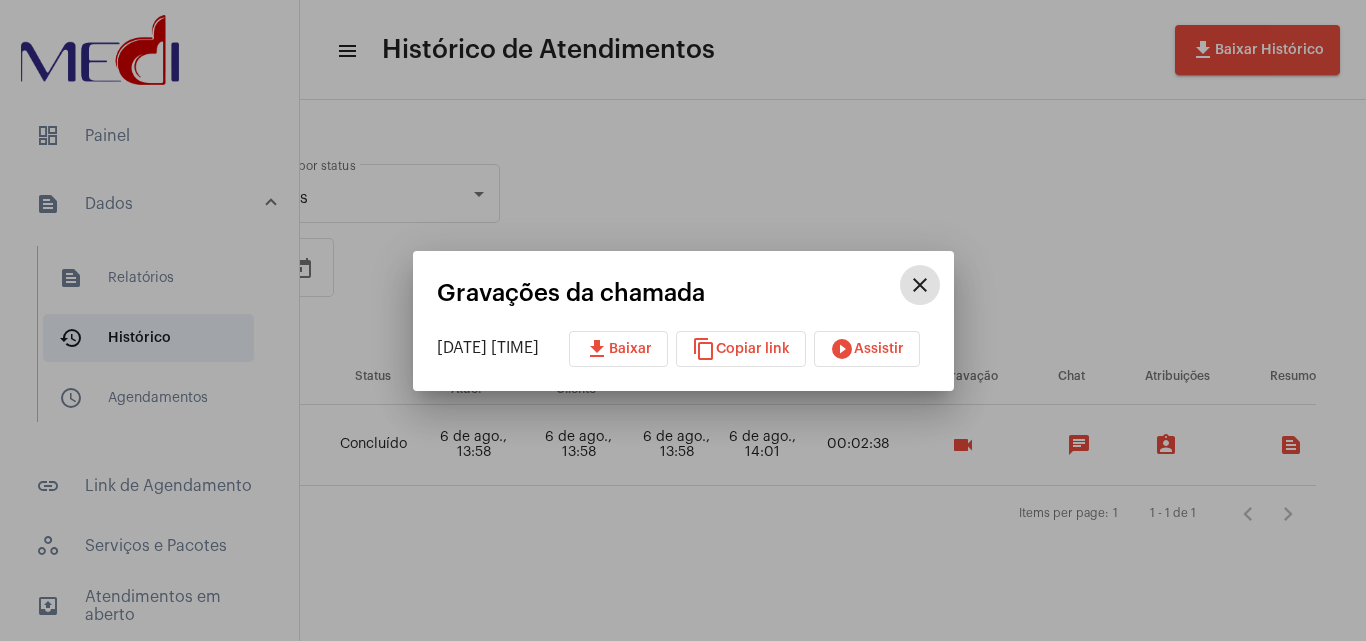 click on "download" at bounding box center [597, 349] 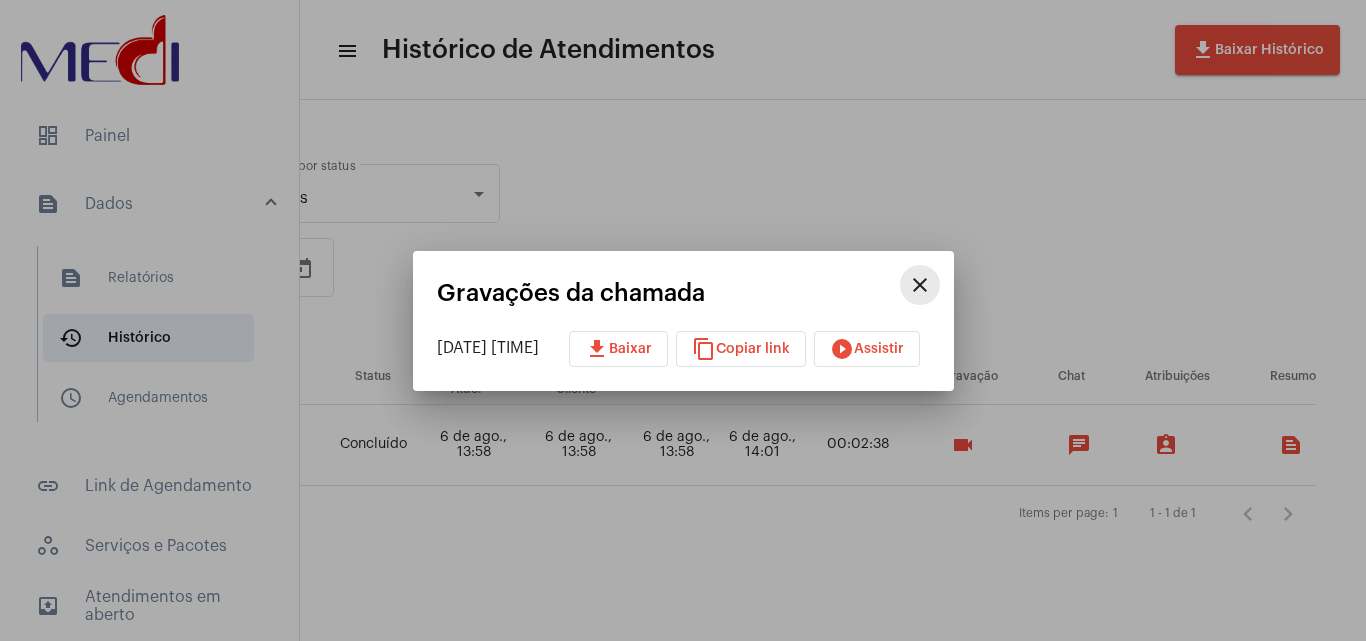 click on "close" at bounding box center (920, 285) 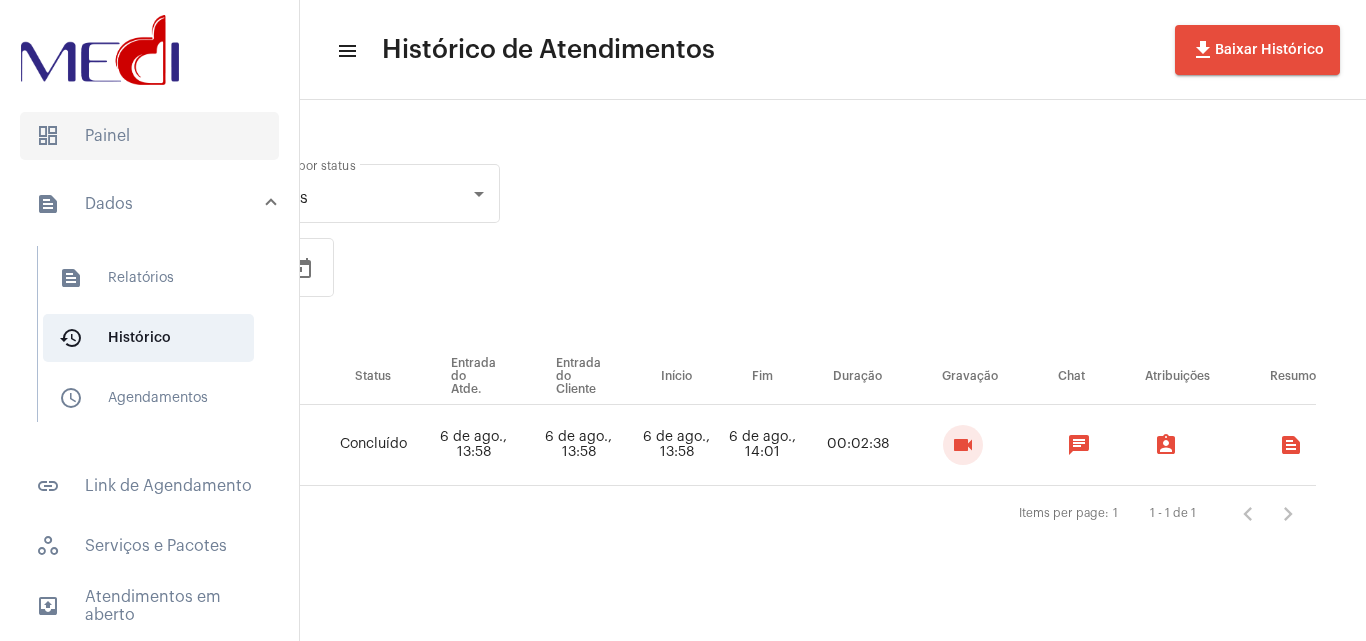 click on "dashboard   Painel" 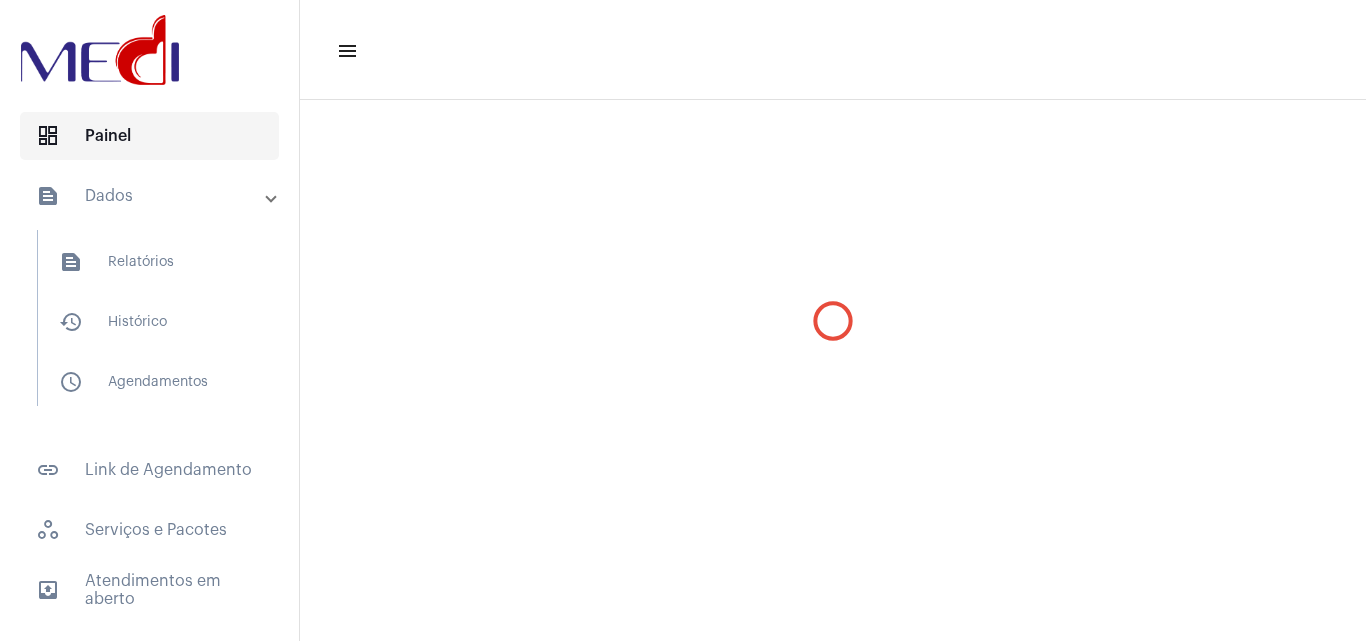 scroll, scrollTop: 0, scrollLeft: 0, axis: both 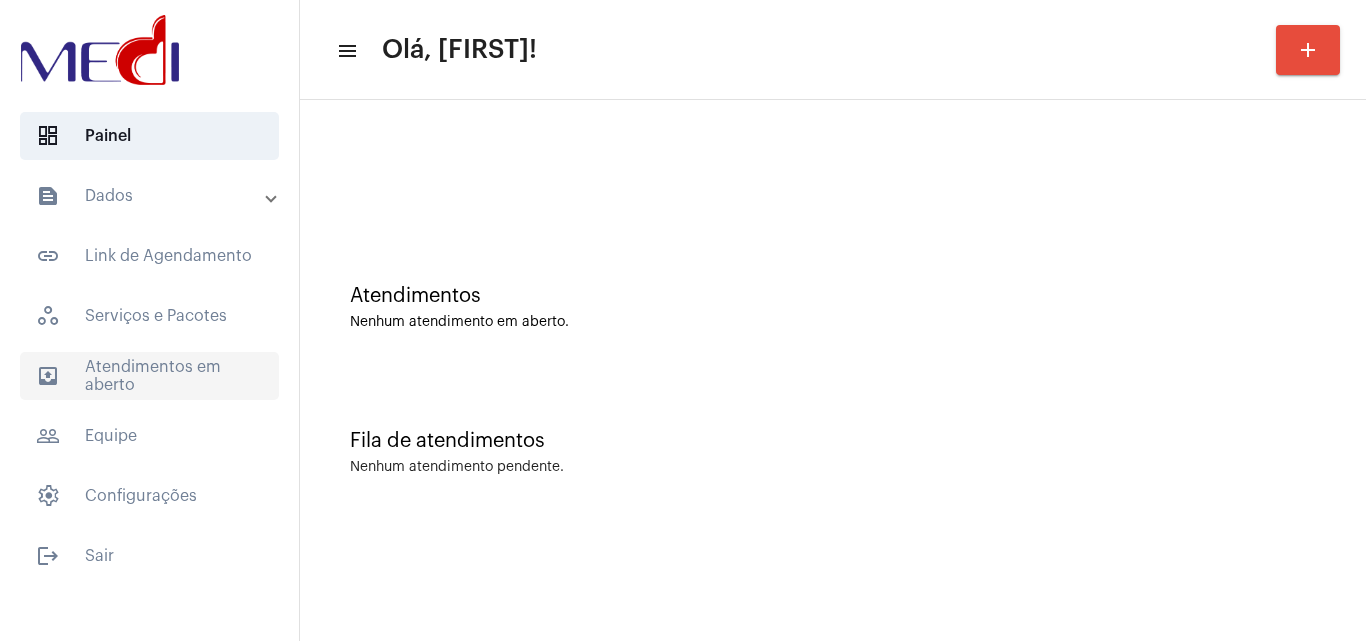 click on "outbox_outline  Atendimentos em aberto" 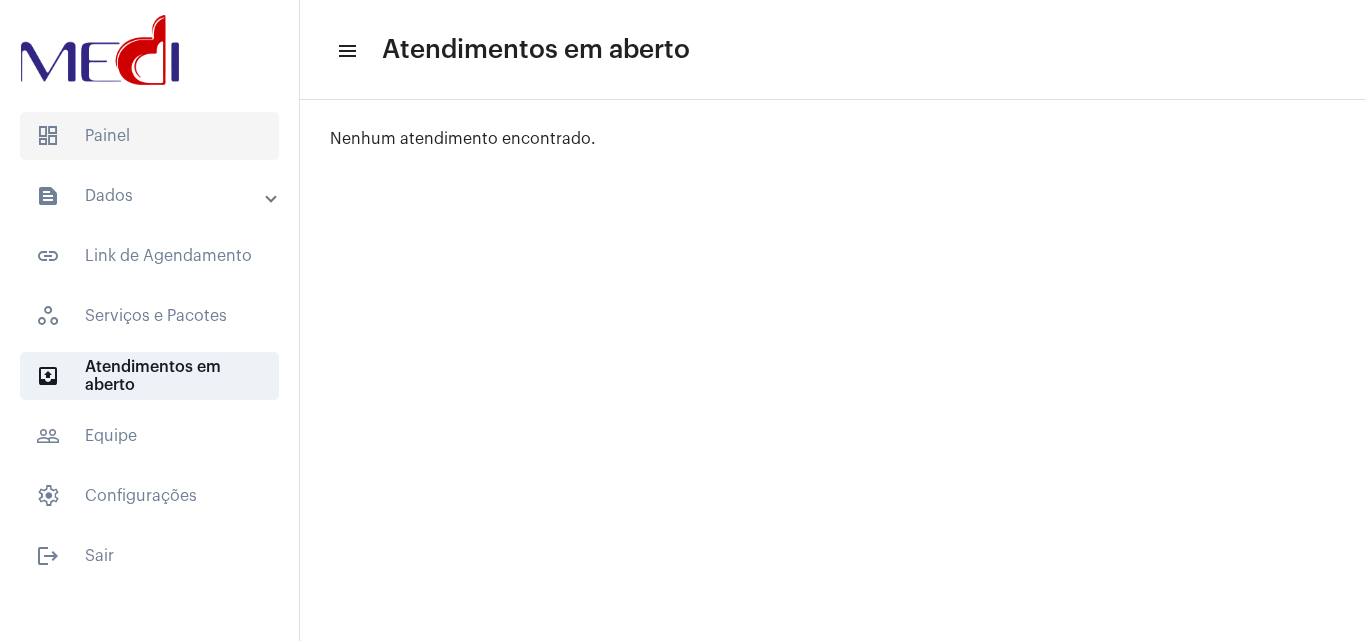 click on "dashboard   Painel" 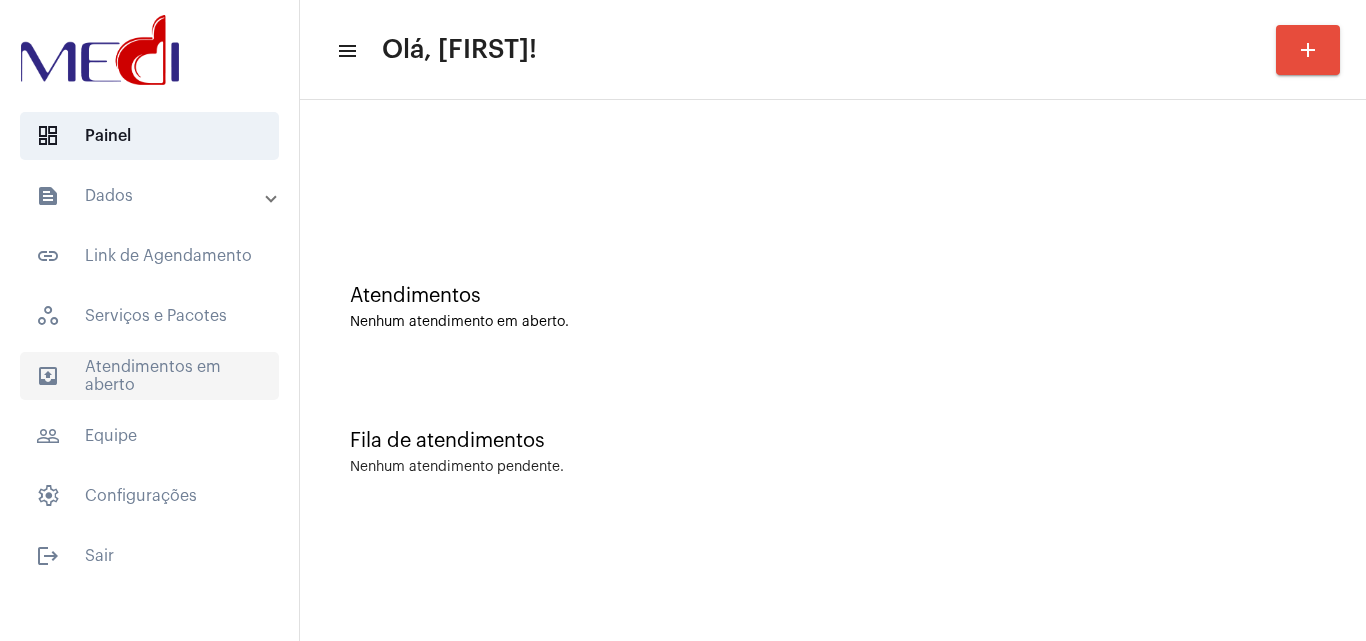 click on "outbox_outline  Atendimentos em aberto" 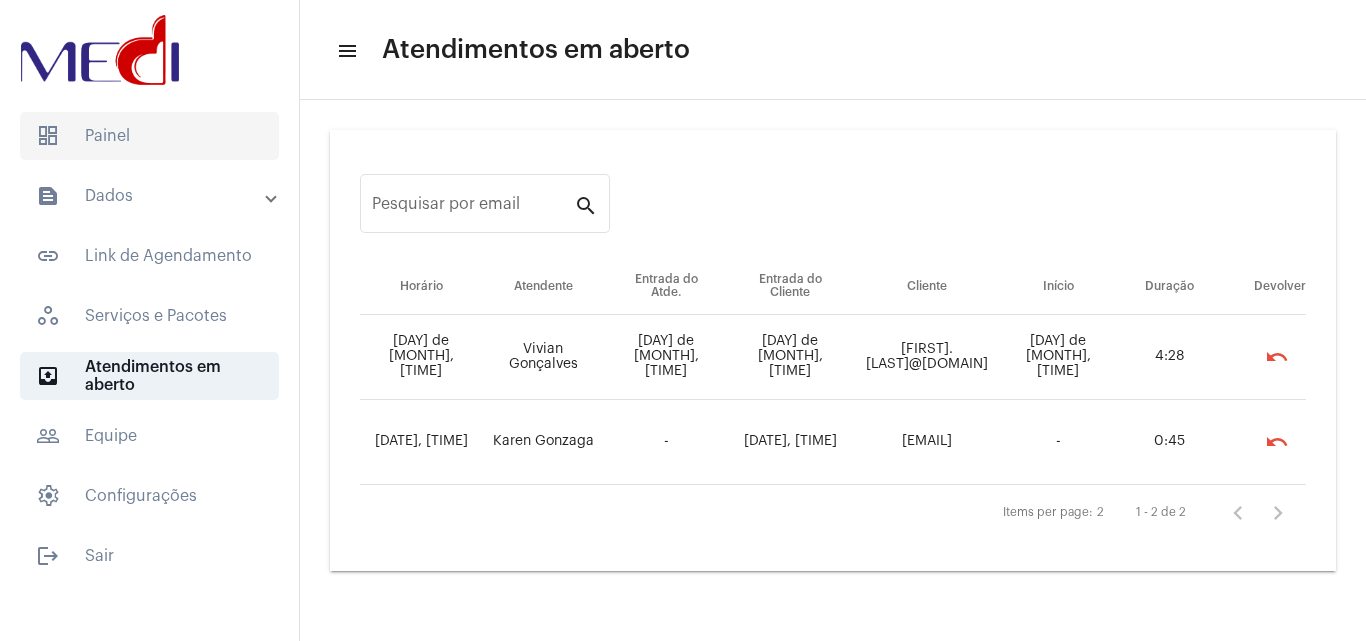 click on "dashboard   Painel" 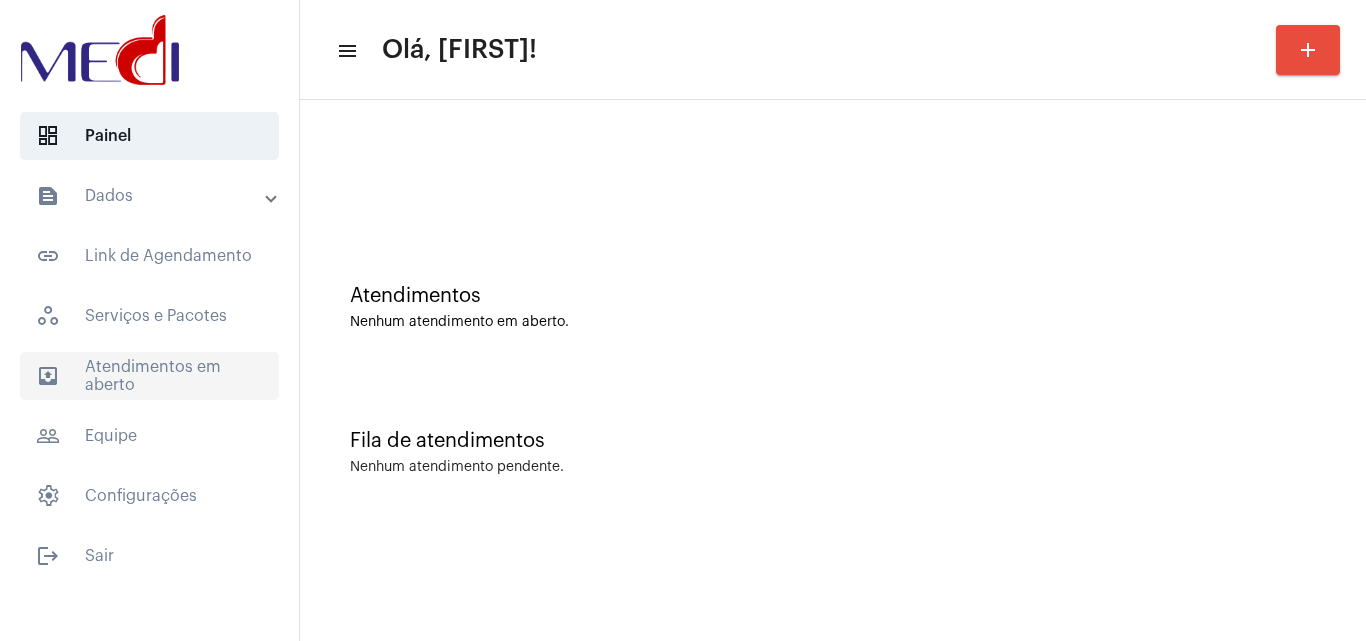 click on "outbox_outline  Atendimentos em aberto" 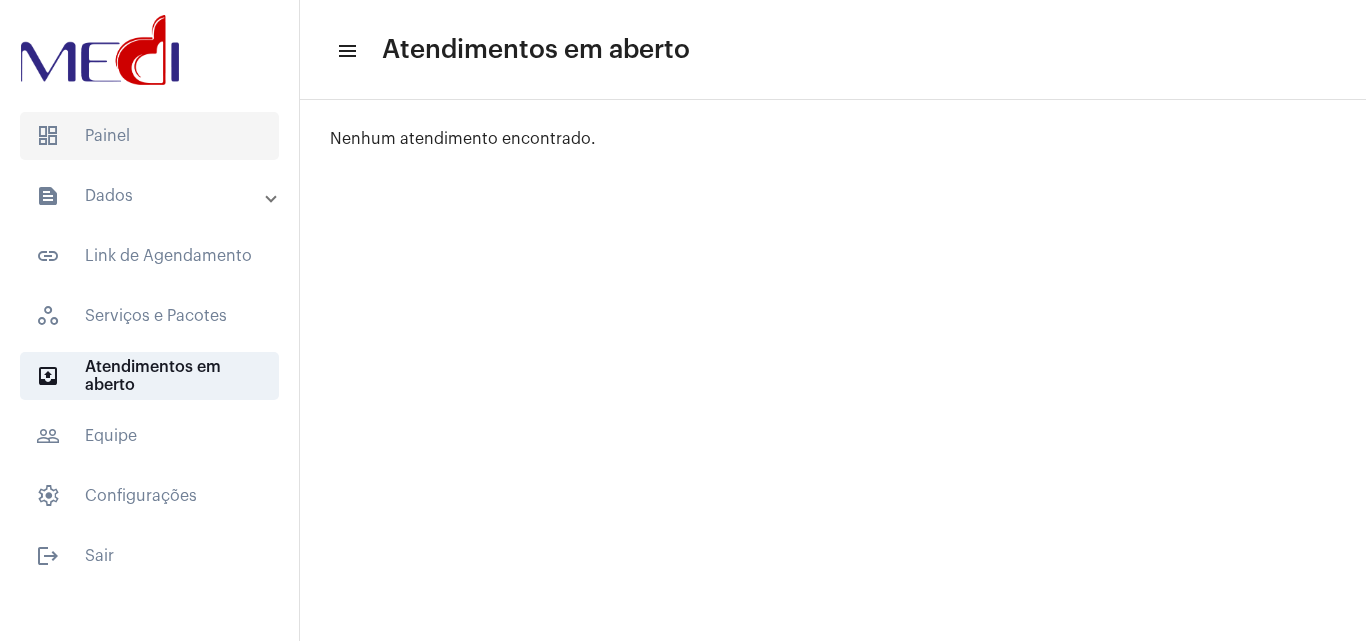 click on "dashboard   Painel" 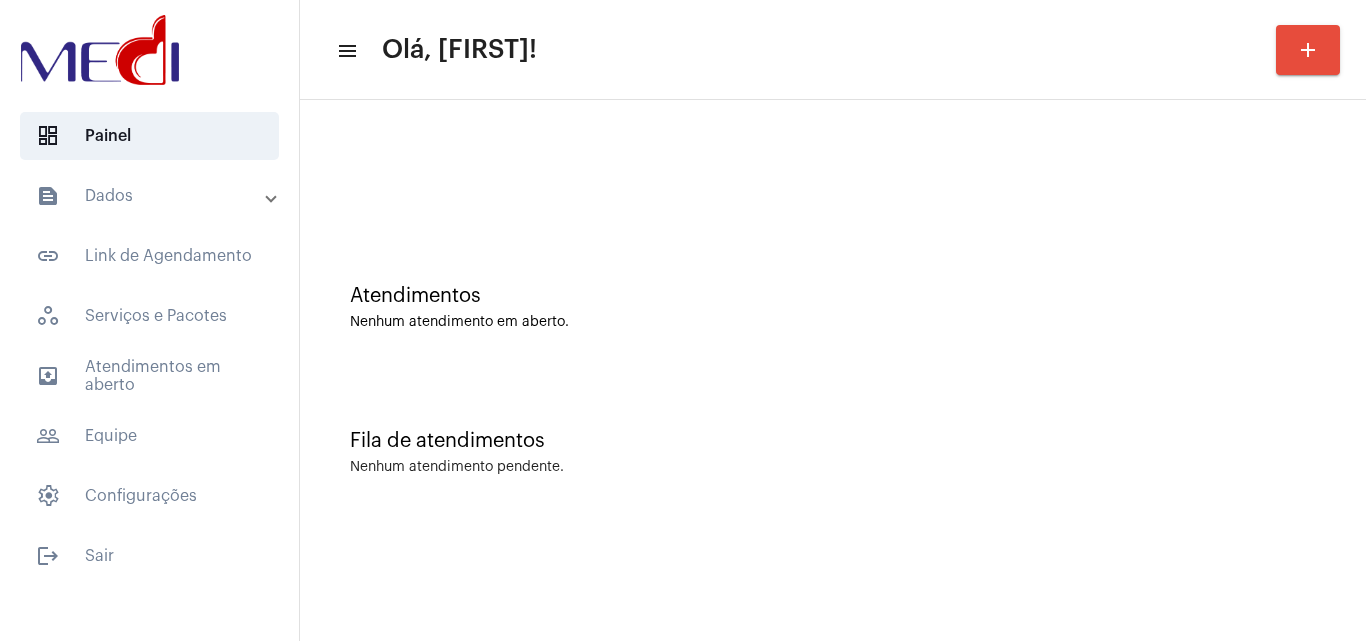 click on "text_snippet_outlined  Dados" at bounding box center [151, 196] 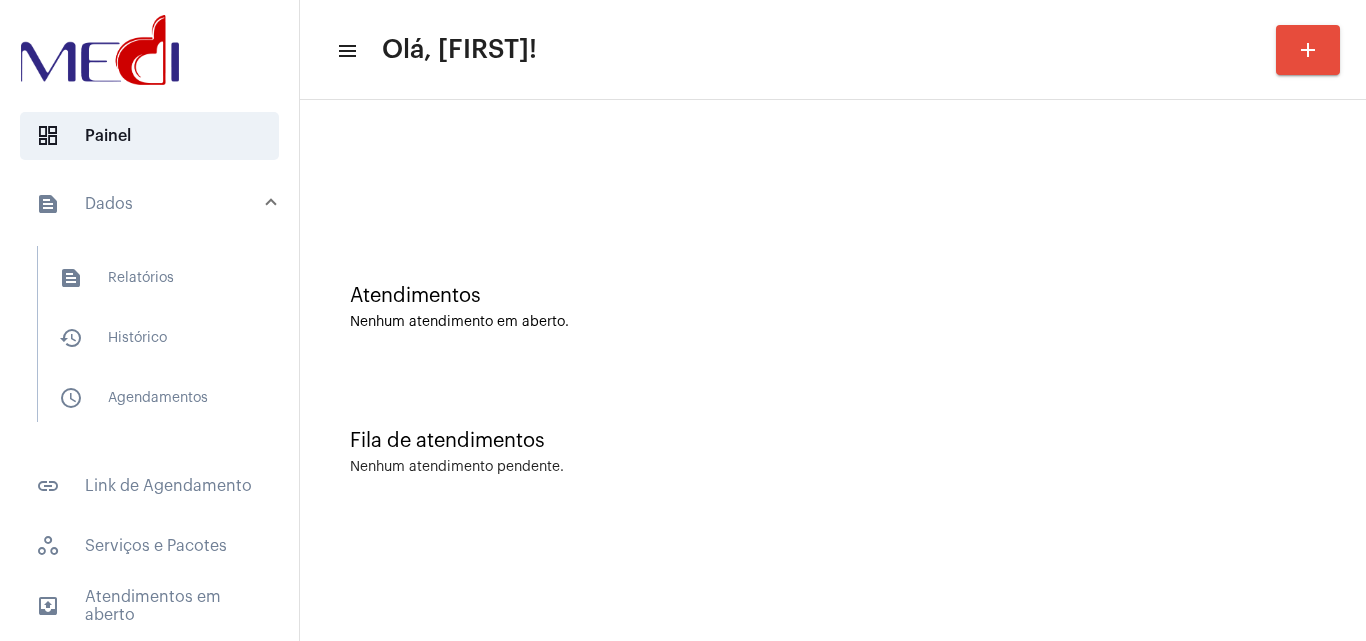 click on "text_snippet_outlined  Dados" at bounding box center [151, 204] 